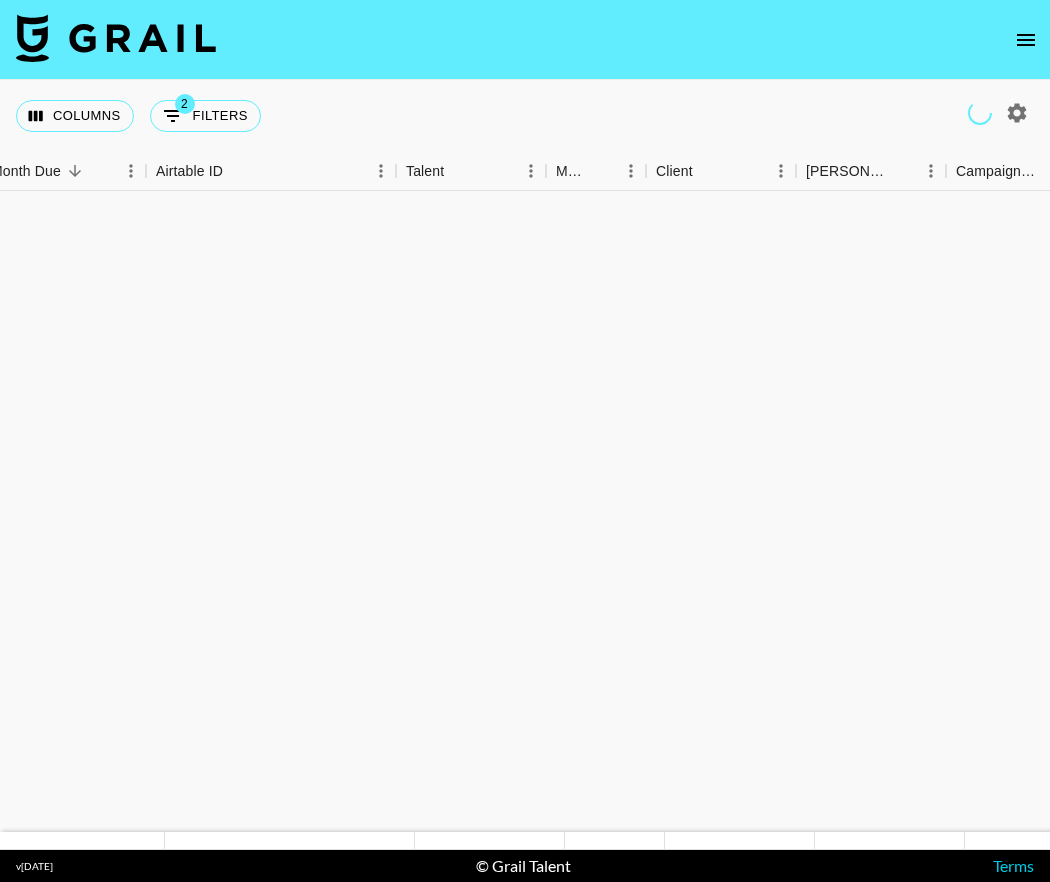 scroll, scrollTop: 0, scrollLeft: 0, axis: both 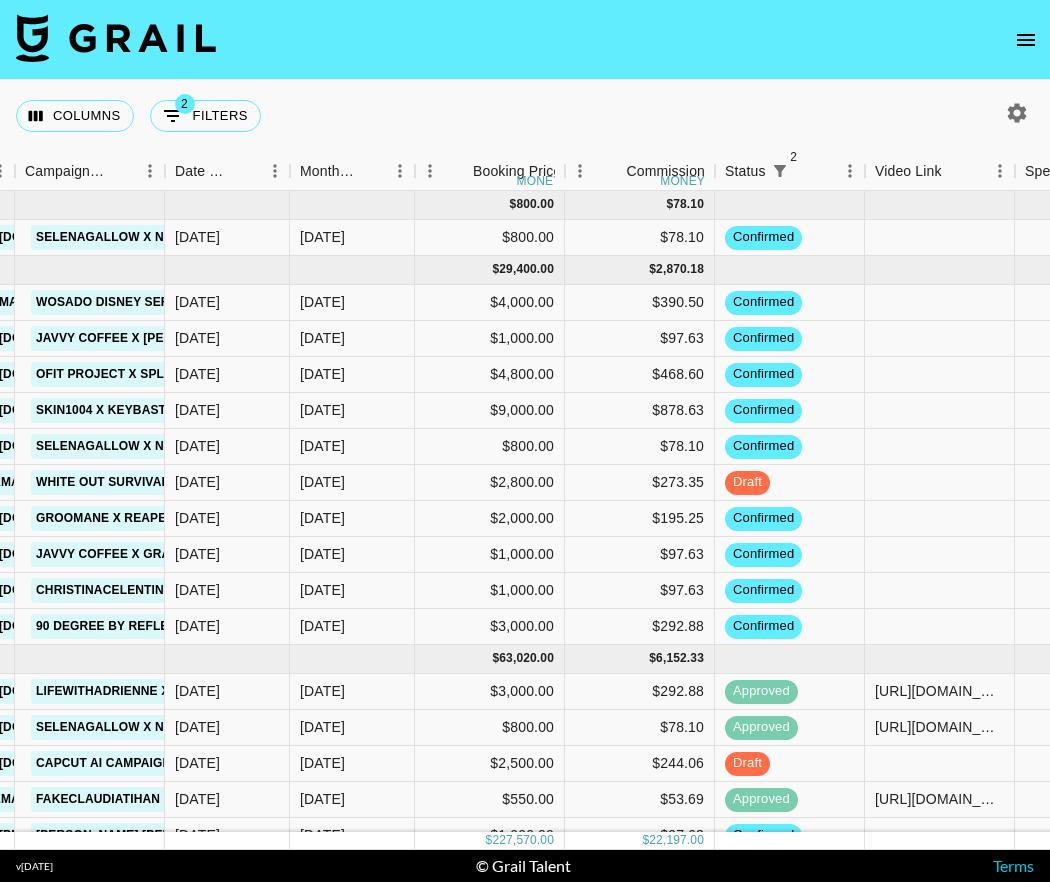 click 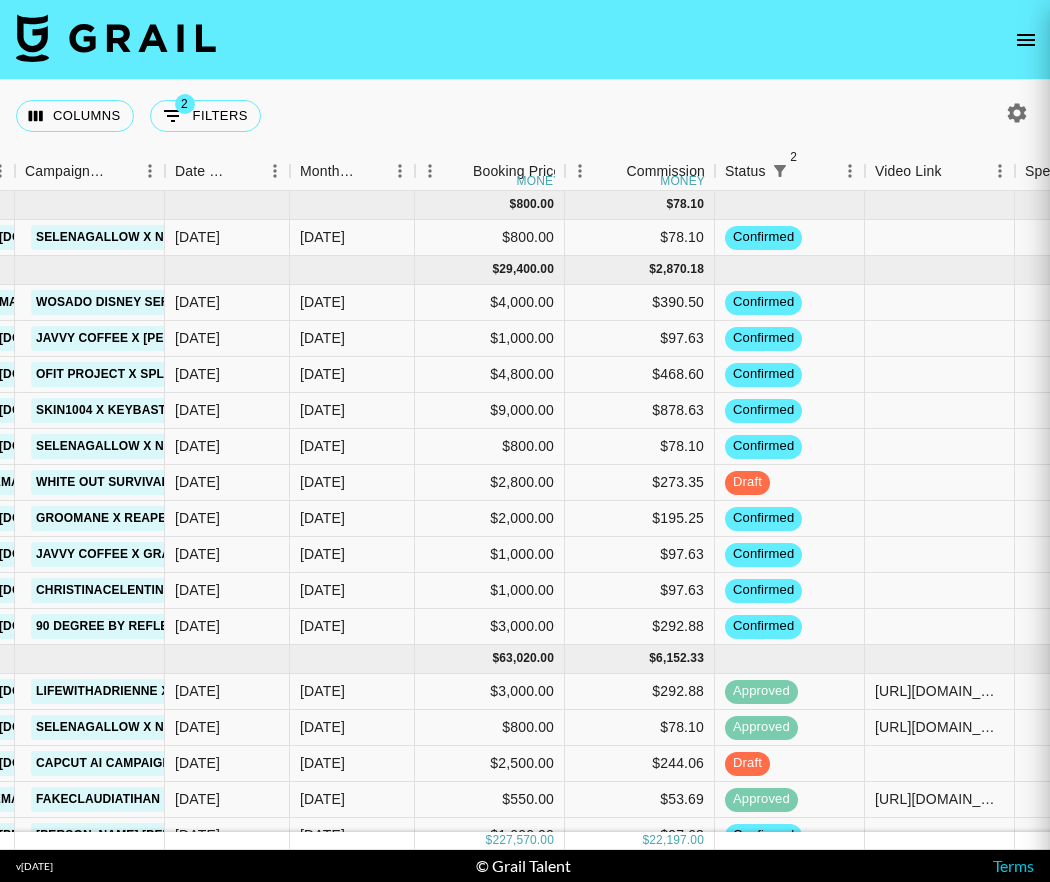 click at bounding box center (525, 441) 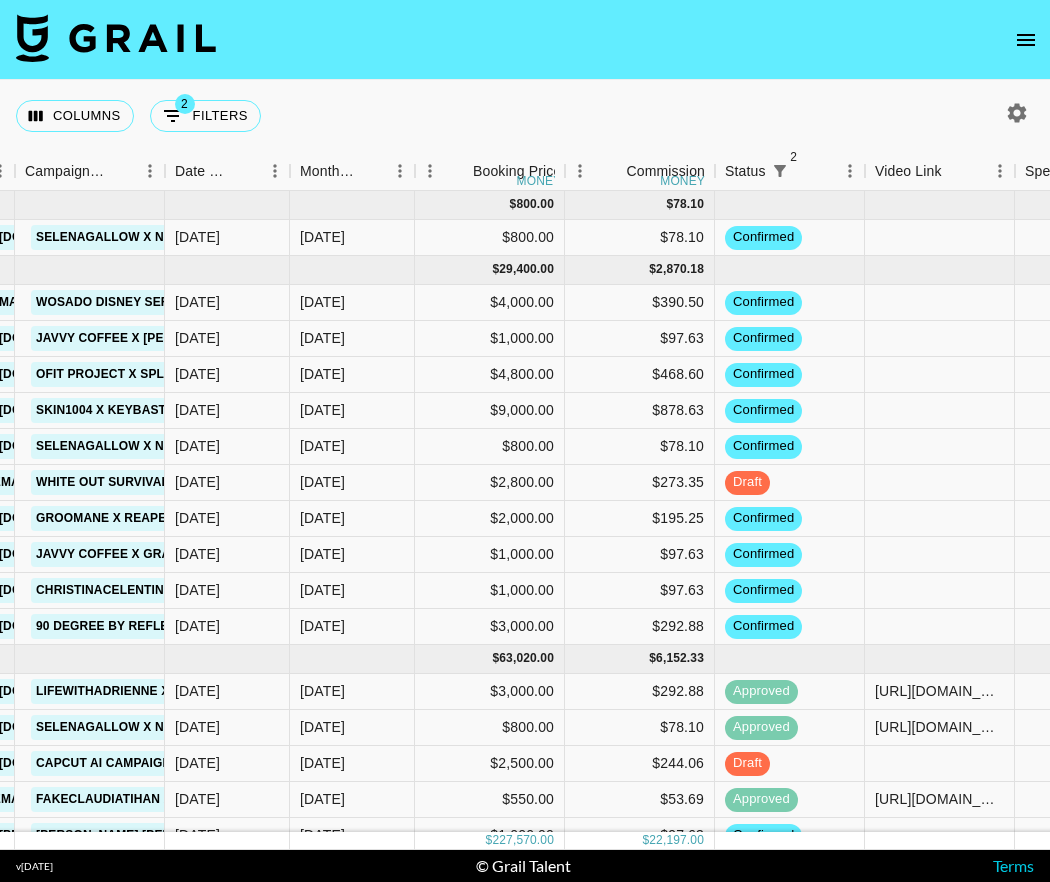 click 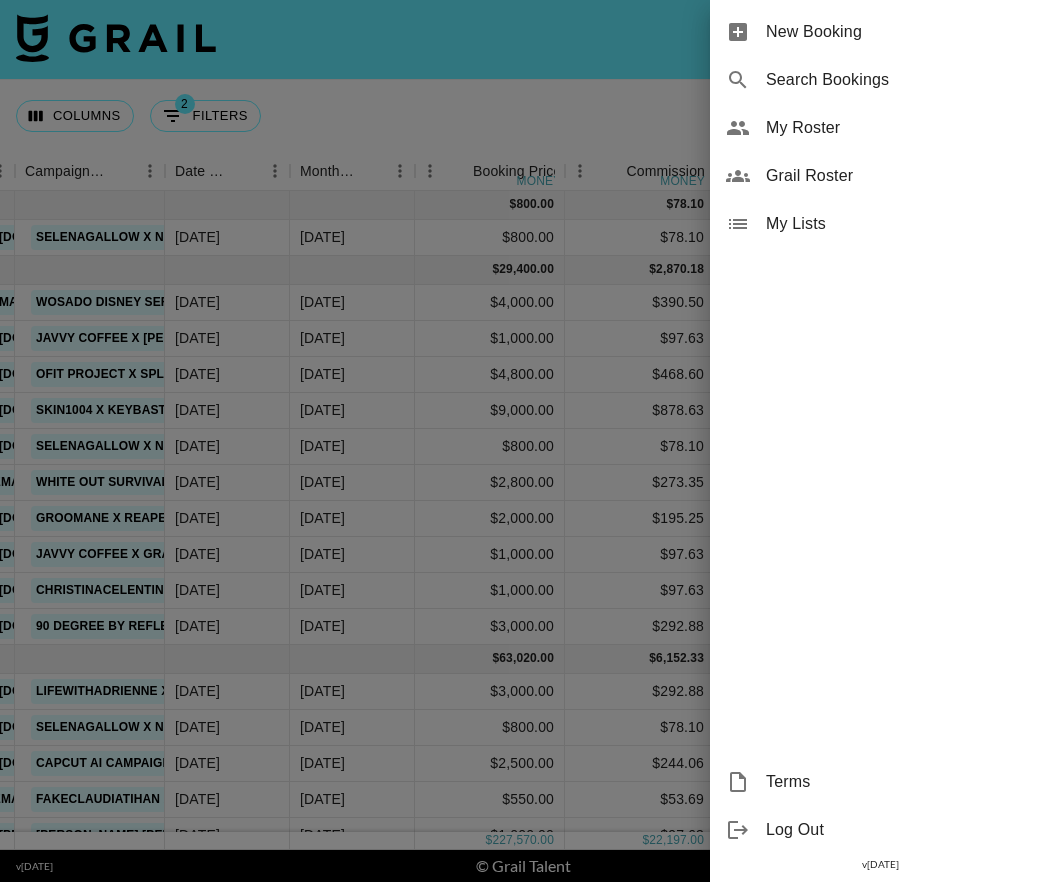 click on "New Booking" at bounding box center [900, 32] 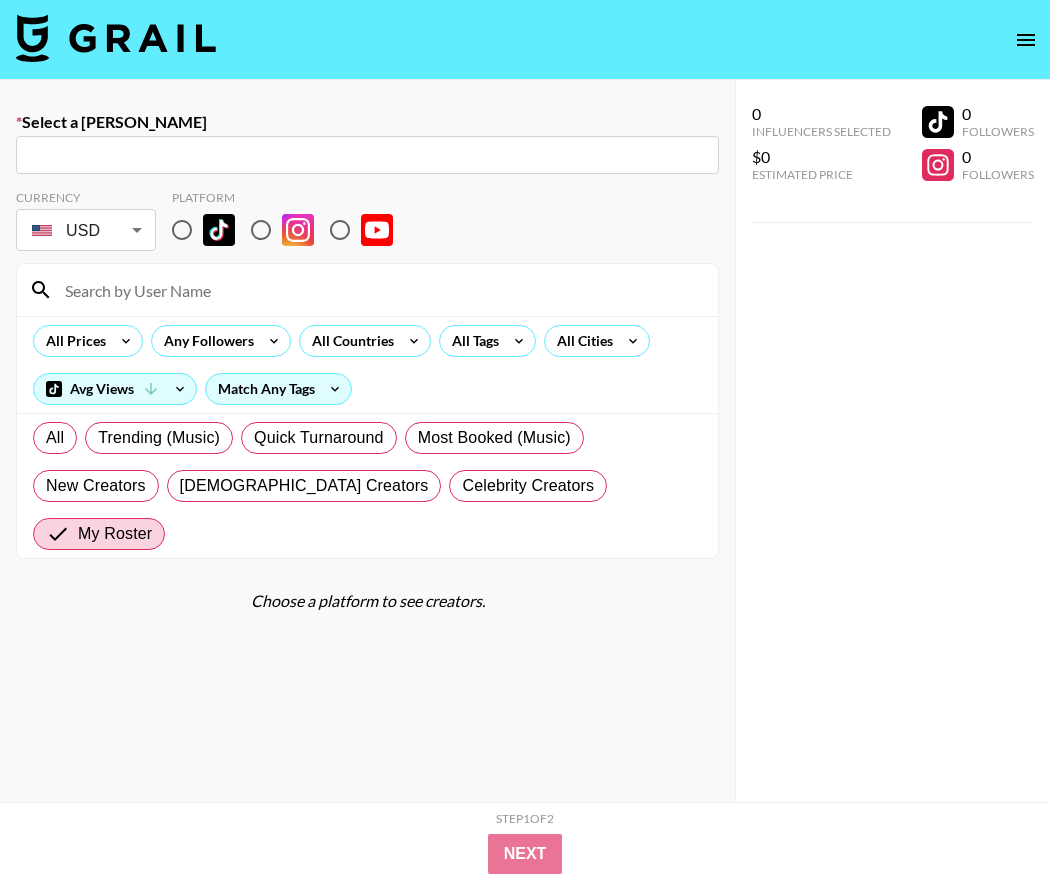 click at bounding box center (367, 155) 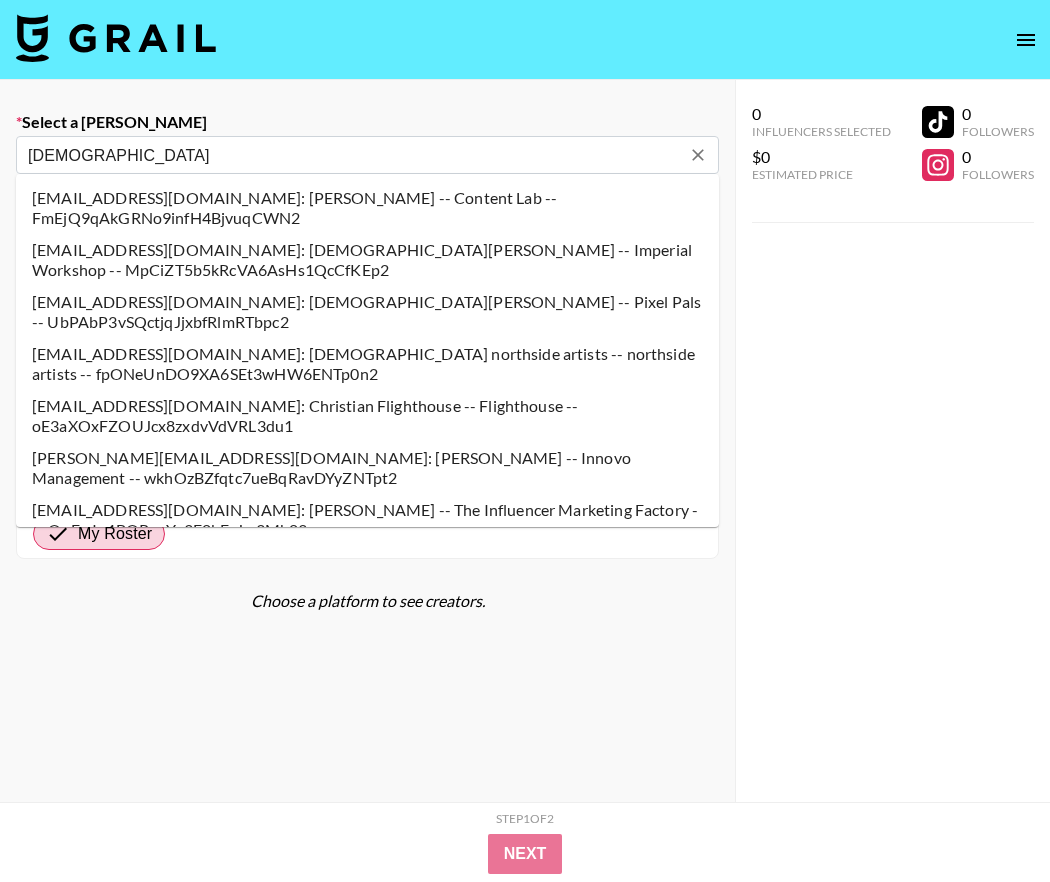 type on "christian" 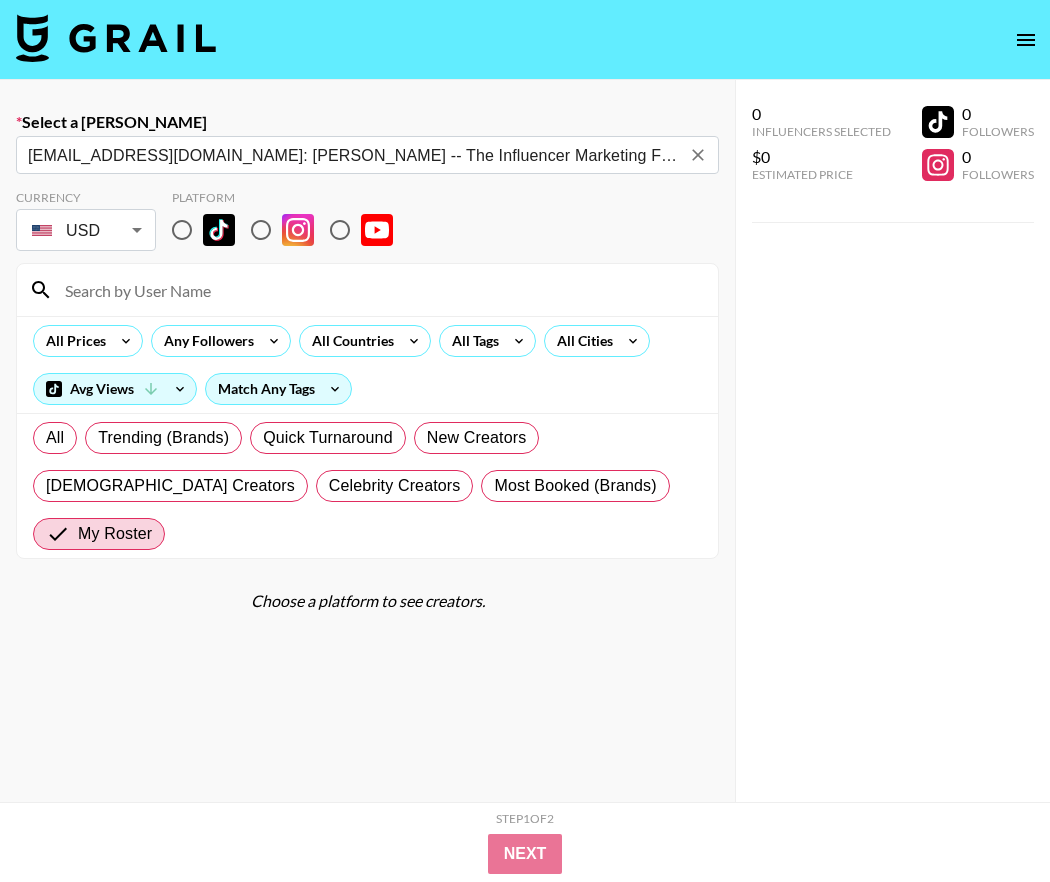 type on "christiane@theinfluencermarketingfactory.com: Christian  Enke -- The Influencer Marketing Factory -- zQqFwIp4BOPyoYx3F0bEzJw3Mh03" 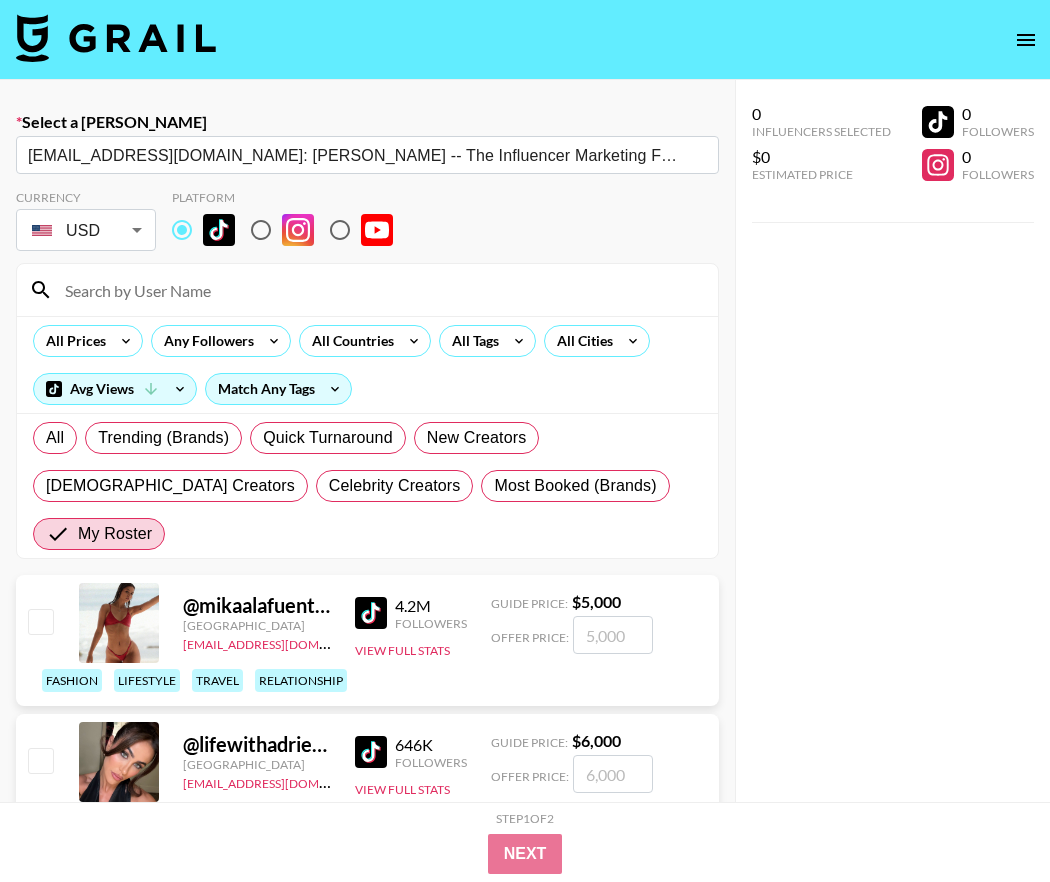 click at bounding box center (379, 290) 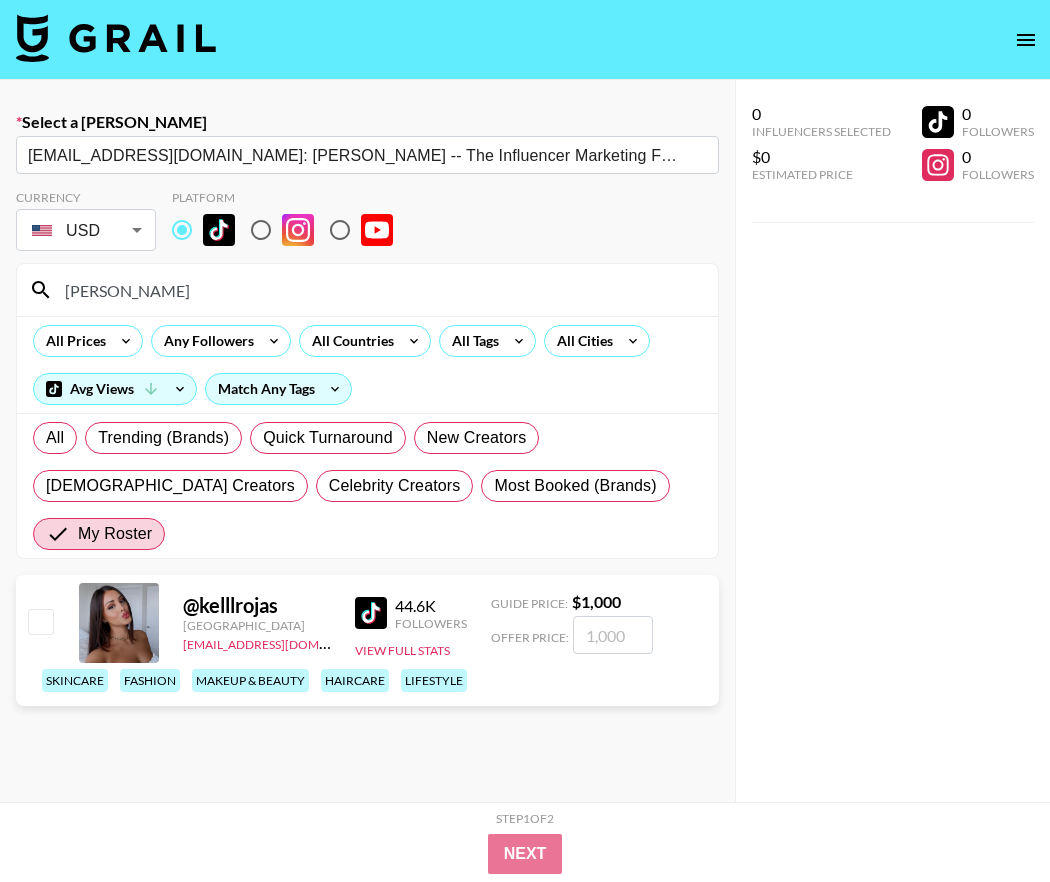 type on "[PERSON_NAME]" 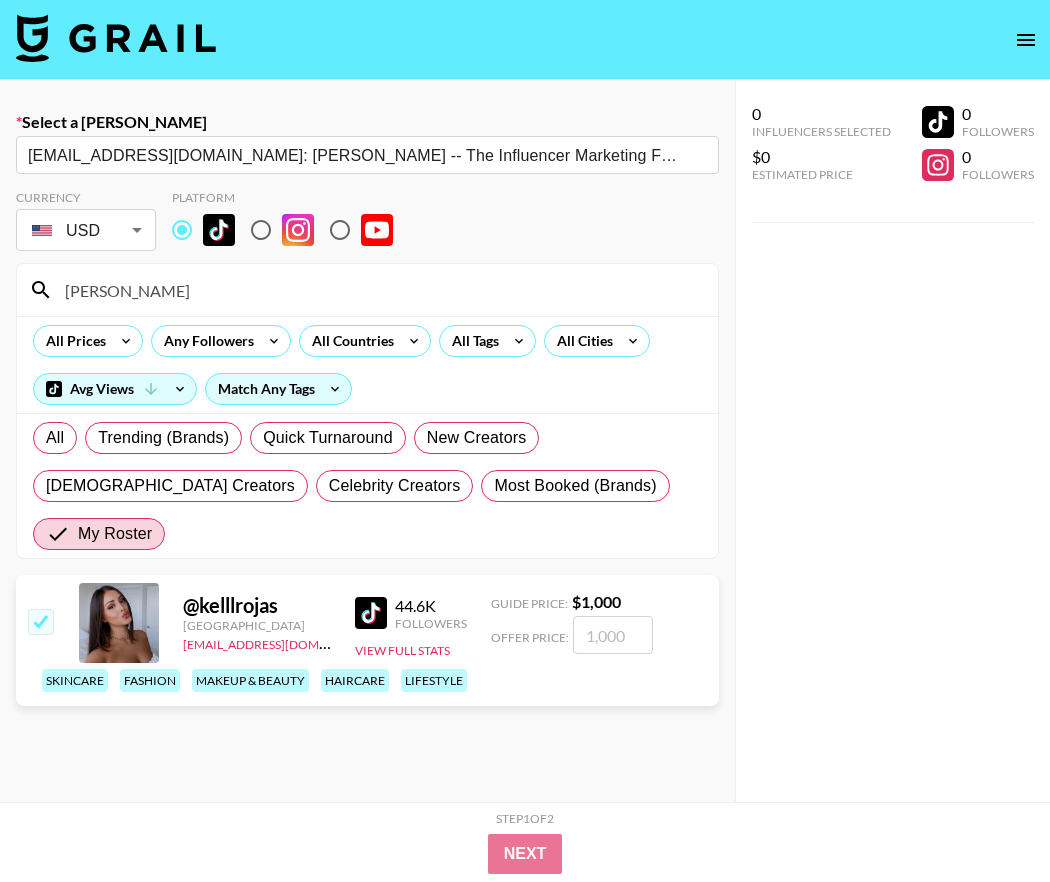checkbox on "true" 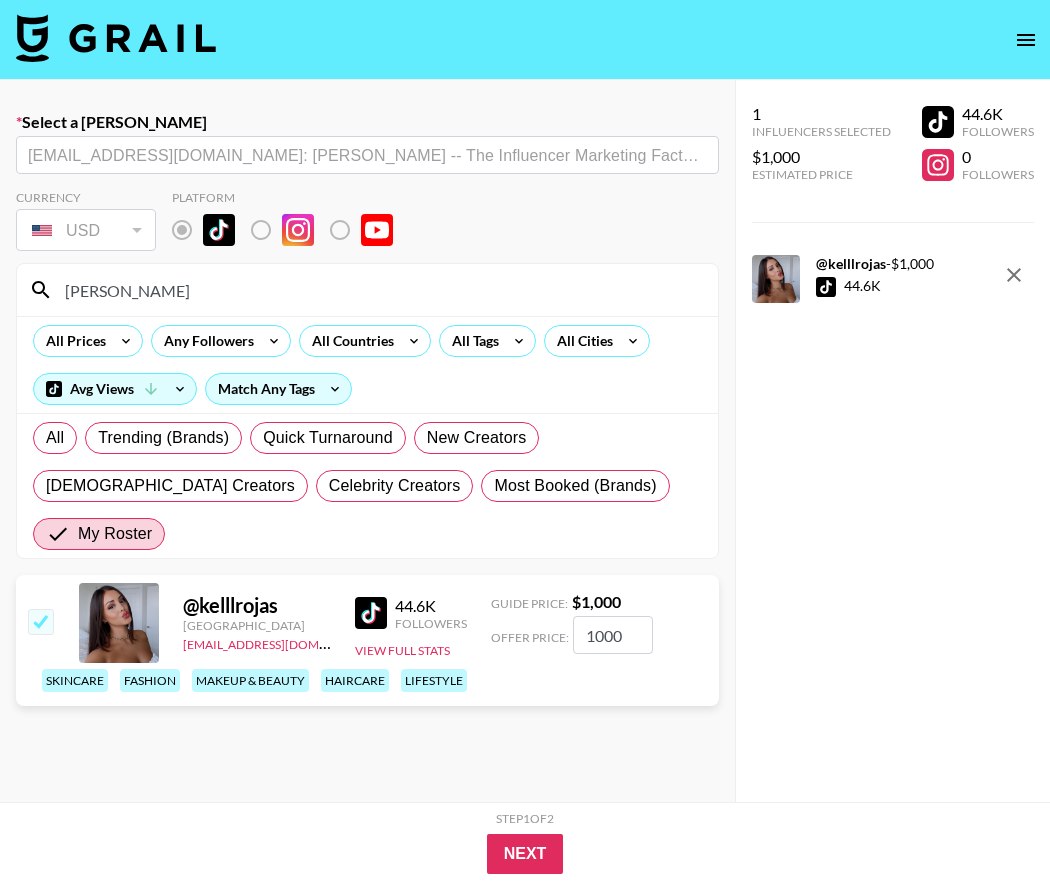 click on "Offer Price: 1000" at bounding box center [572, 635] 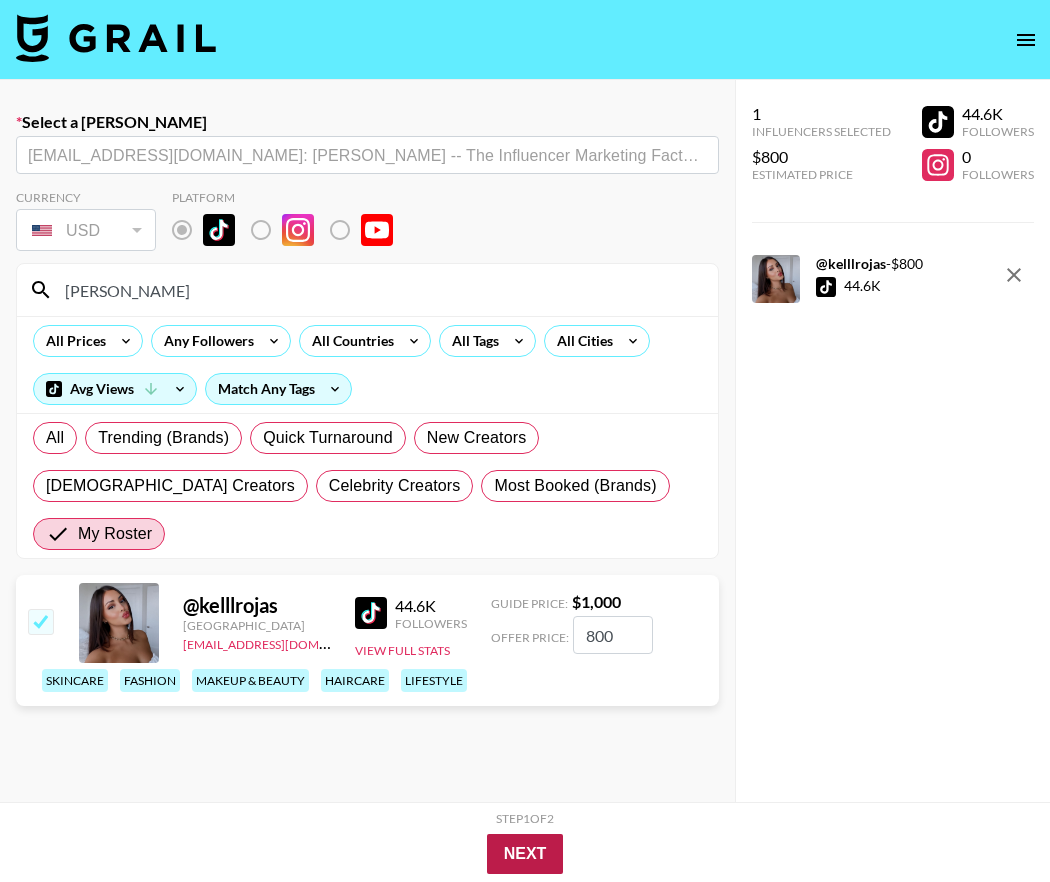 type on "800" 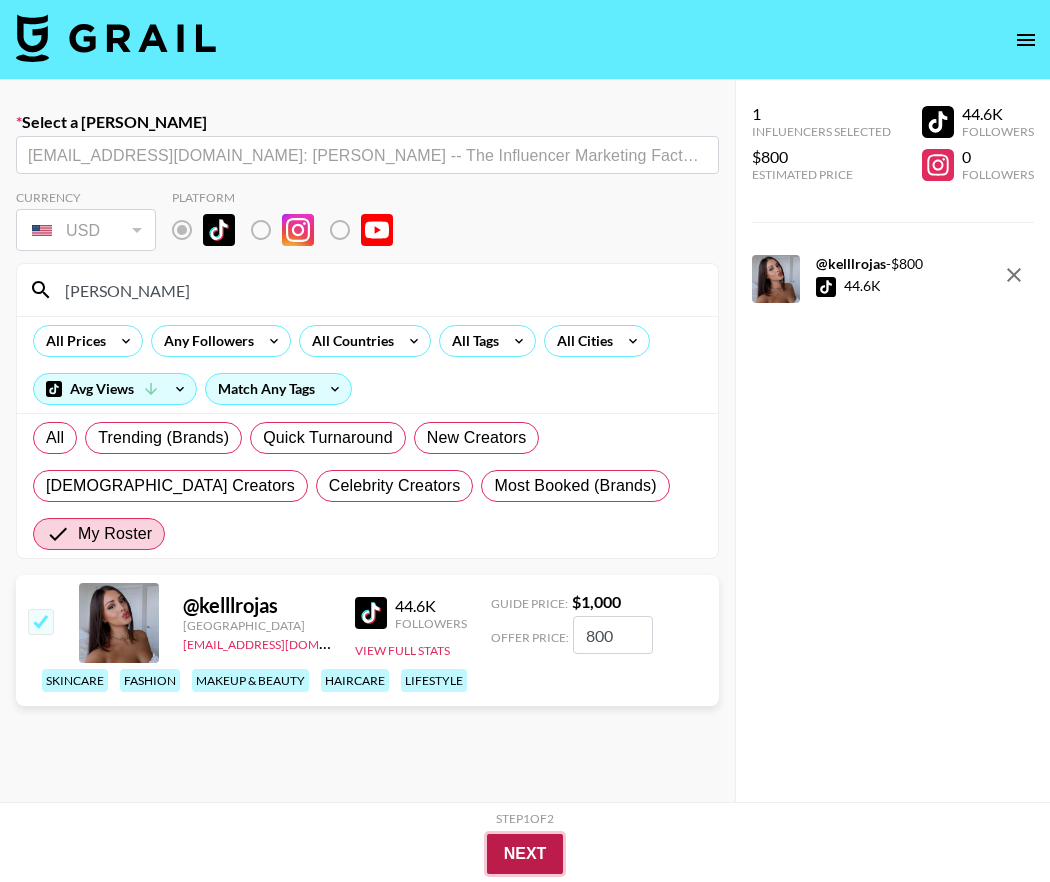 click on "Next" at bounding box center (525, 854) 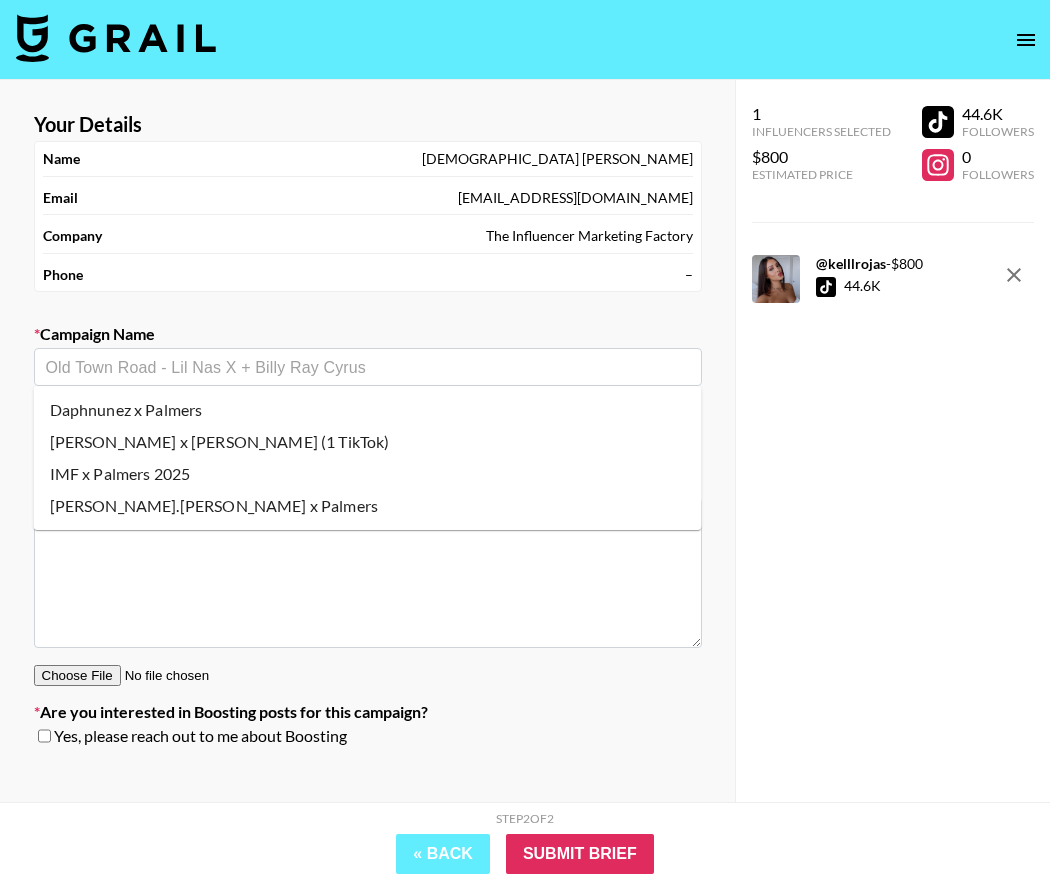 click at bounding box center (368, 367) 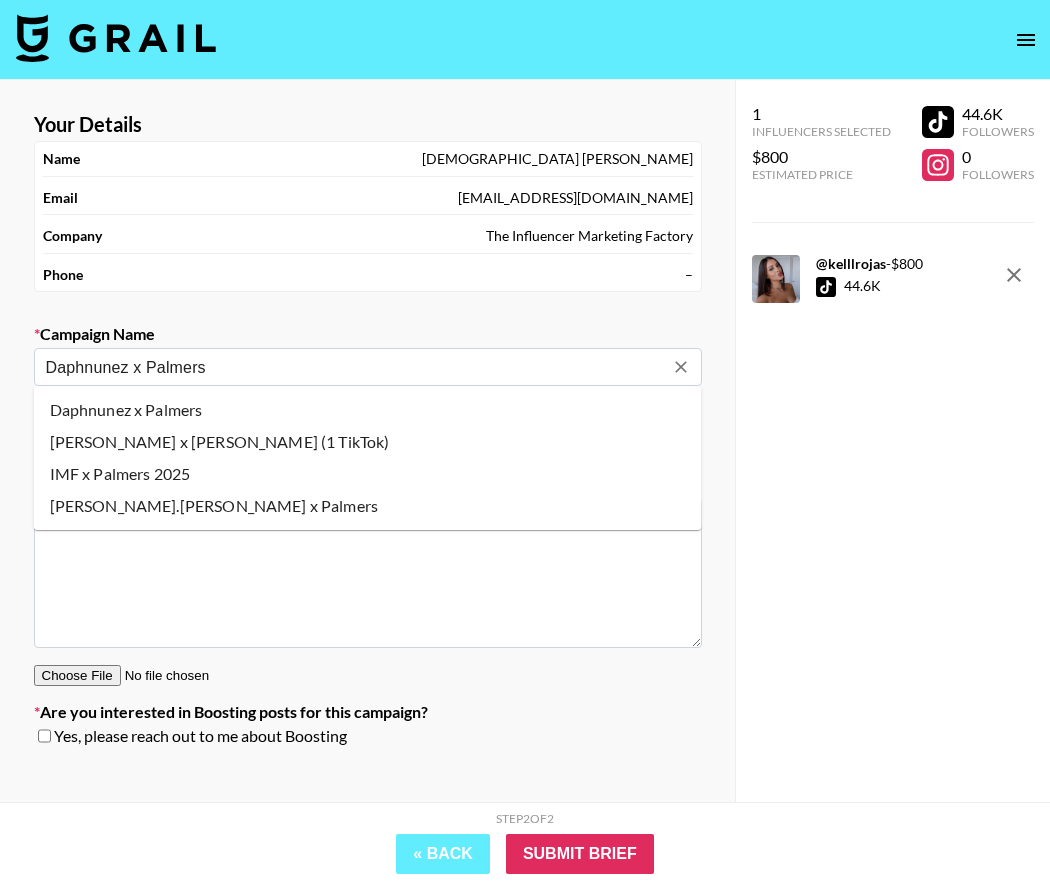 drag, startPoint x: 130, startPoint y: 367, endPoint x: -4, endPoint y: 354, distance: 134.62912 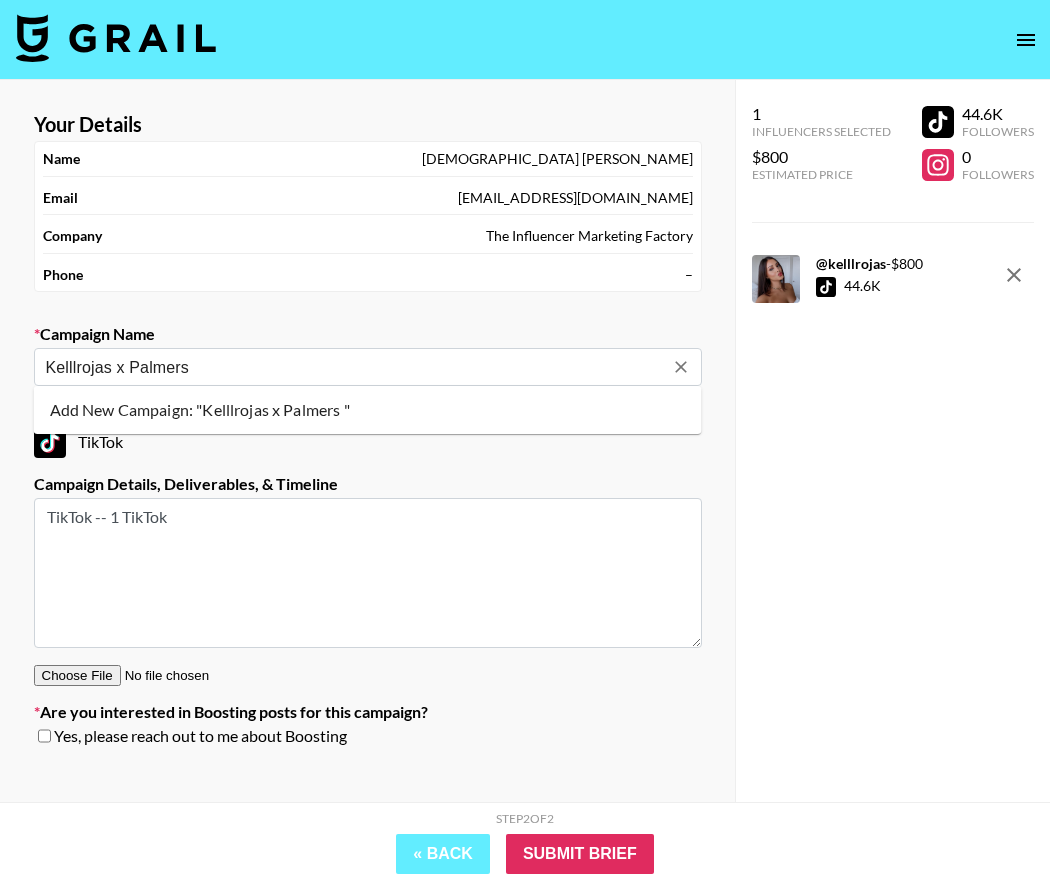 click on "Add New Campaign: "Kelllrojas x Palmers "" at bounding box center [368, 410] 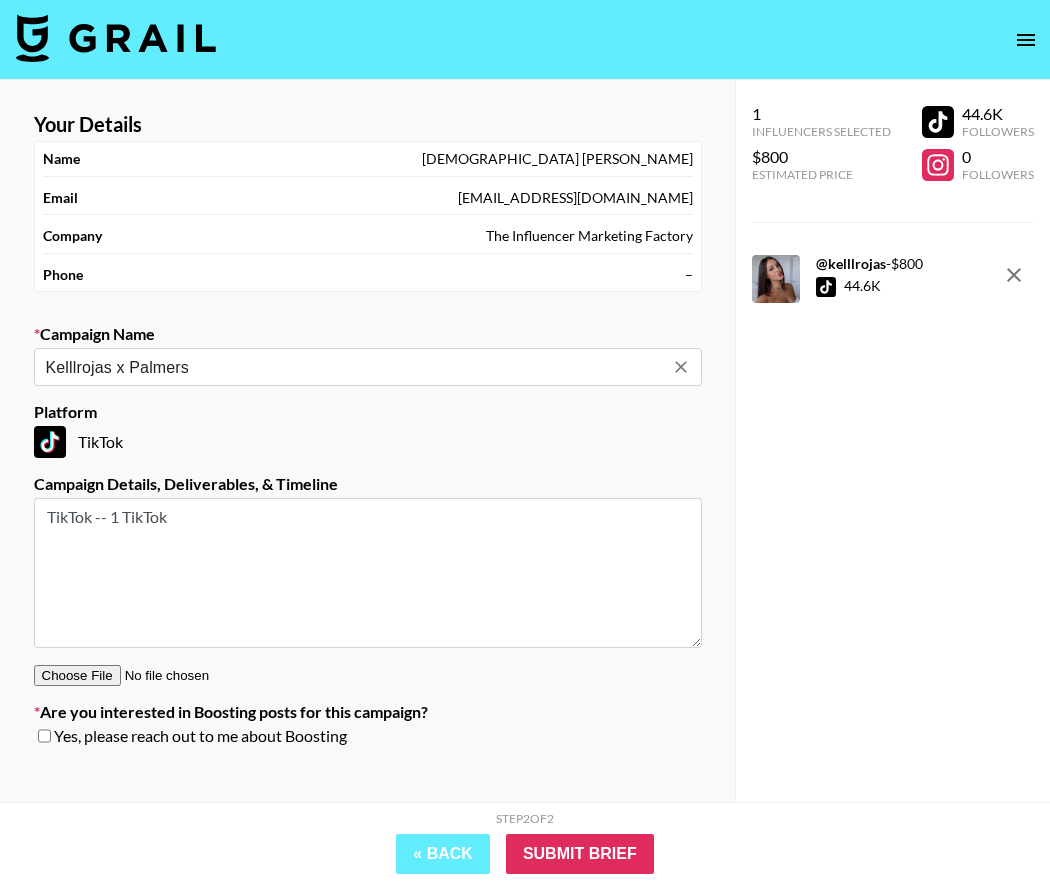 type on "Kelllrojas x Palmers" 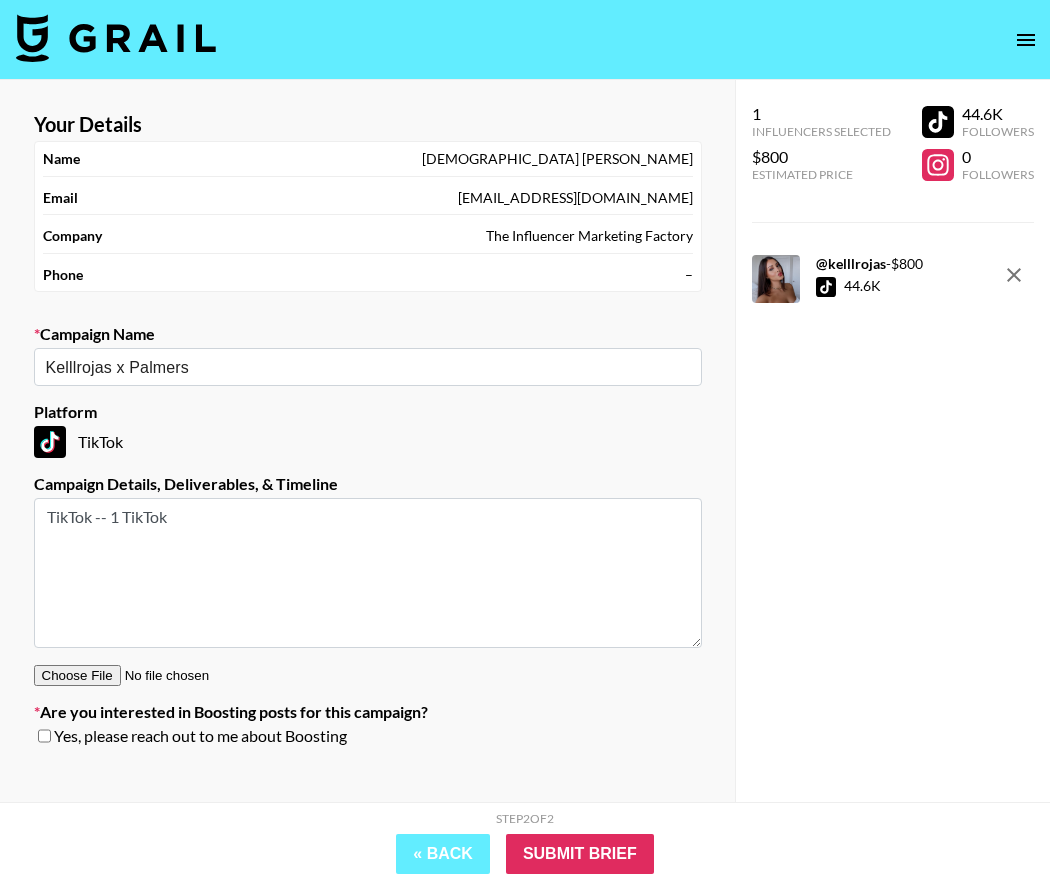 drag, startPoint x: 112, startPoint y: 508, endPoint x: -104, endPoint y: 489, distance: 216.83405 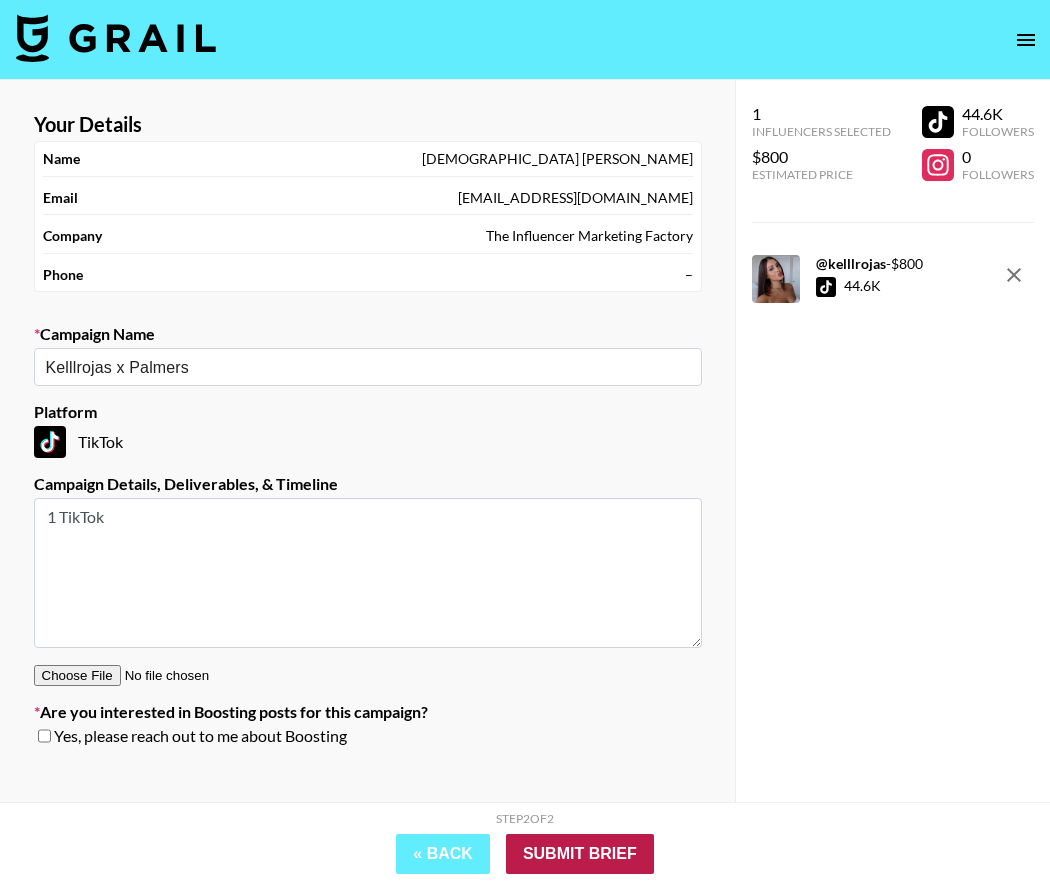 type on "1 TikTok" 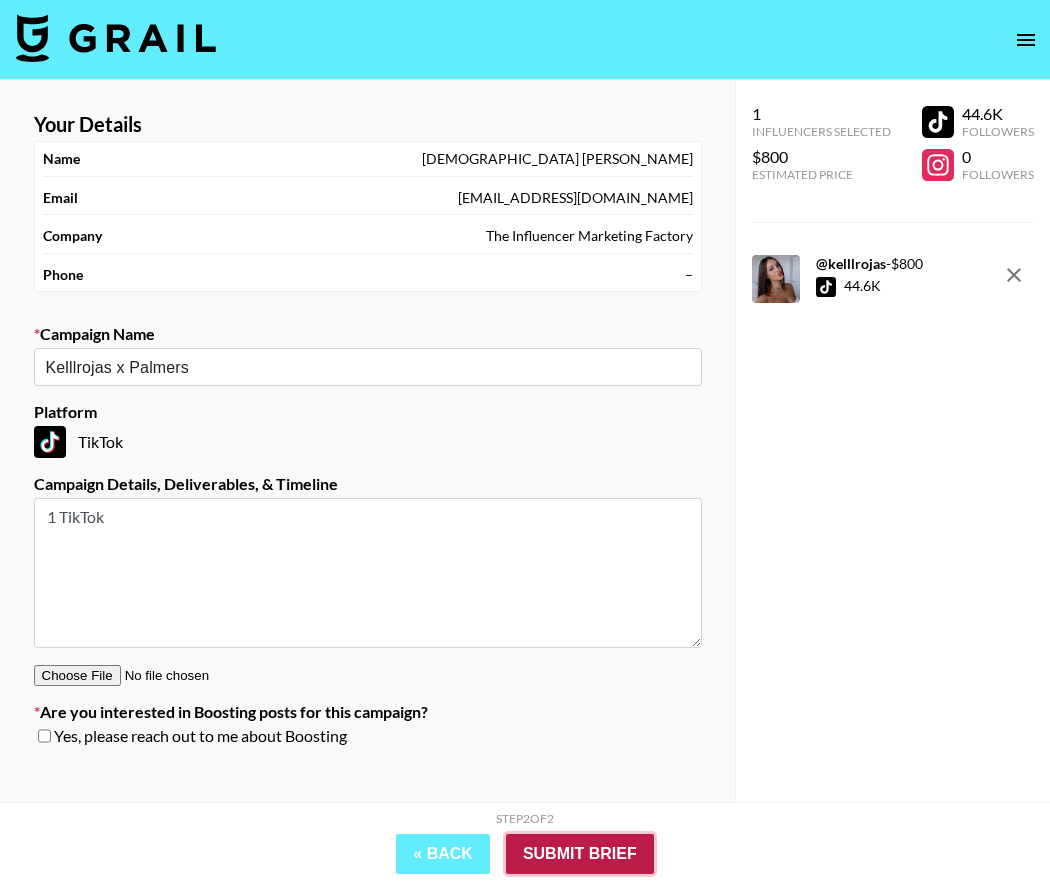 click on "Submit Brief" at bounding box center [580, 854] 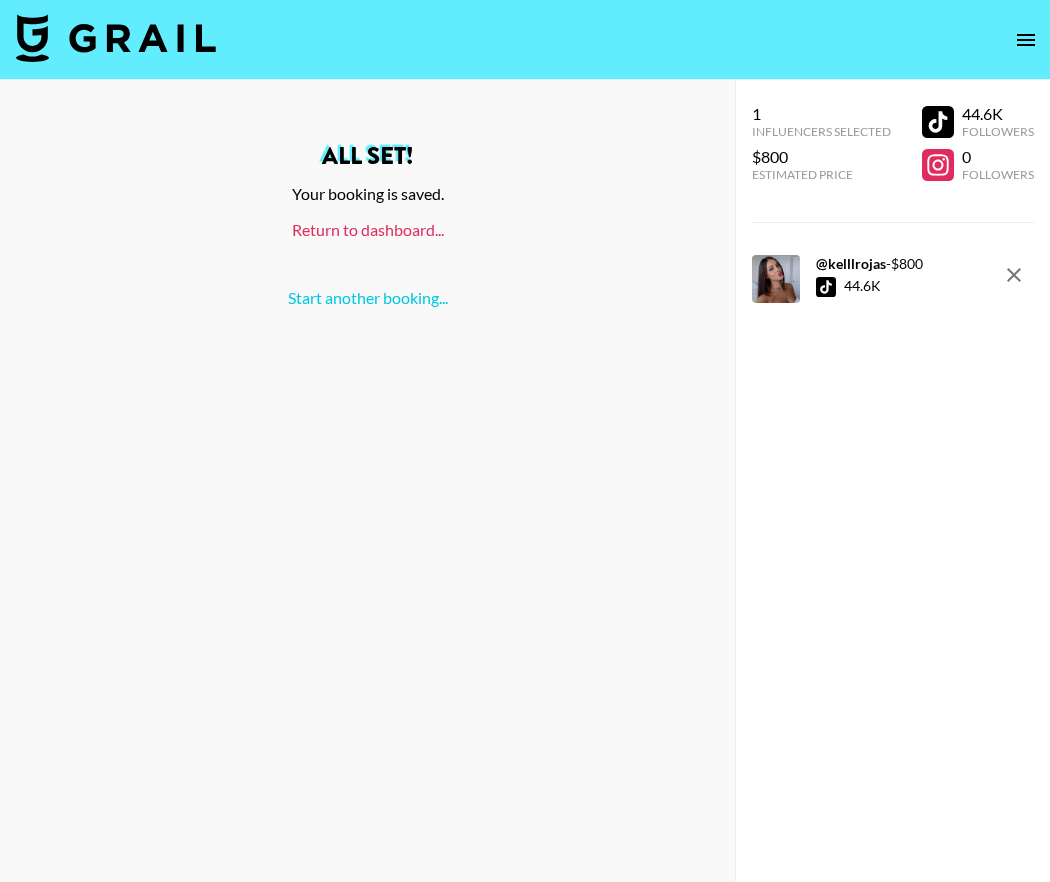 click on "Return to dashboard..." at bounding box center (368, 229) 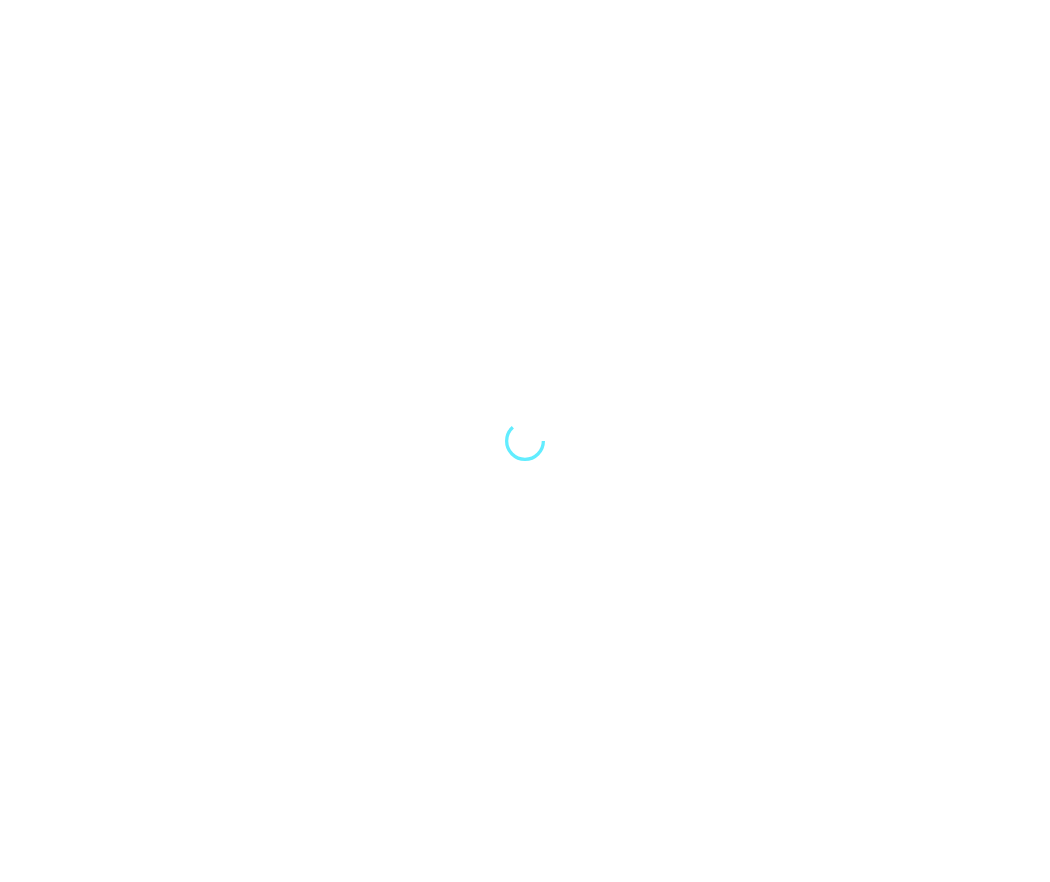 scroll, scrollTop: 0, scrollLeft: 0, axis: both 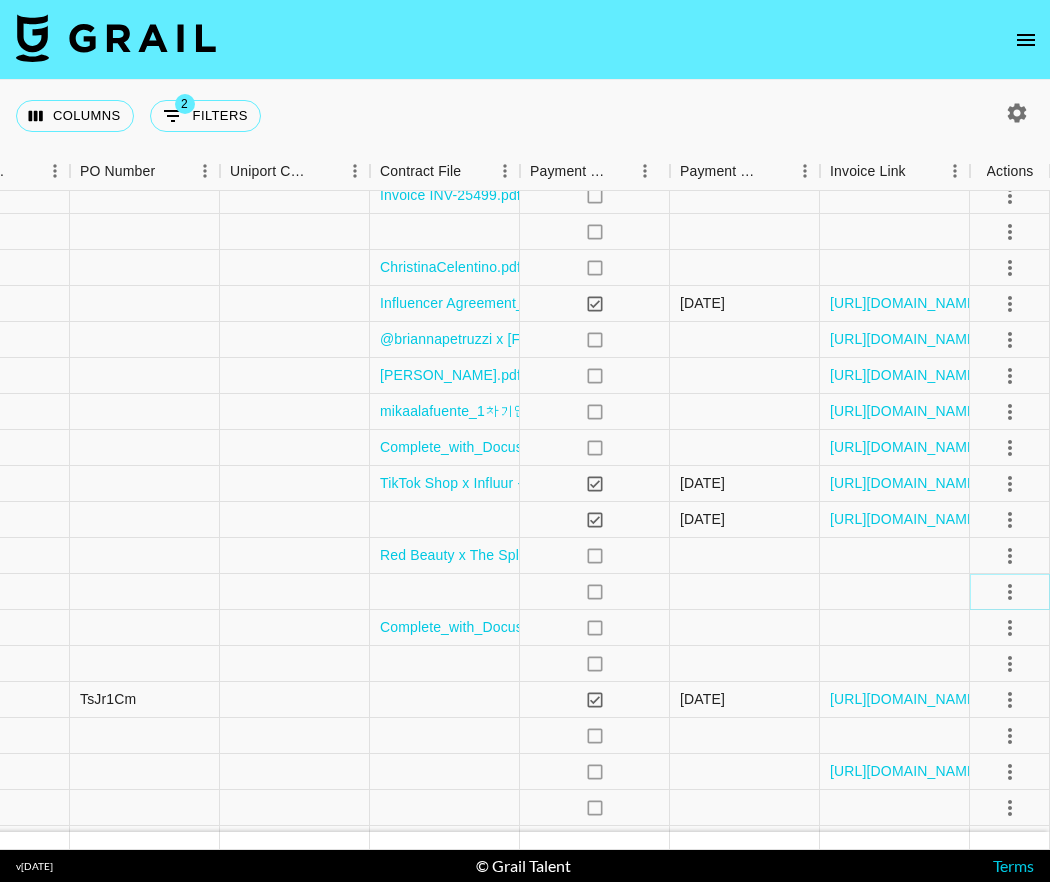 click 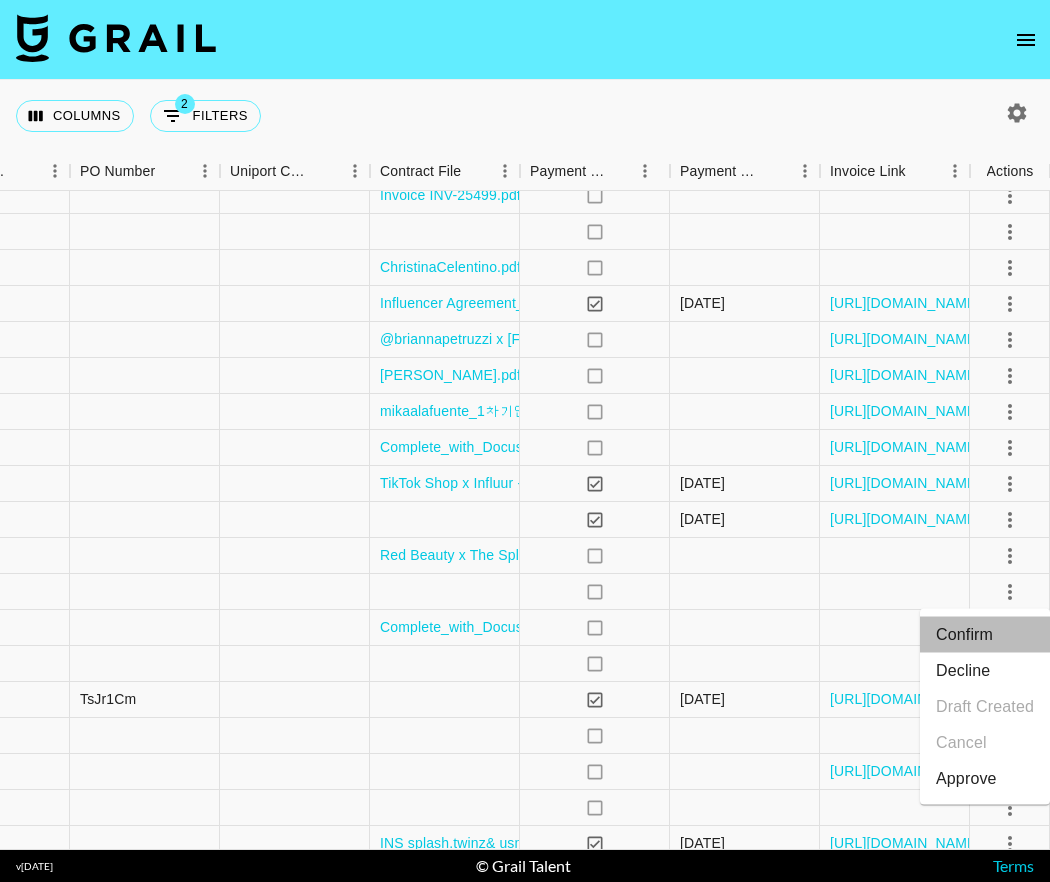 click on "Confirm" at bounding box center (985, 635) 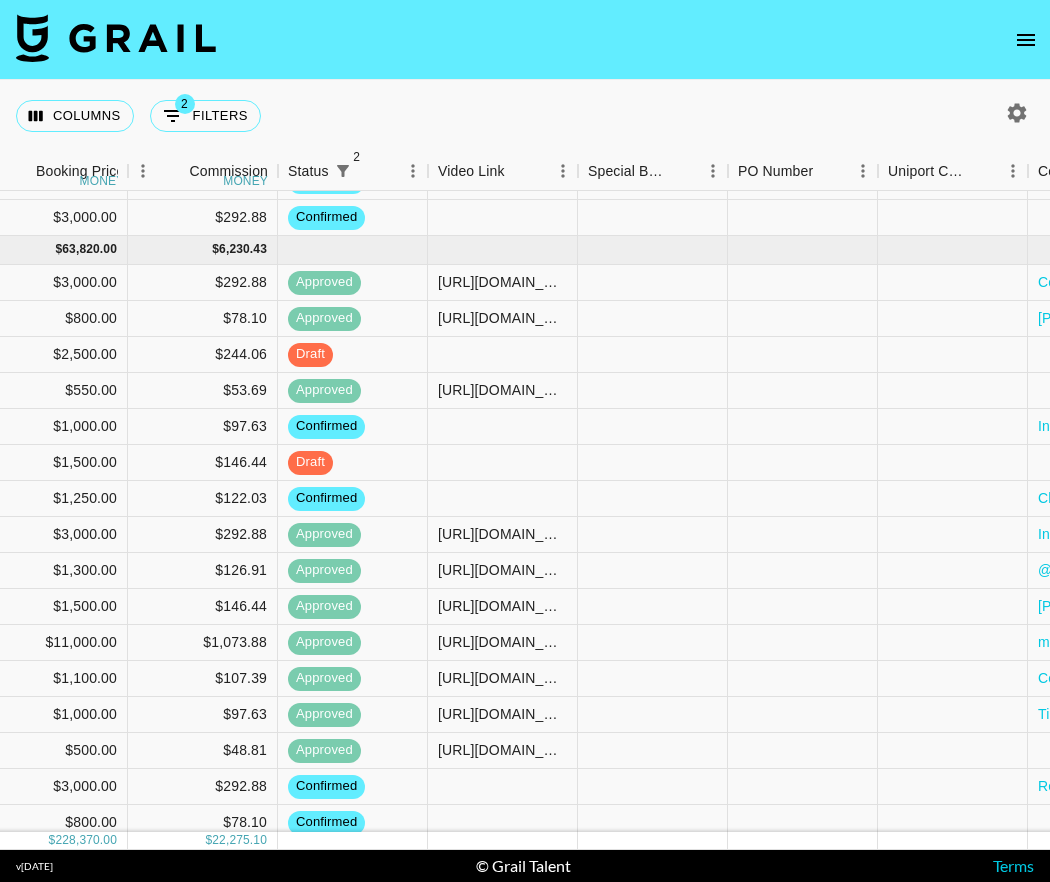 scroll, scrollTop: 409, scrollLeft: 1397, axis: both 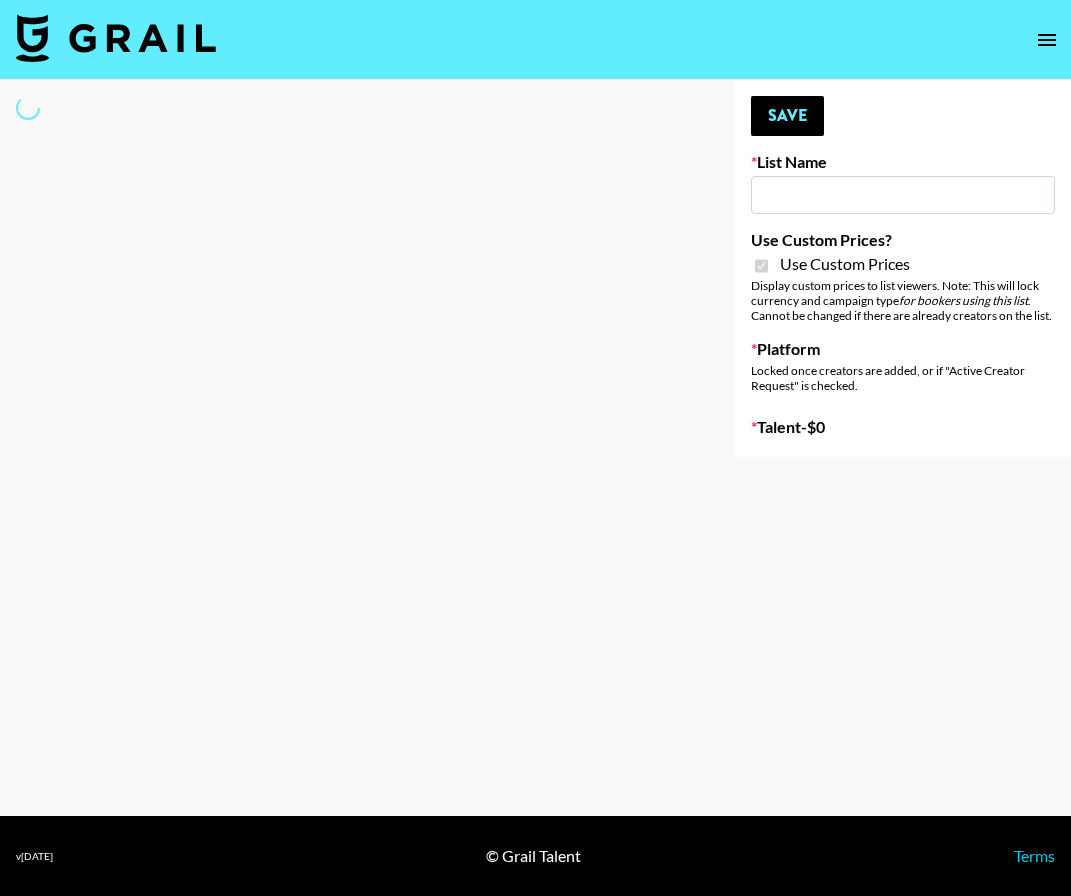 type on "L'Oreal US" 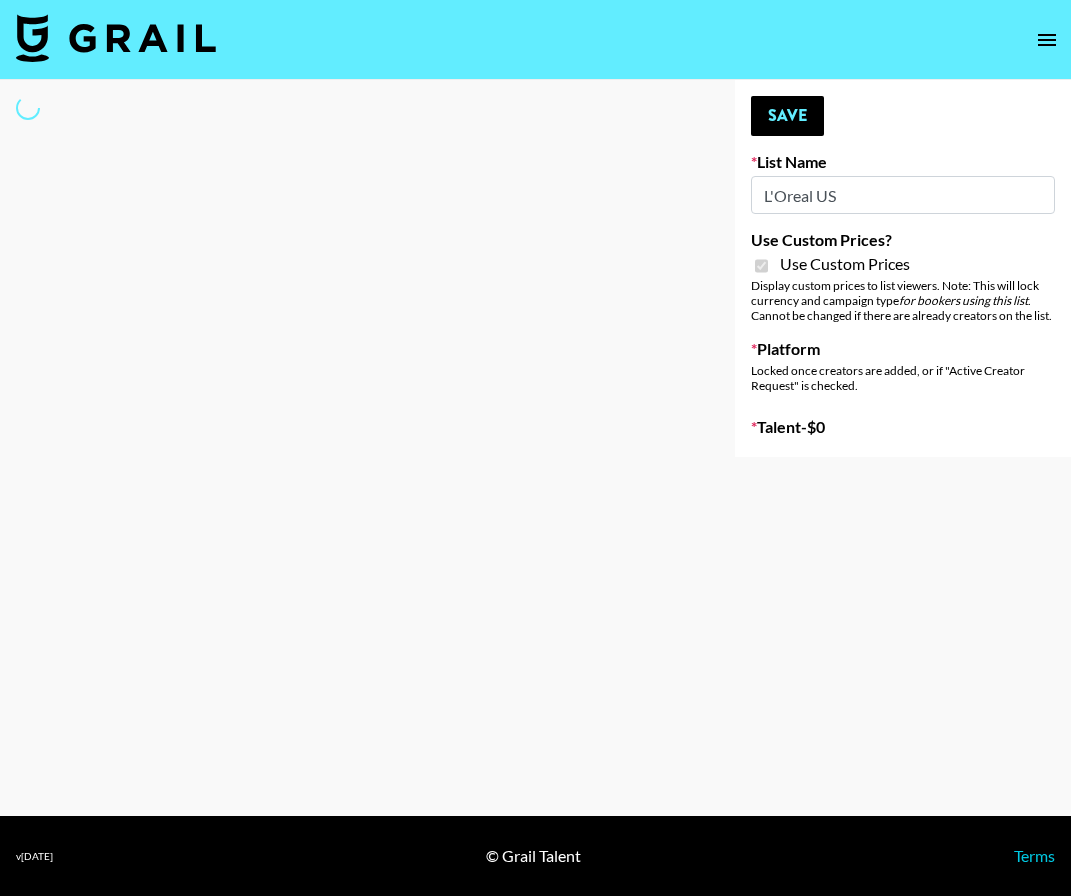 select on "Song" 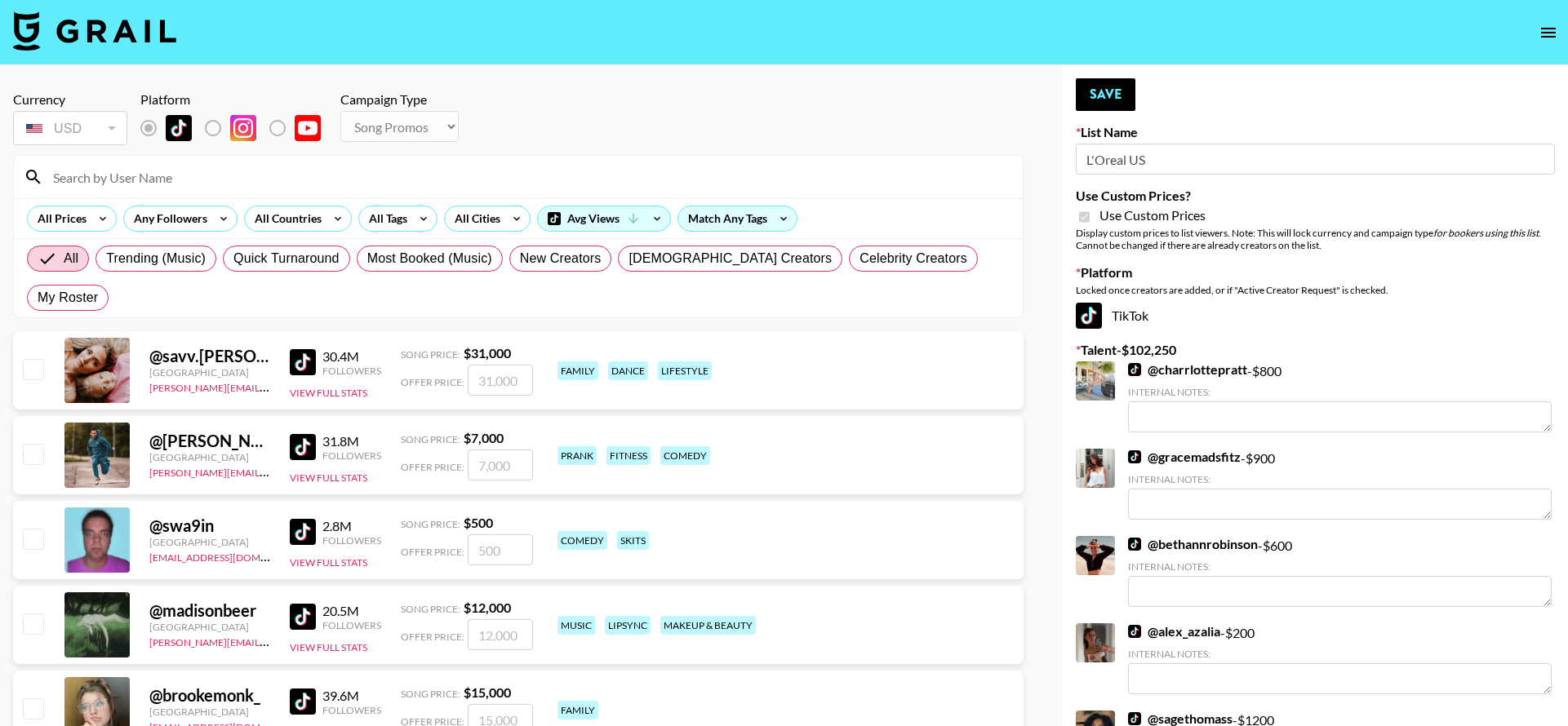 click at bounding box center [528, 177] 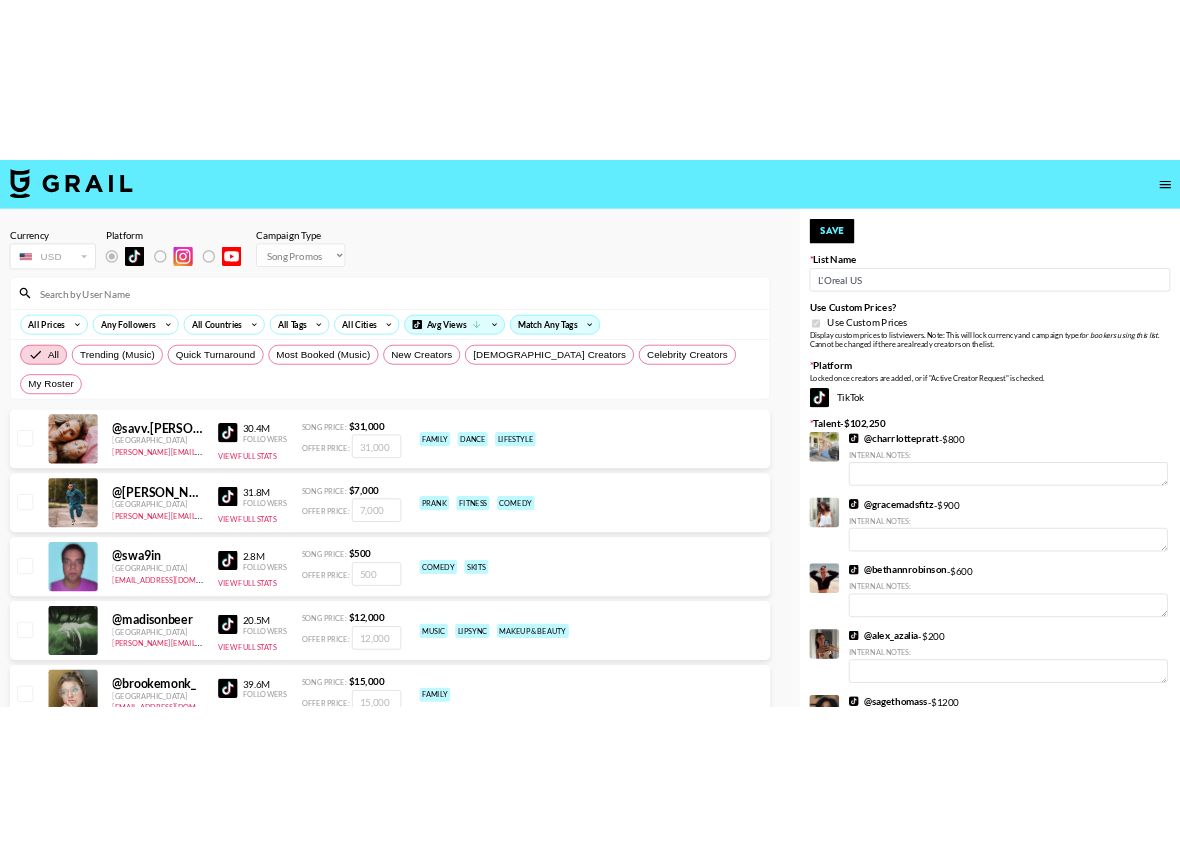 scroll, scrollTop: 1, scrollLeft: 0, axis: vertical 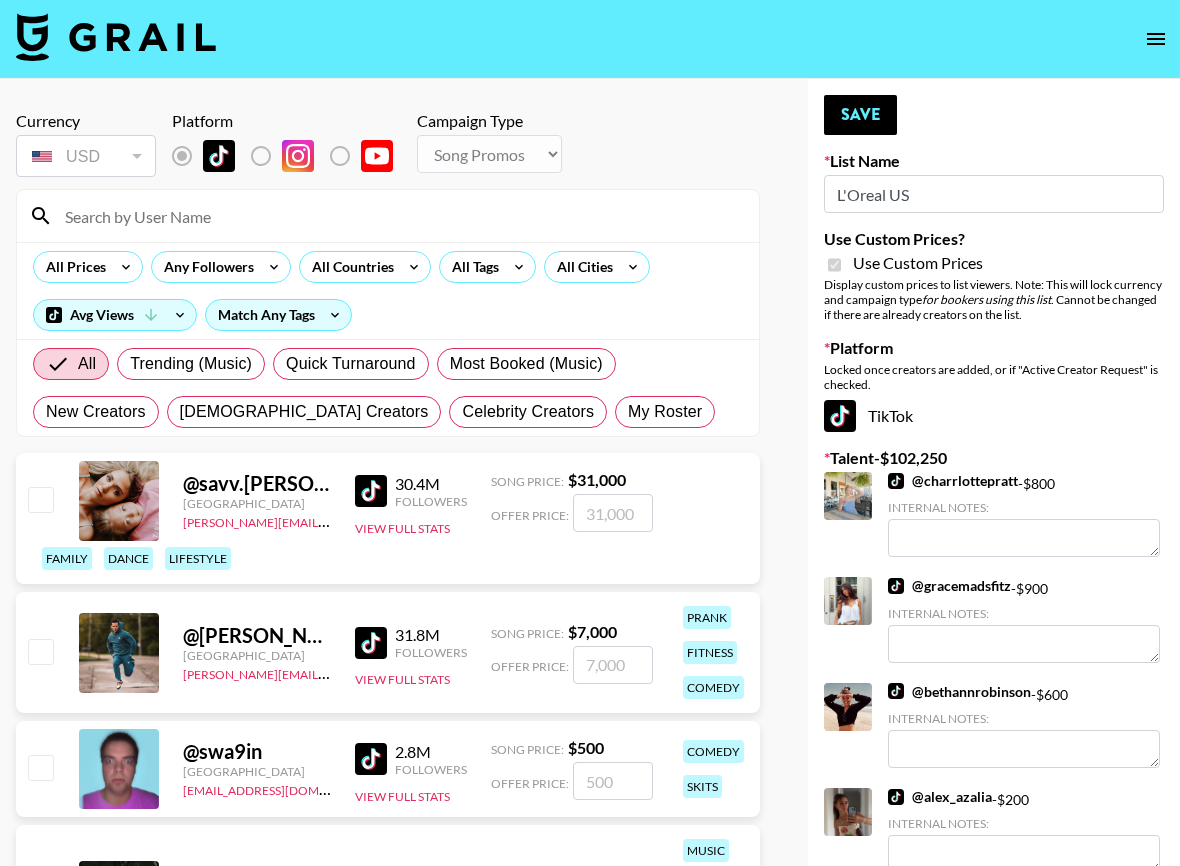 click at bounding box center [400, 216] 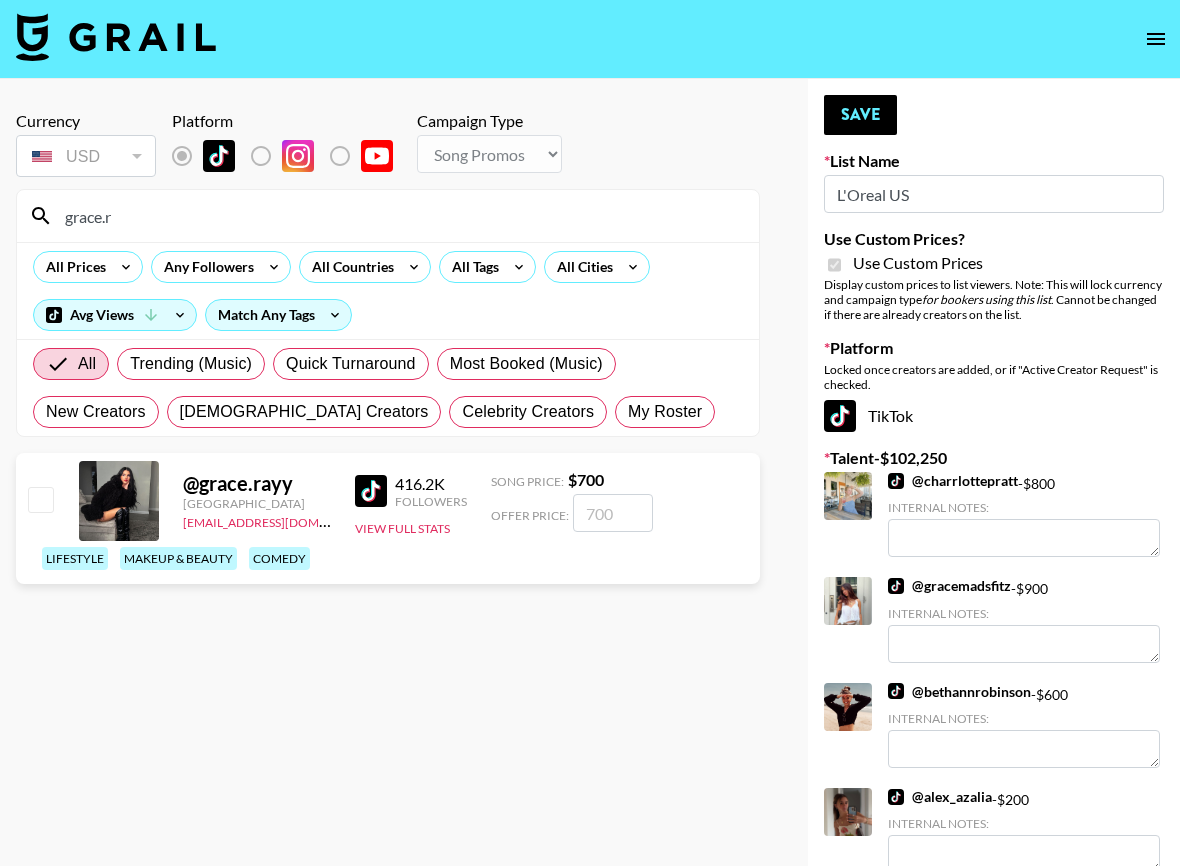 type on "grace.r" 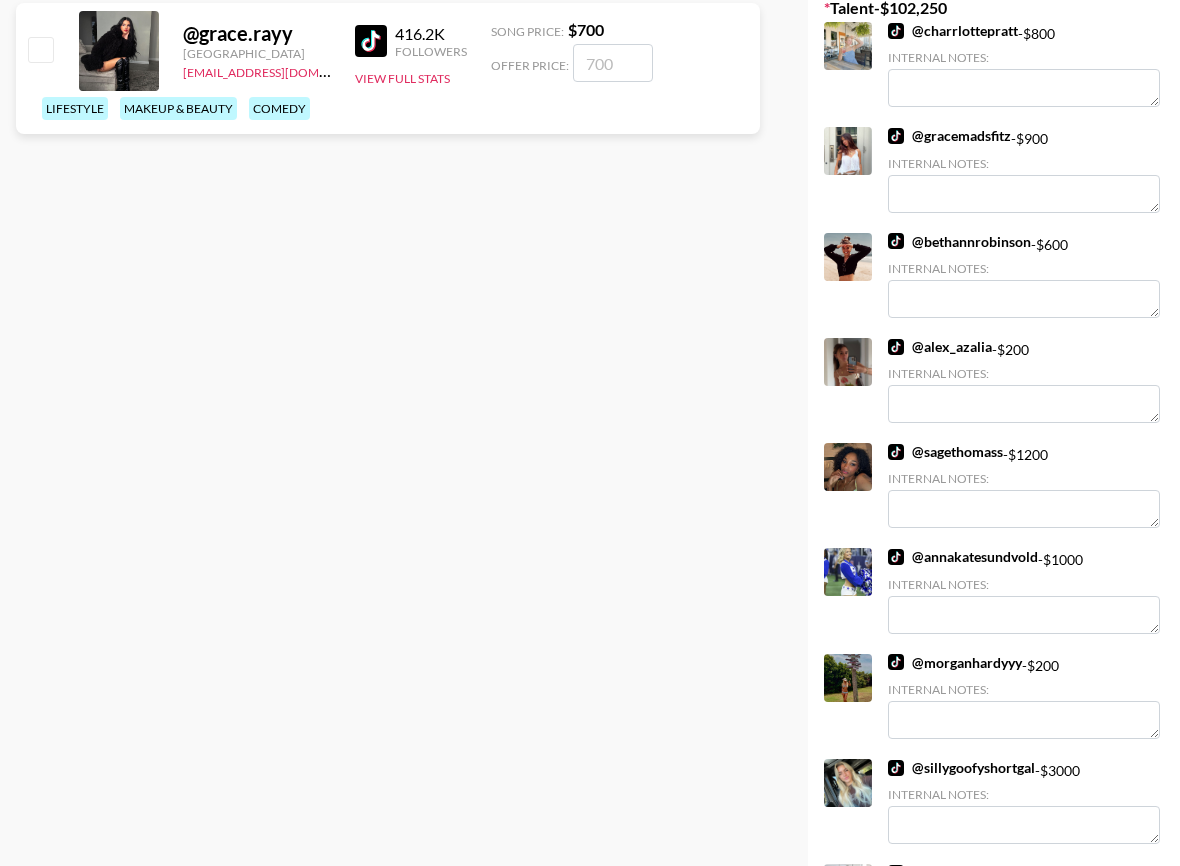 scroll, scrollTop: 0, scrollLeft: 0, axis: both 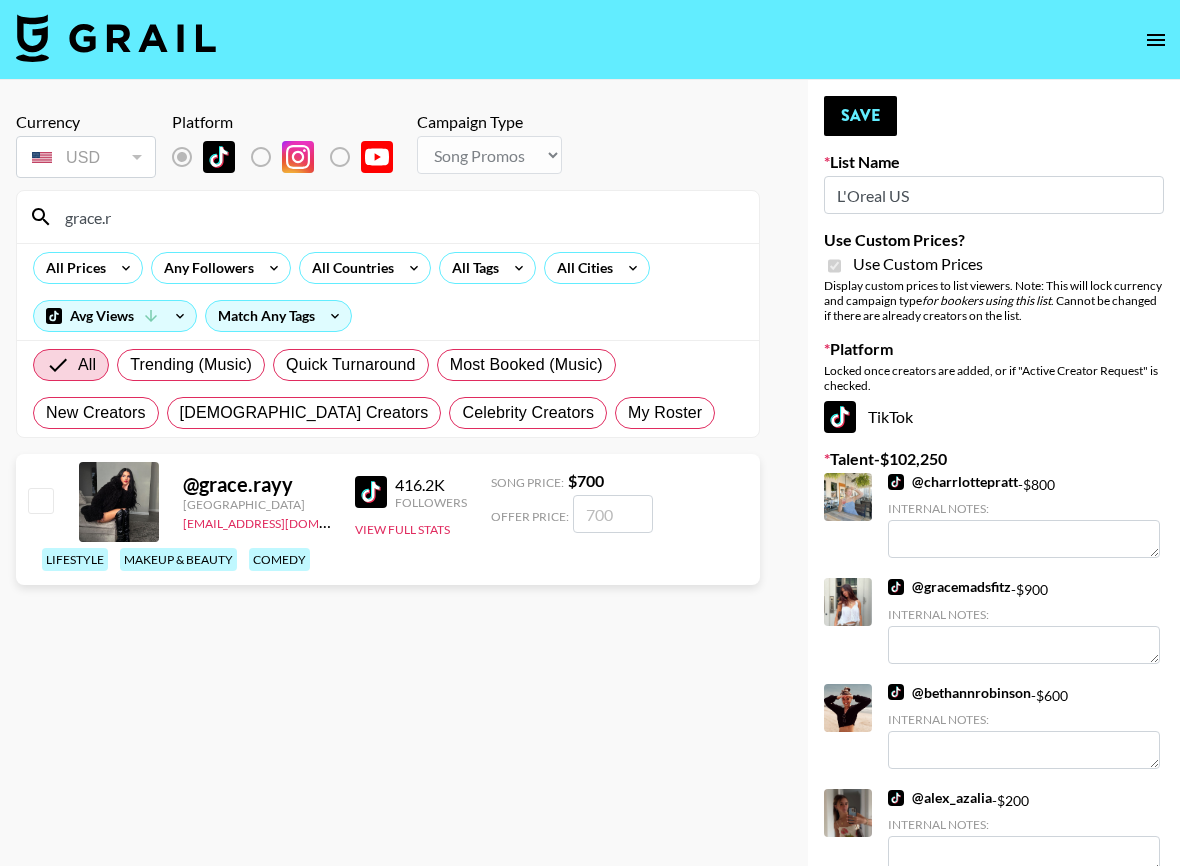 click at bounding box center [40, 500] 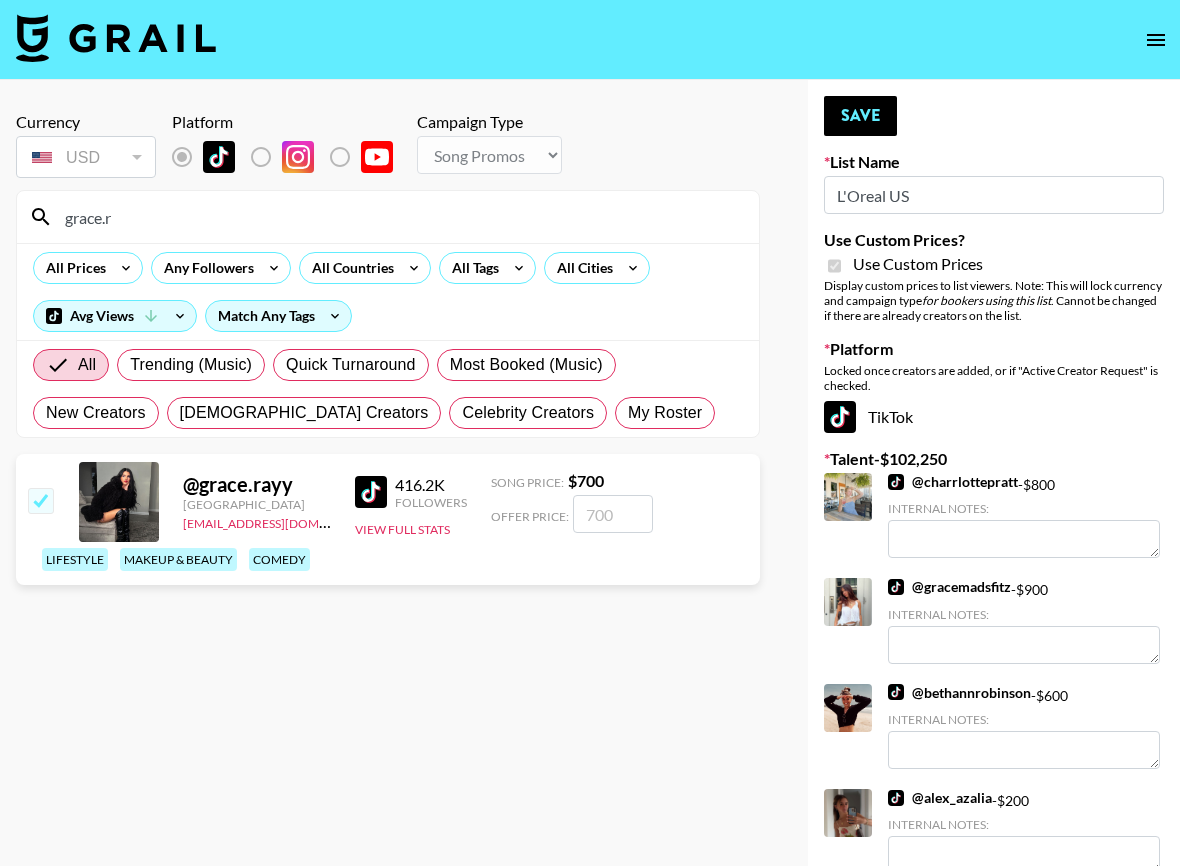 checkbox on "true" 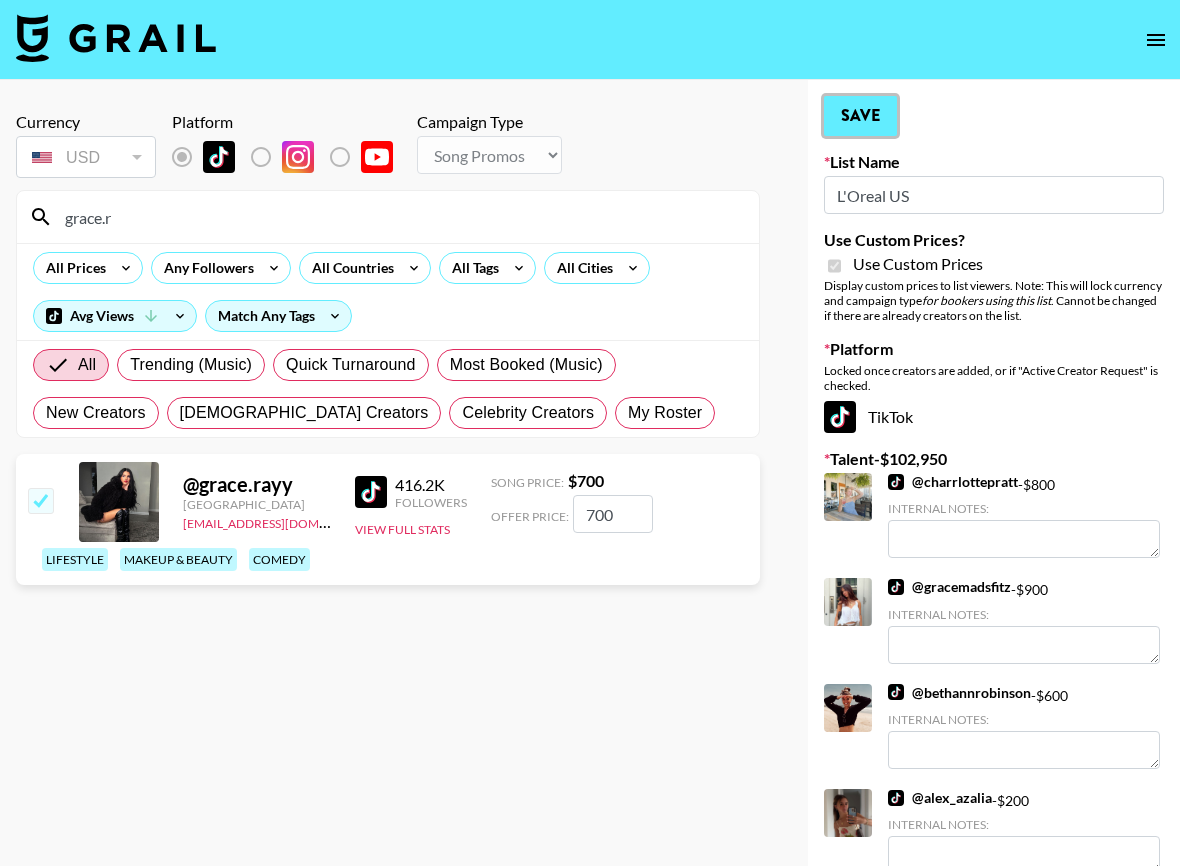 click on "Save" at bounding box center (860, 116) 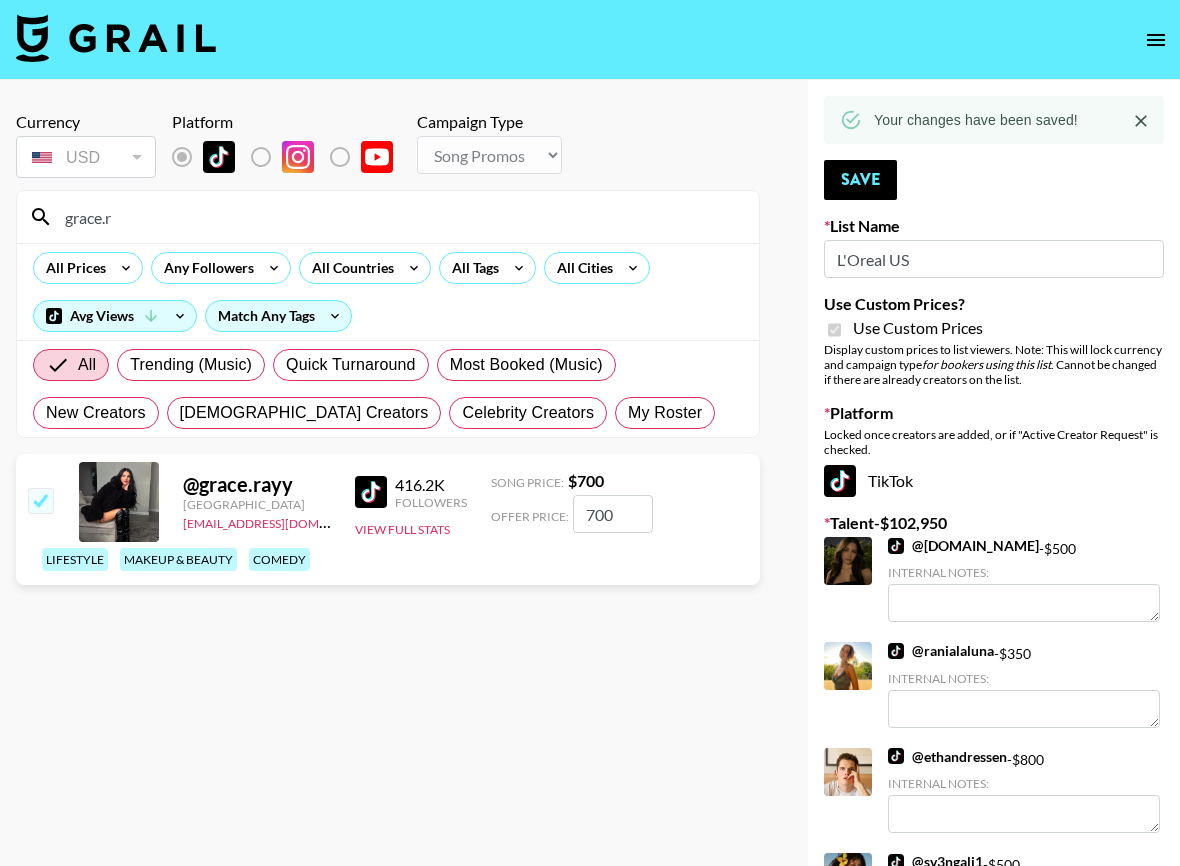 click on "grace.r" at bounding box center [400, 217] 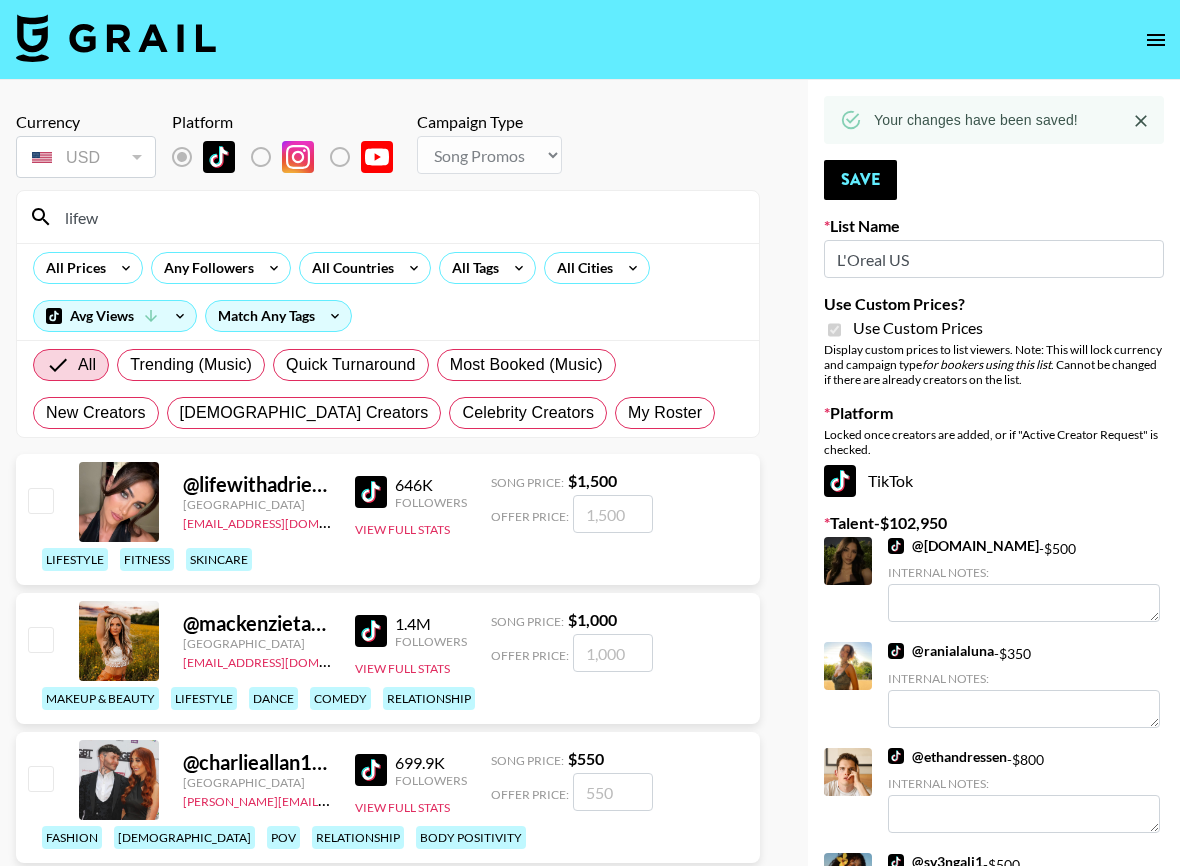 type on "lifew" 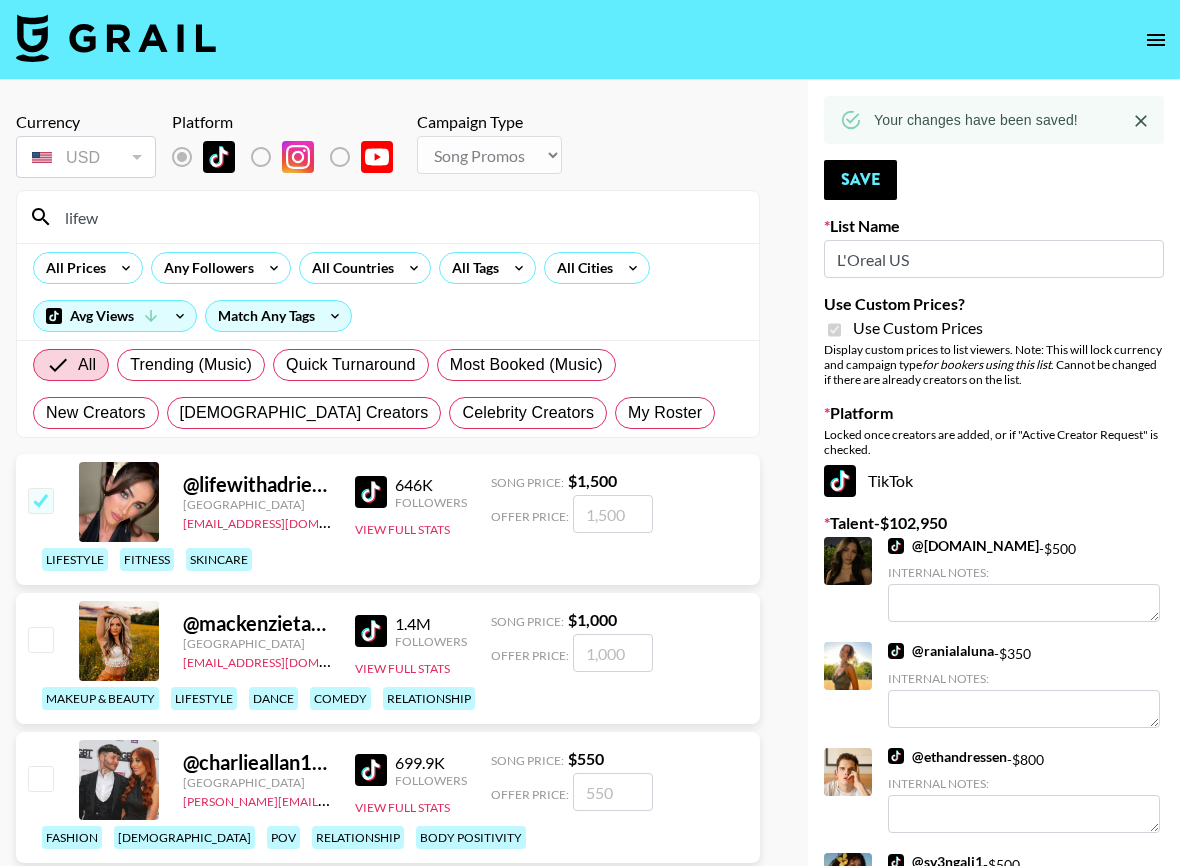 checkbox on "true" 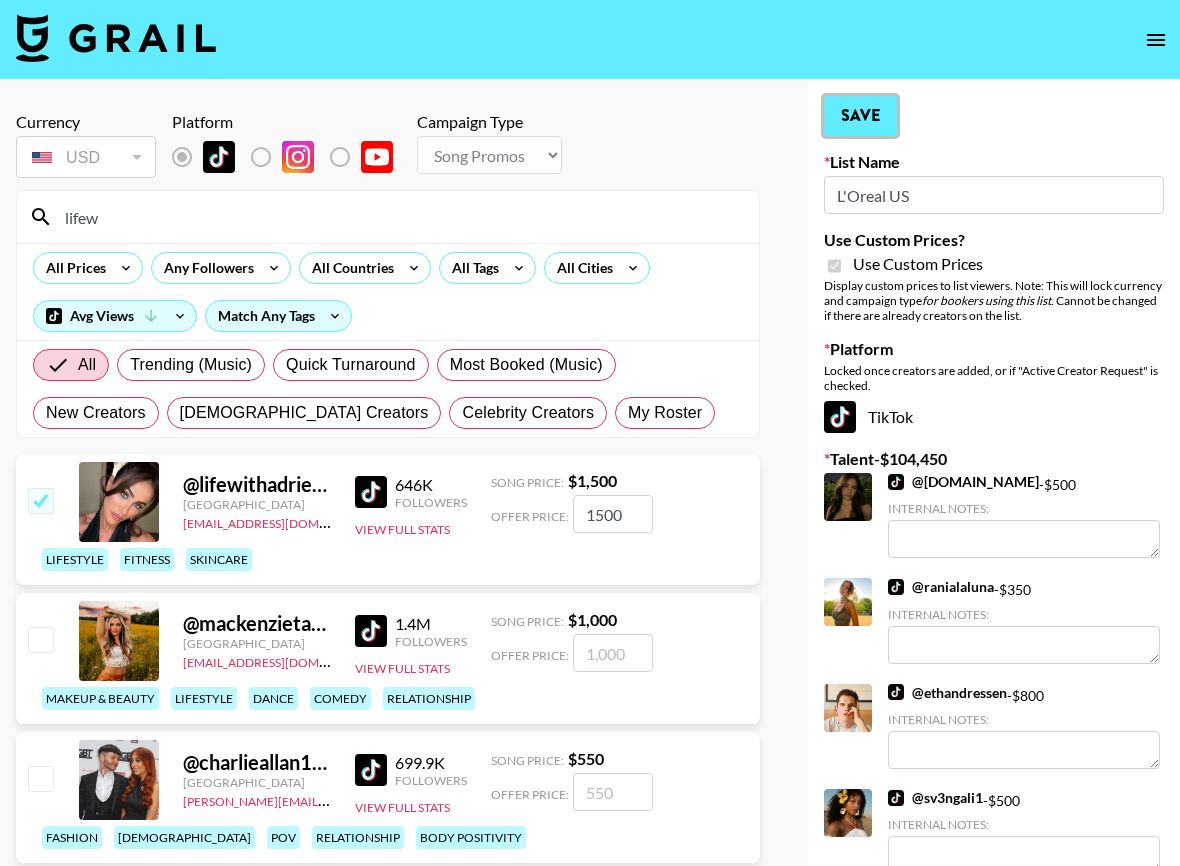 click on "Save" at bounding box center (860, 116) 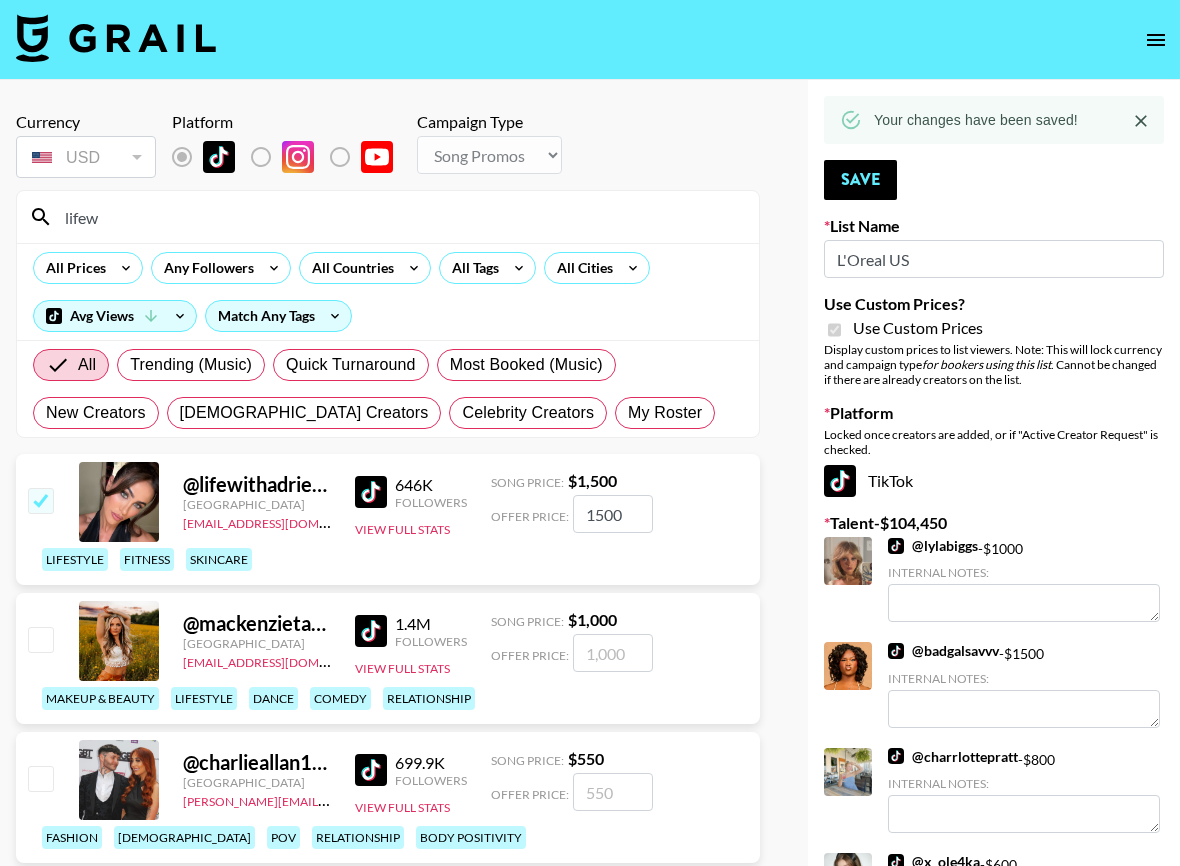 click on "lifew" at bounding box center (400, 217) 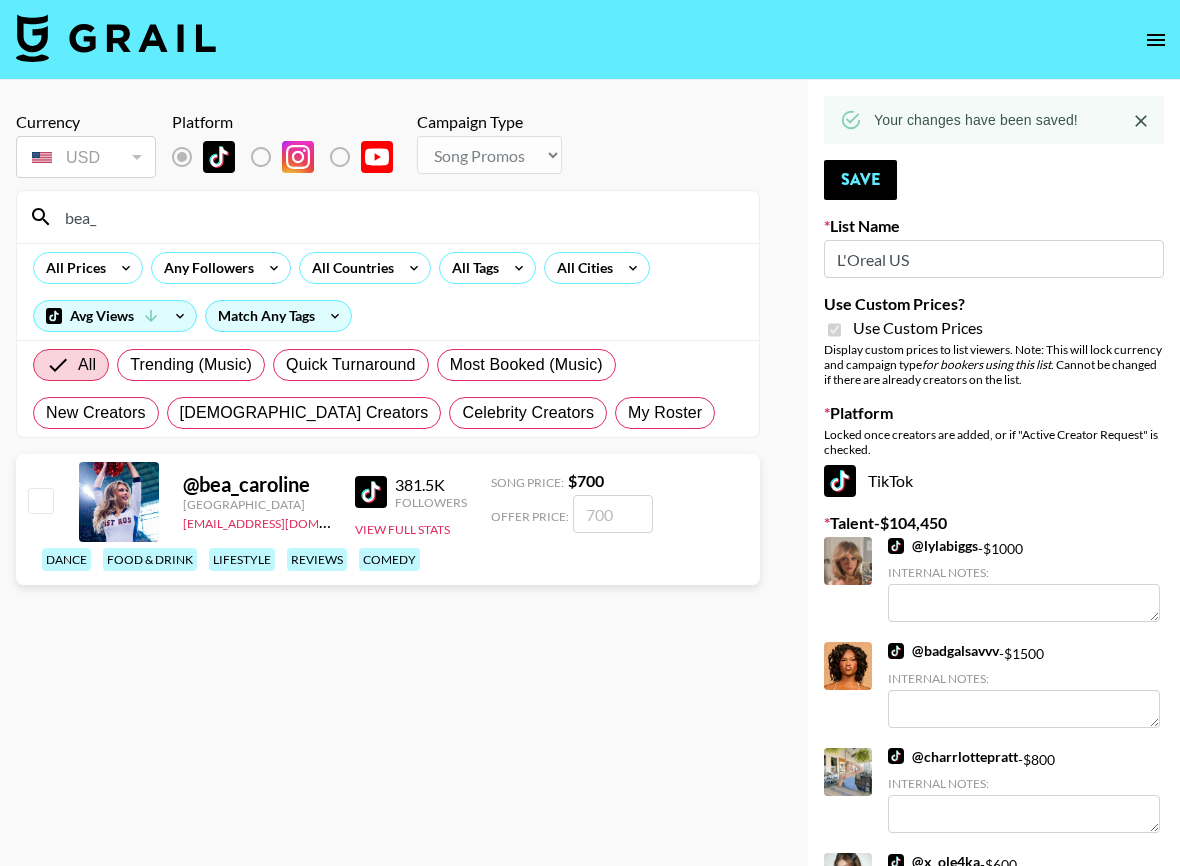 type on "bea_" 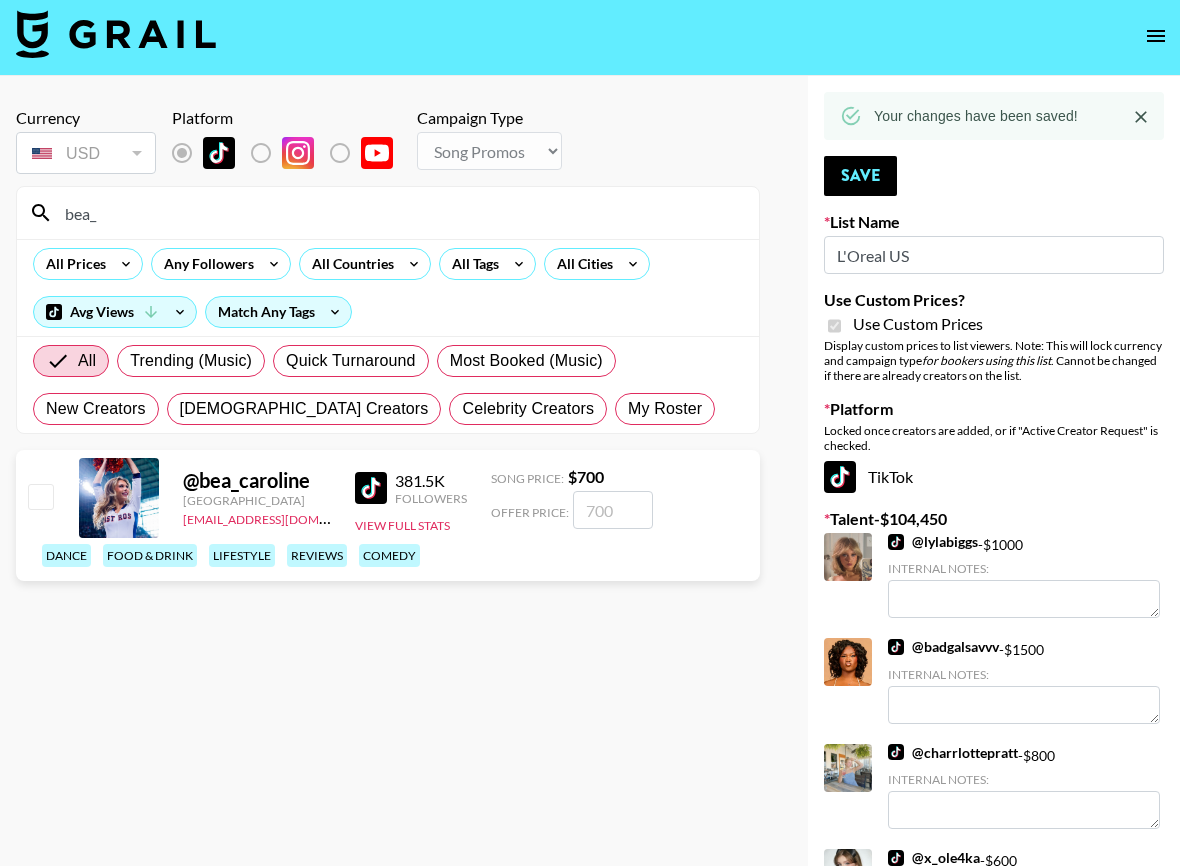 scroll, scrollTop: 6, scrollLeft: 0, axis: vertical 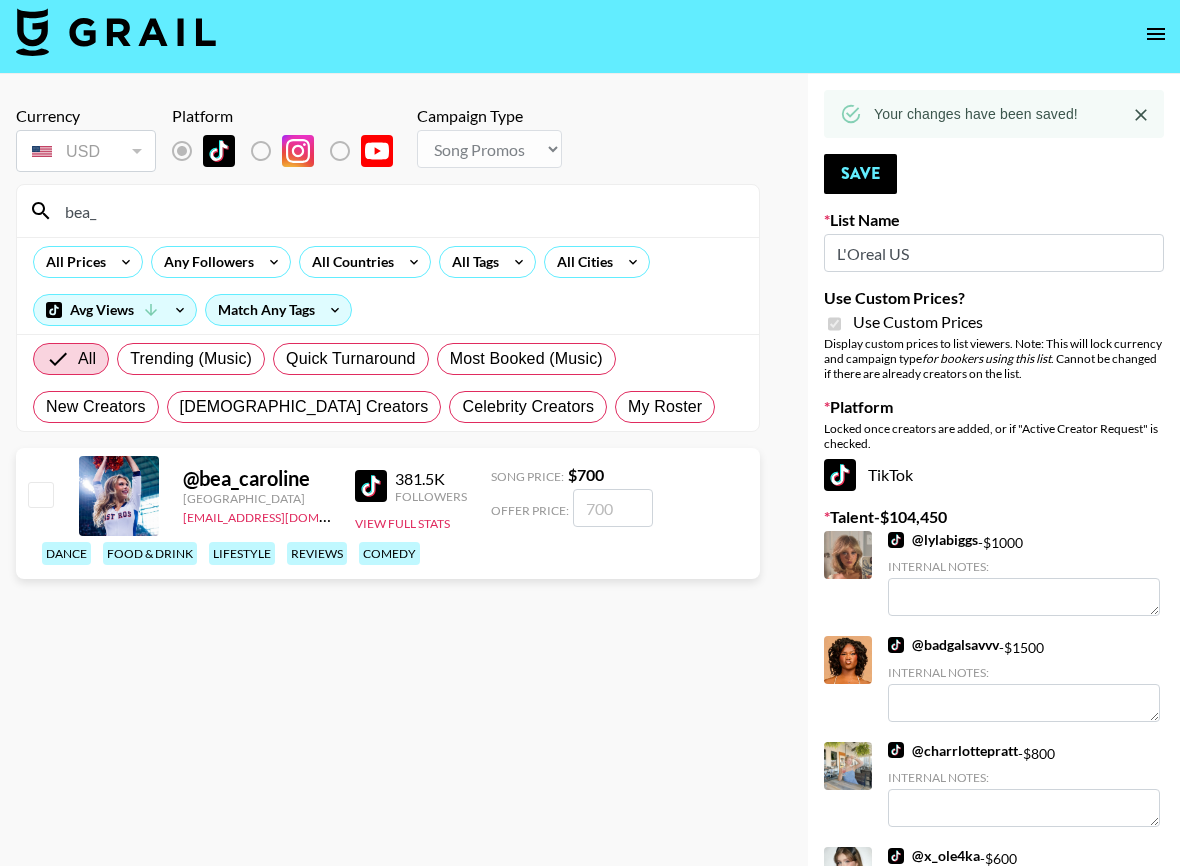 click at bounding box center (40, 494) 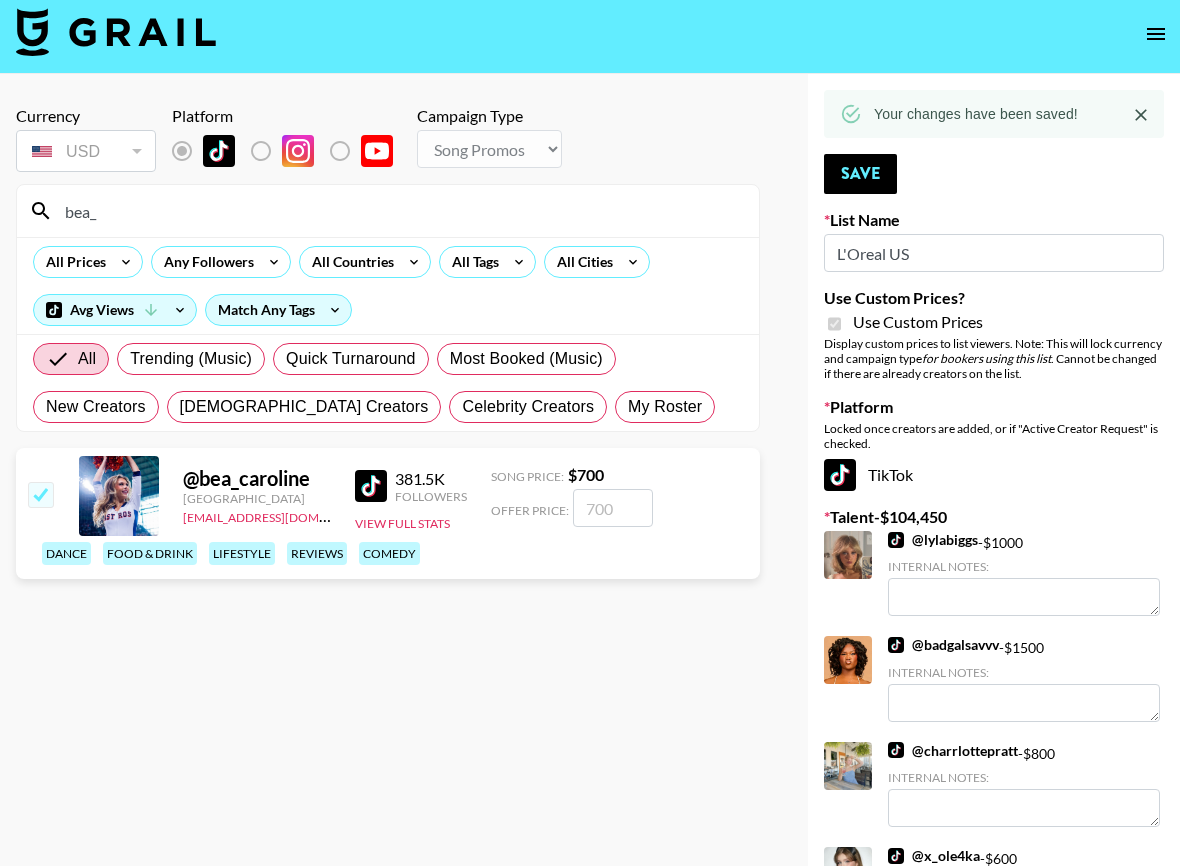 checkbox on "true" 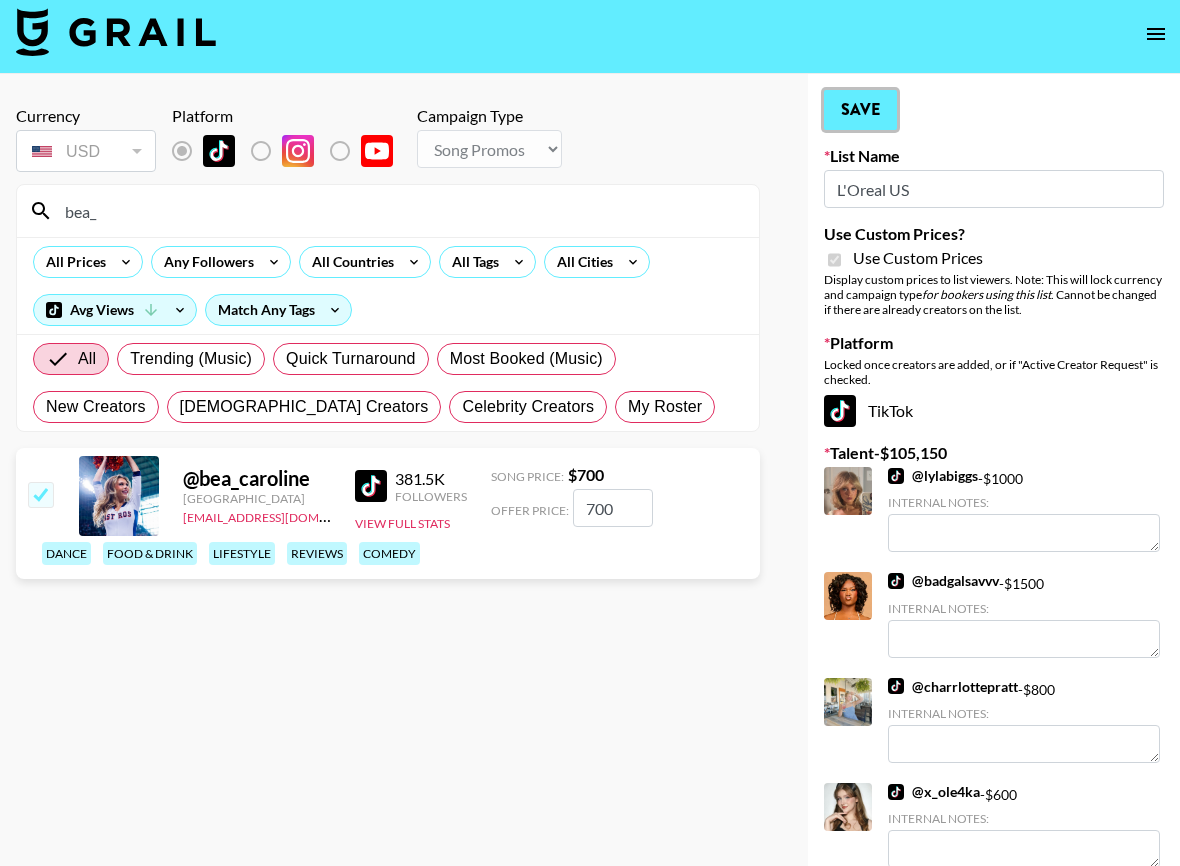 click on "Save" at bounding box center (860, 110) 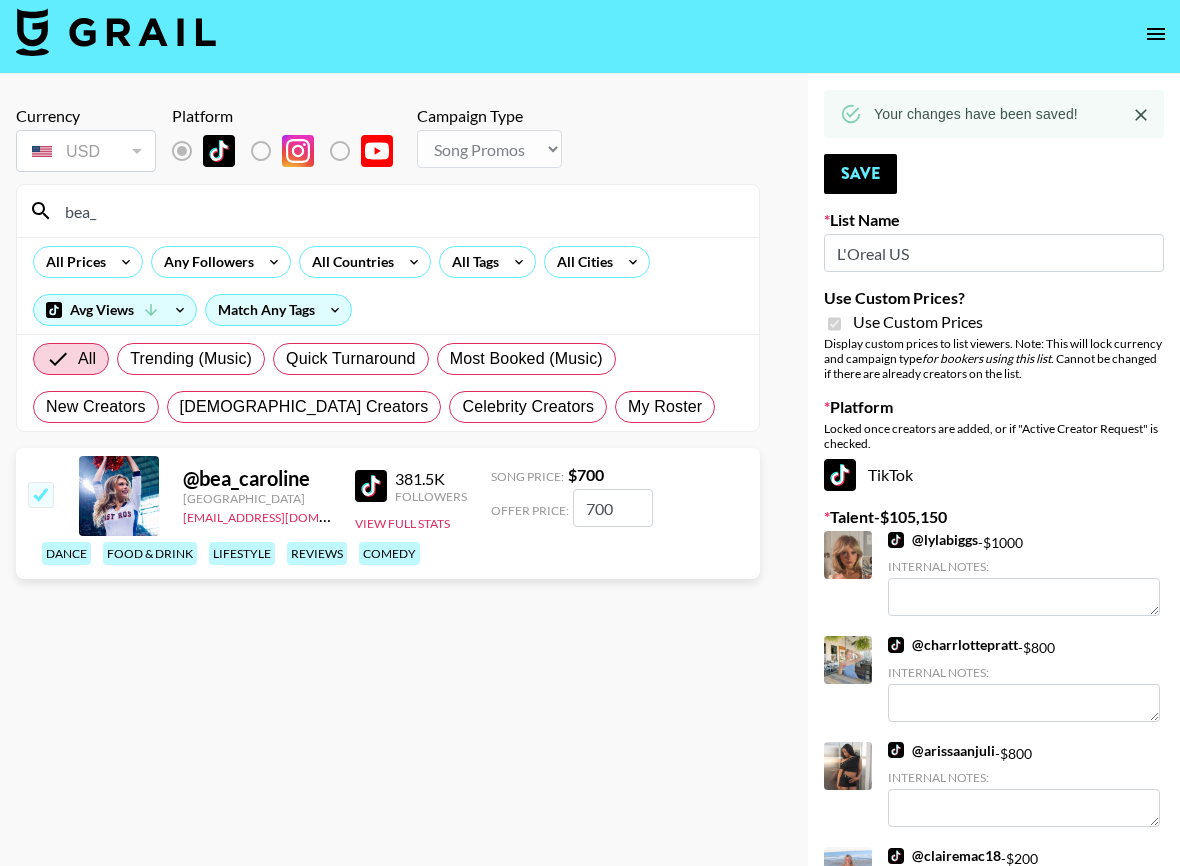 click on "bea_" at bounding box center [400, 211] 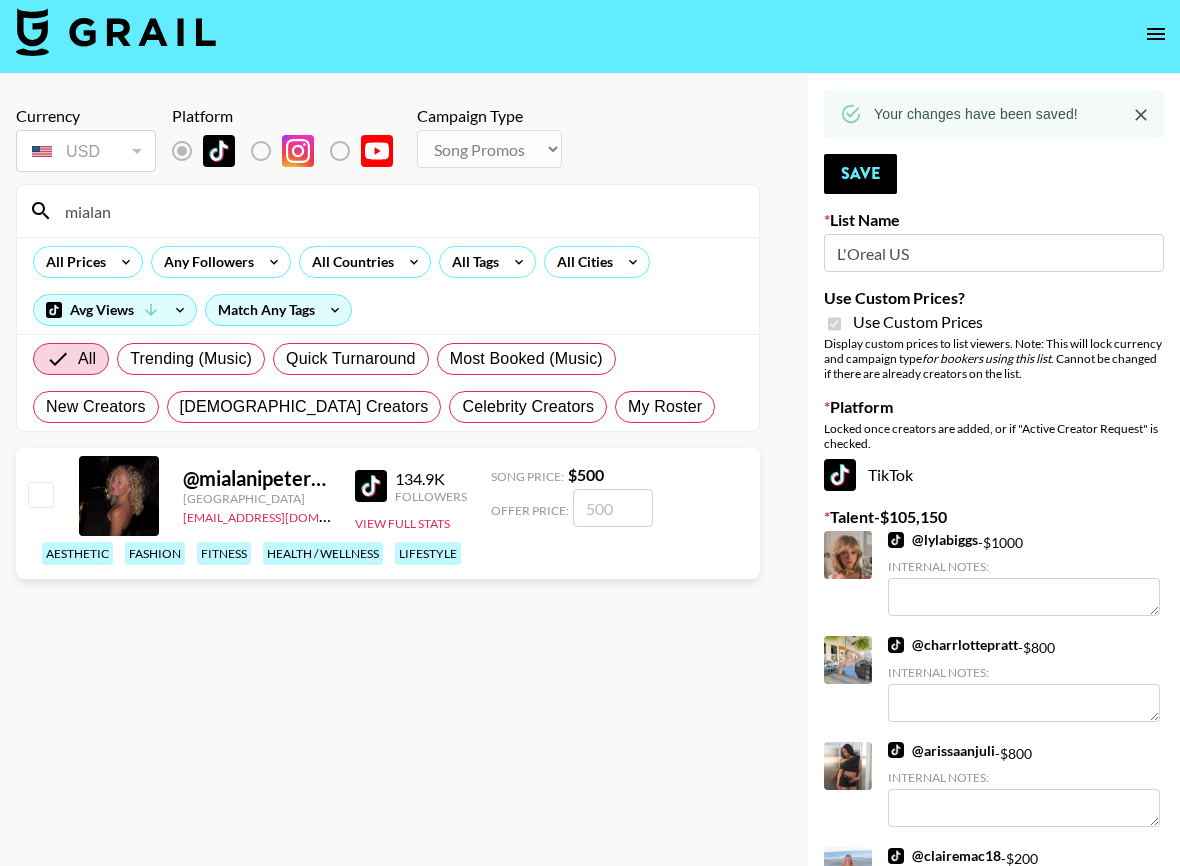 type on "mialan" 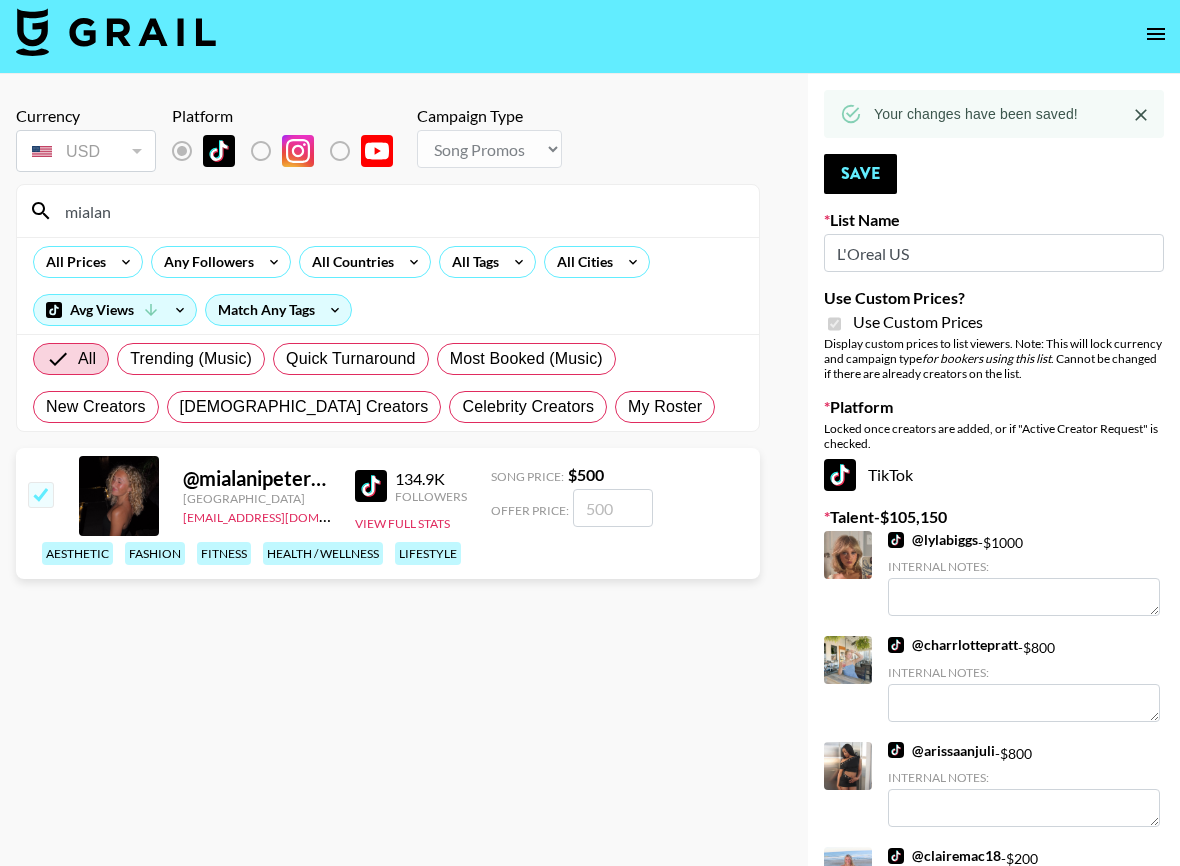 checkbox on "true" 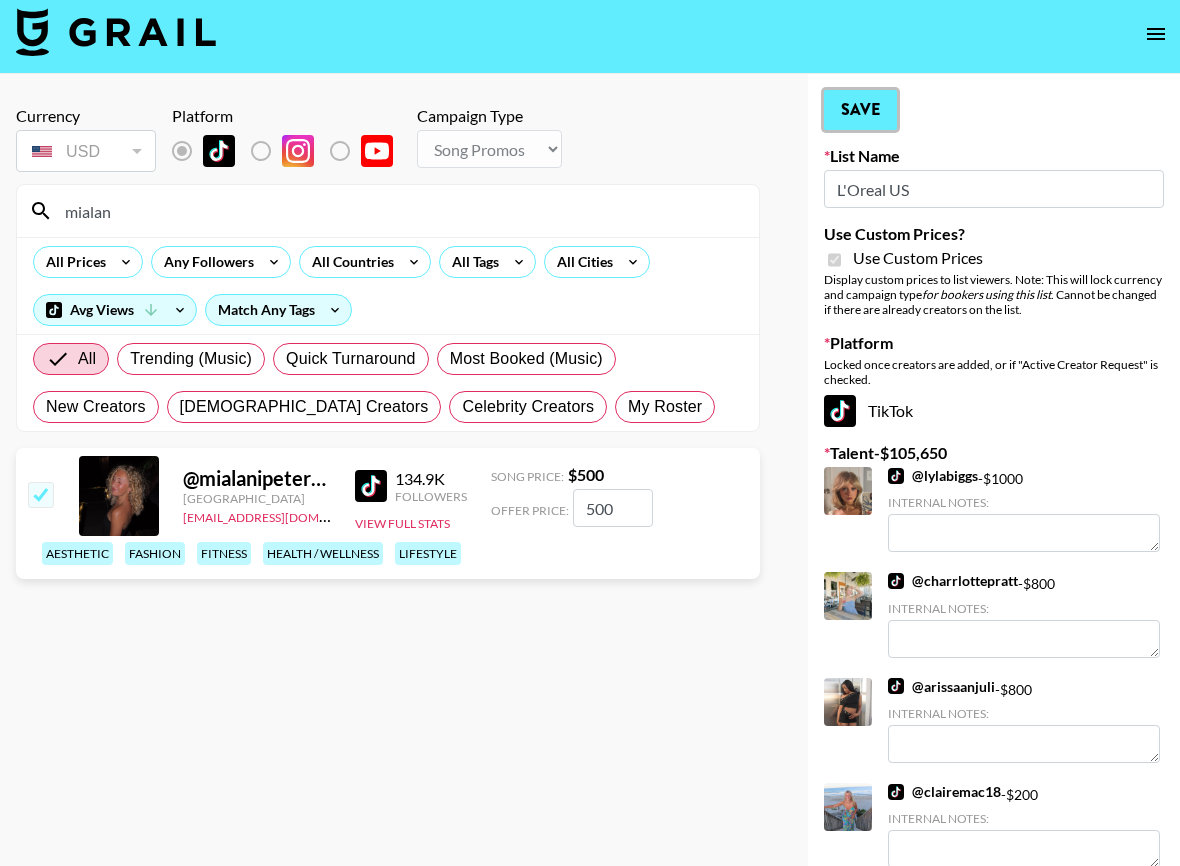 click on "Save" at bounding box center [860, 110] 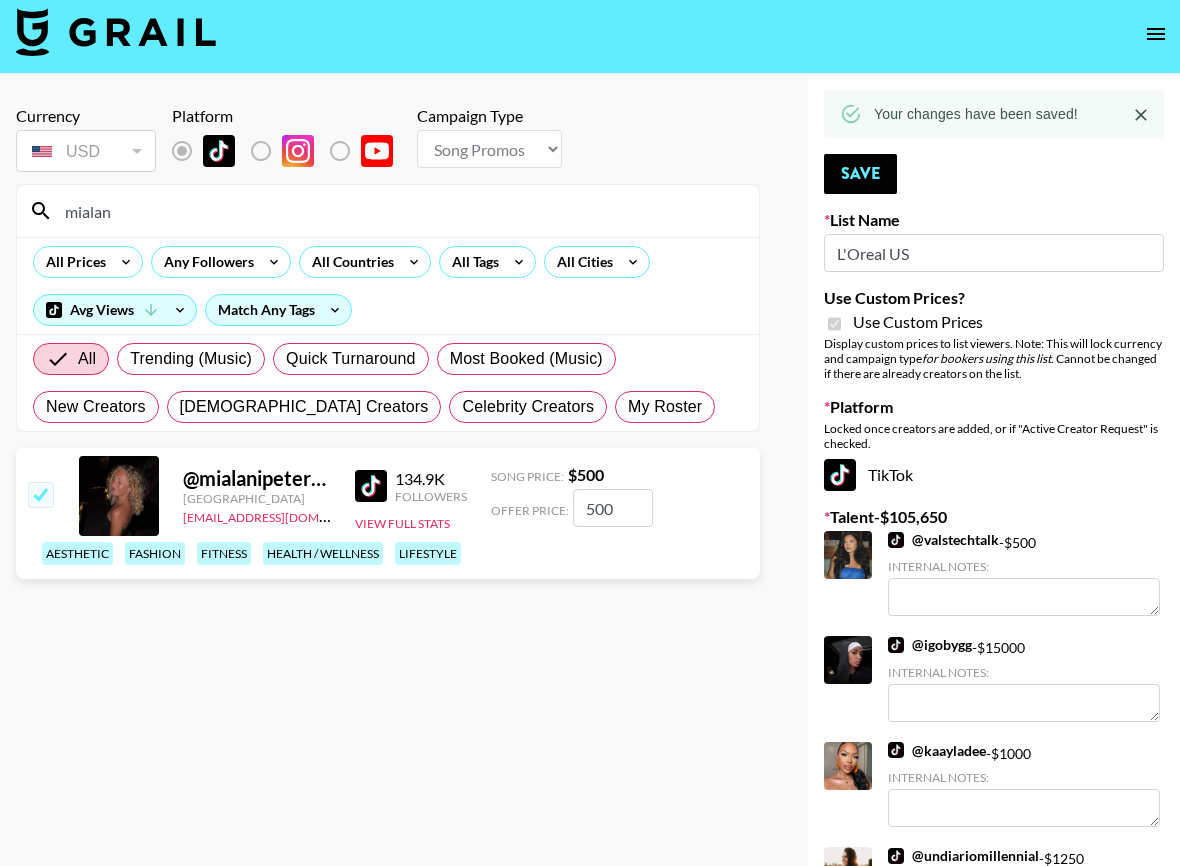 click on "mialan" at bounding box center [400, 211] 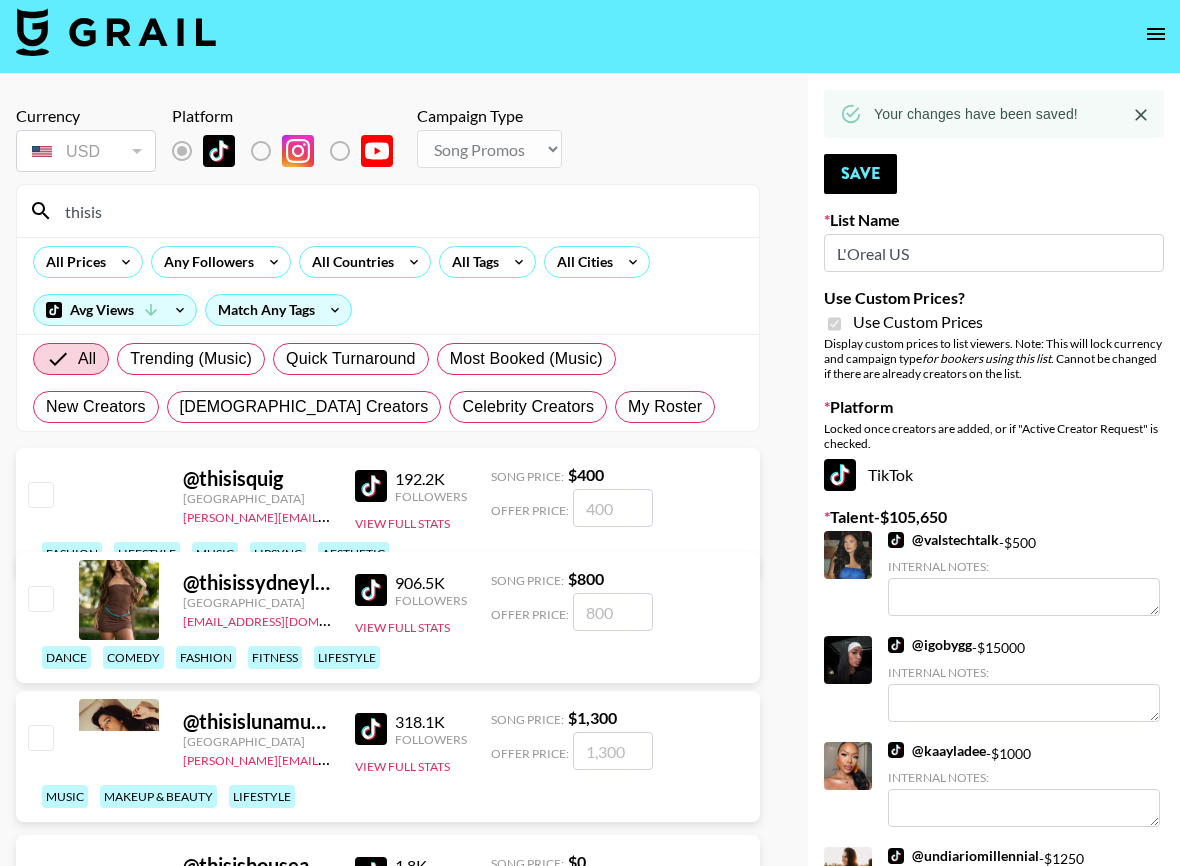 type on "thisis" 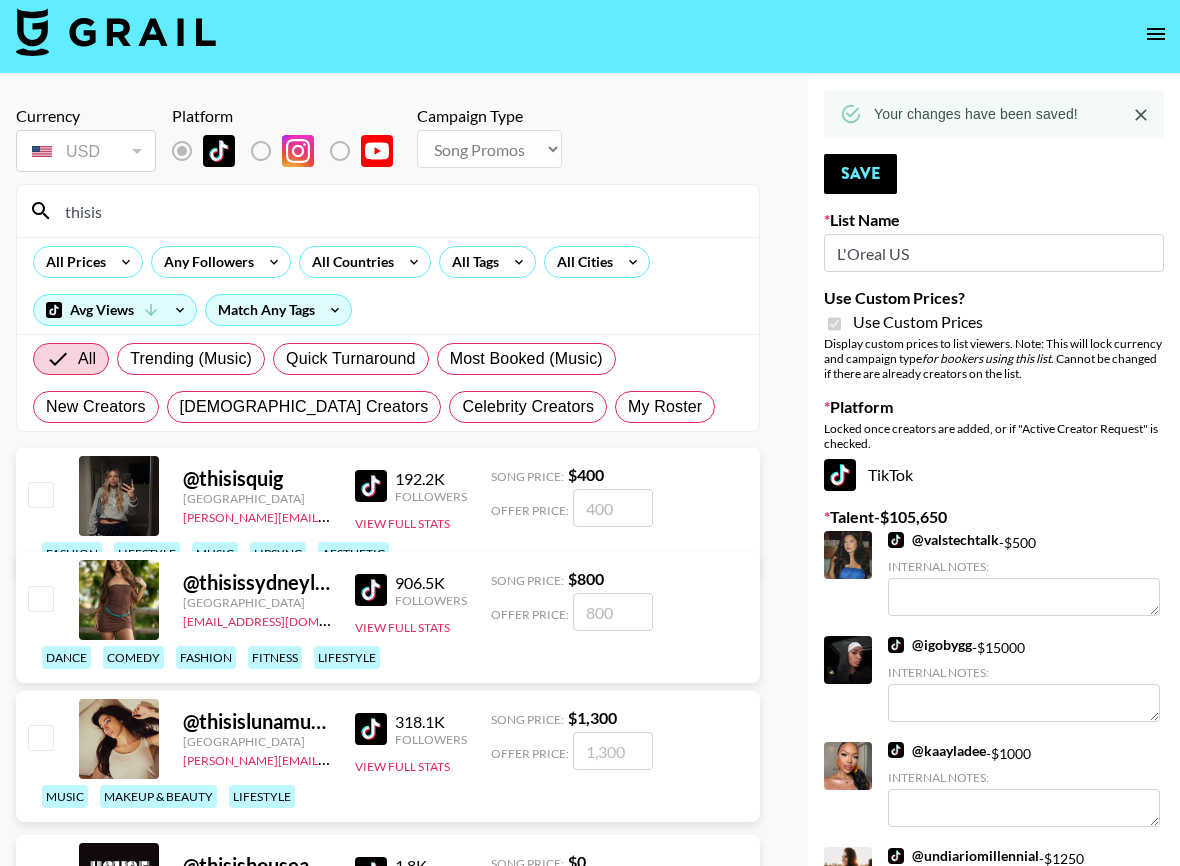 click on "@ thisissydneylint [GEOGRAPHIC_DATA] [EMAIL_ADDRESS][DOMAIN_NAME] 906.5K Followers View Full Stats   Song Price: $ 800 Offer Price: dance comedy fashion fitness lifestyle" at bounding box center [388, 617] 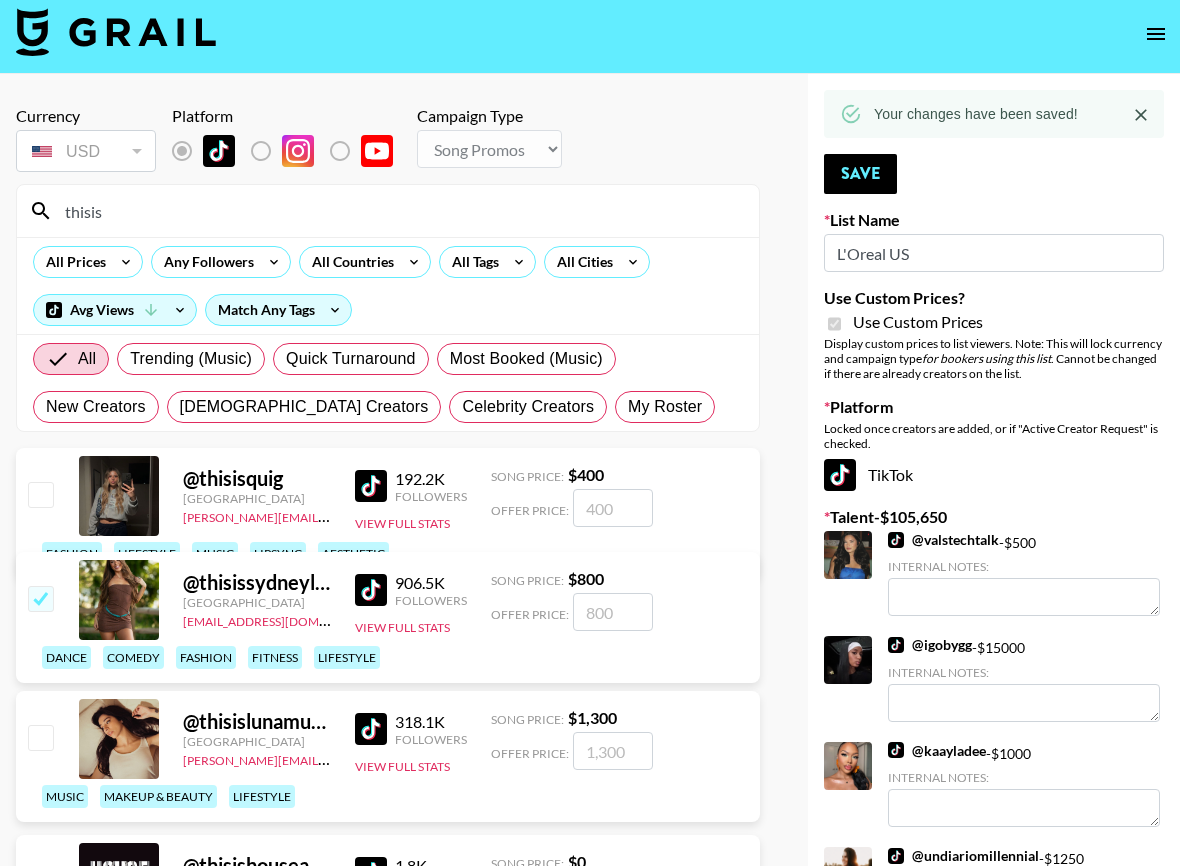 checkbox on "true" 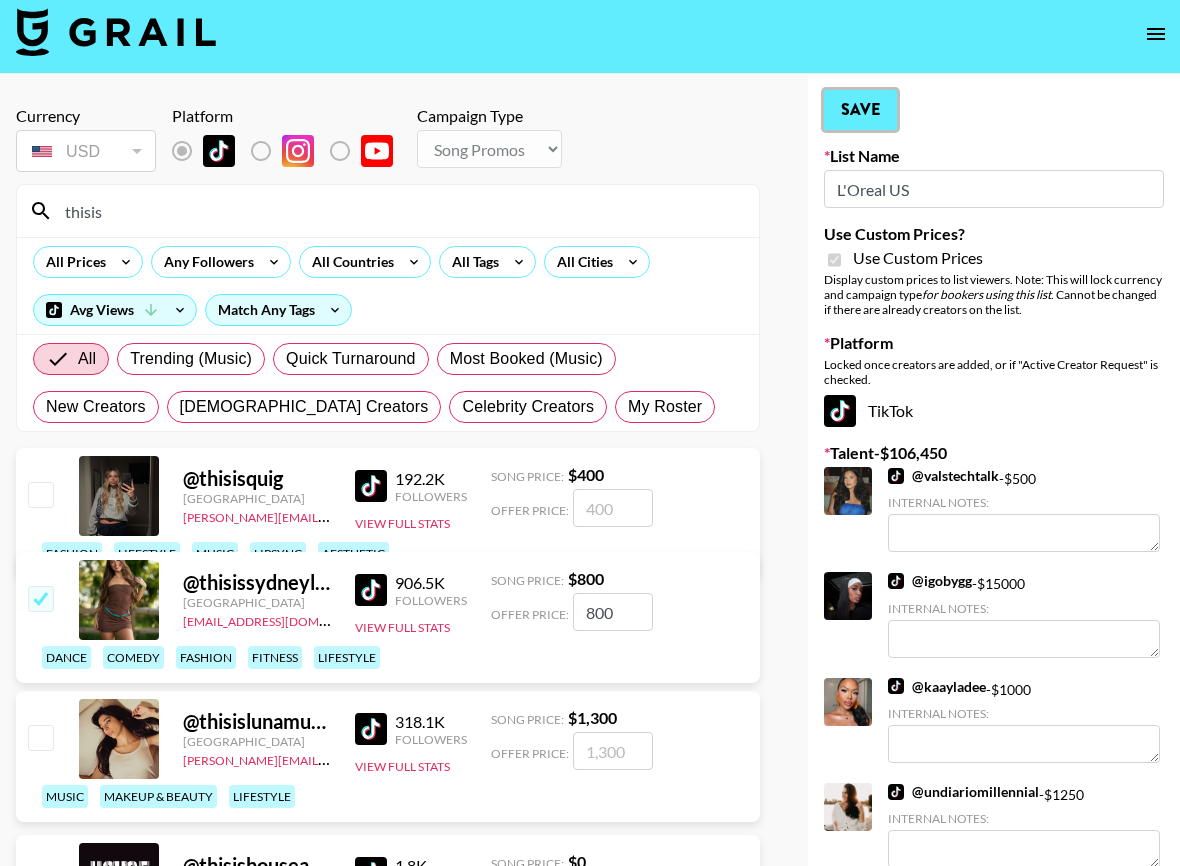 click on "Save" at bounding box center [860, 110] 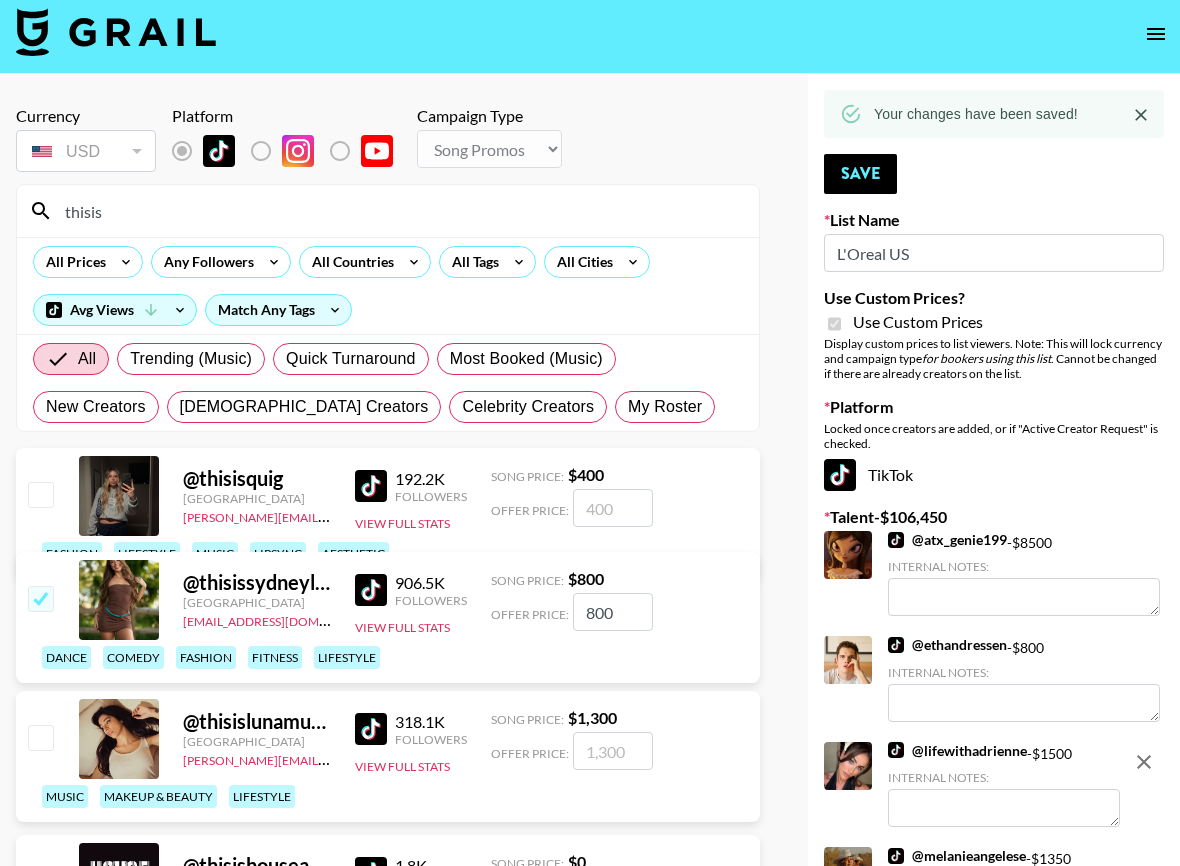 click on "thisis" at bounding box center (400, 211) 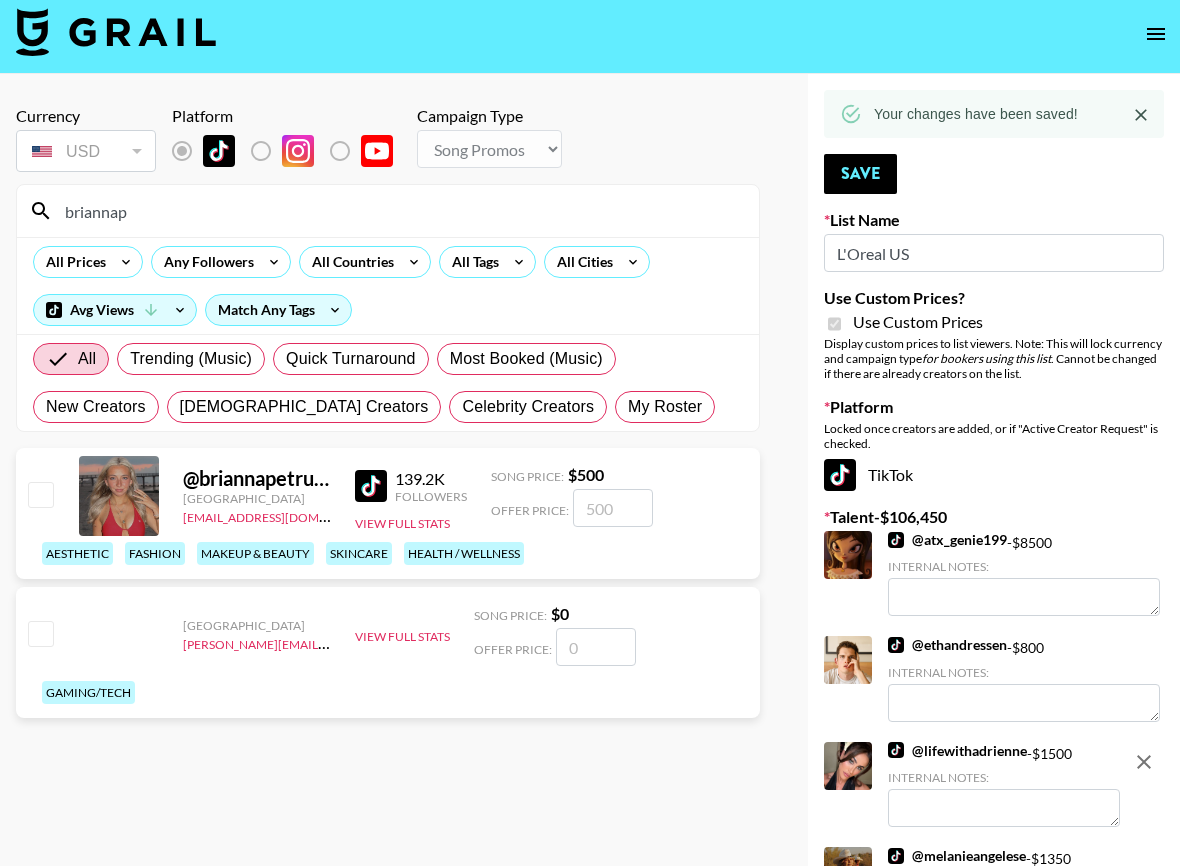type on "briannap" 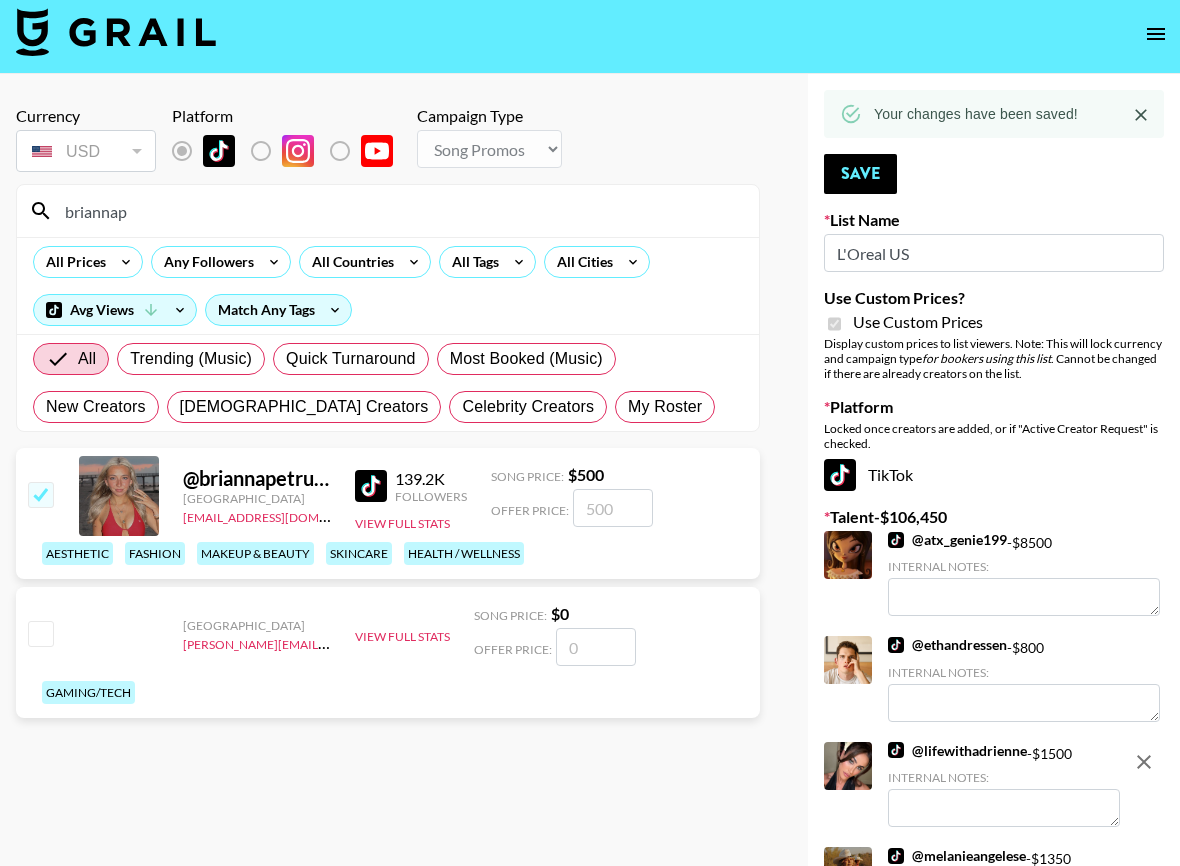 checkbox on "true" 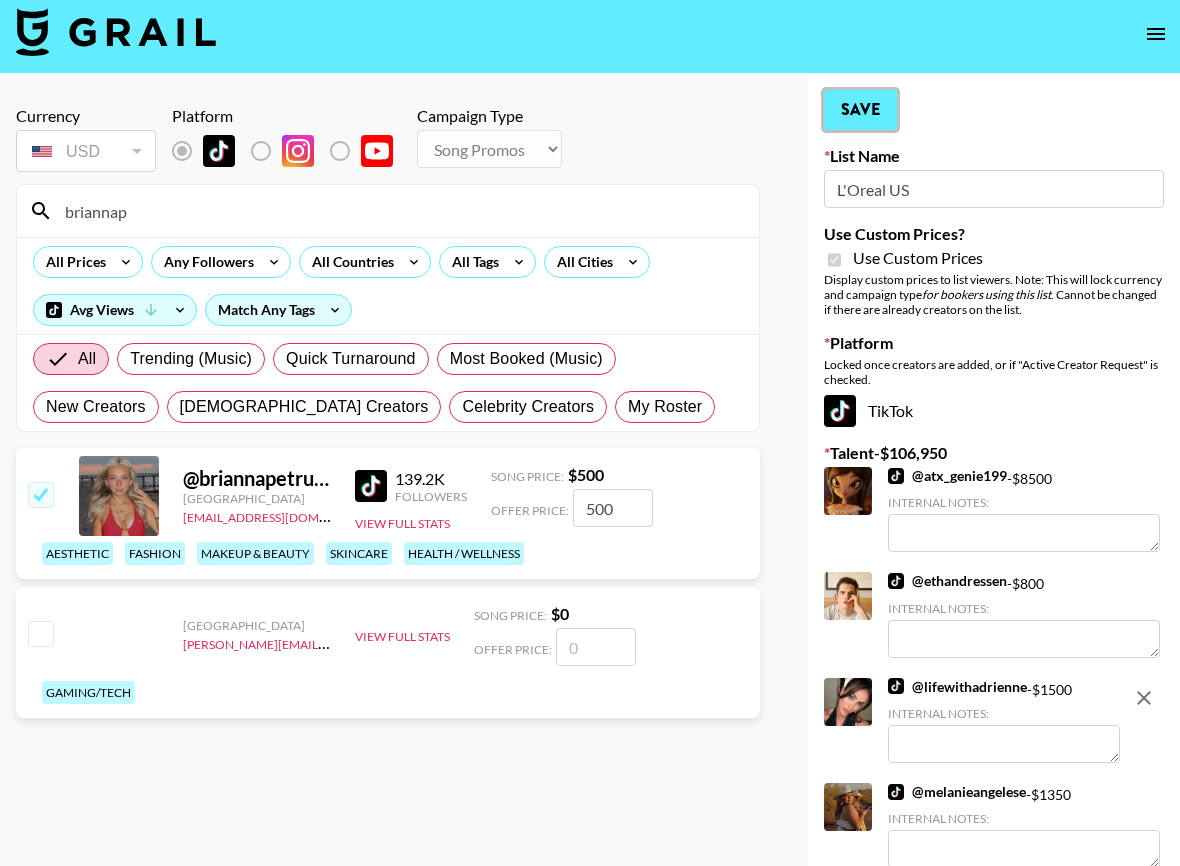 click on "Save" at bounding box center [860, 110] 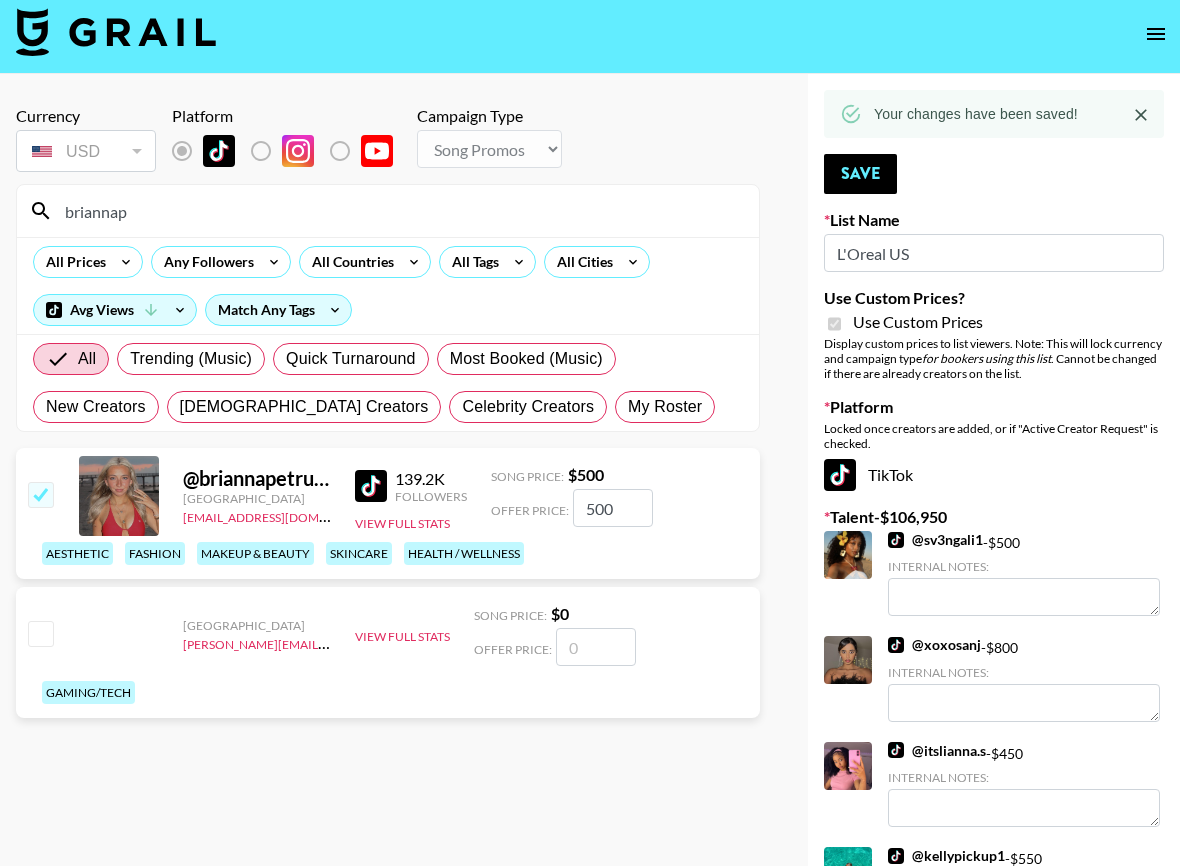 click on "briannap" at bounding box center [400, 211] 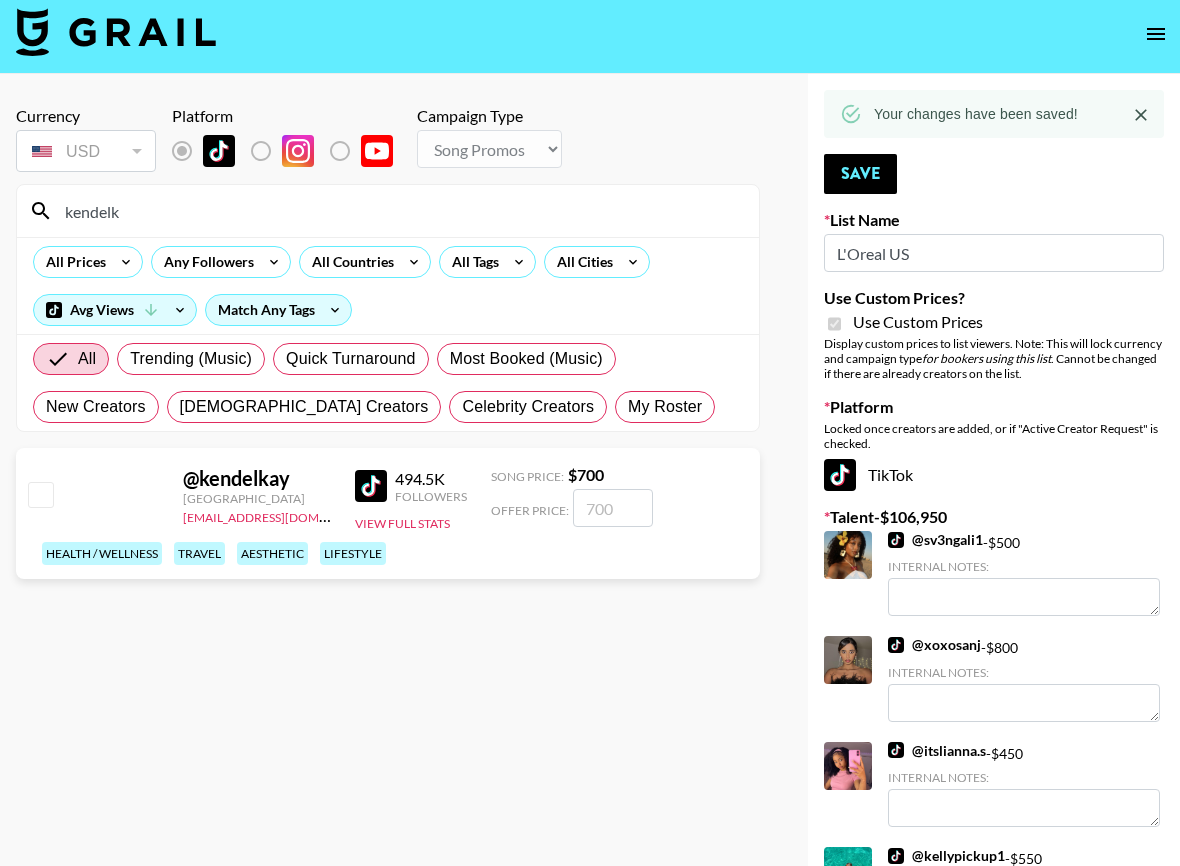 type on "kendelk" 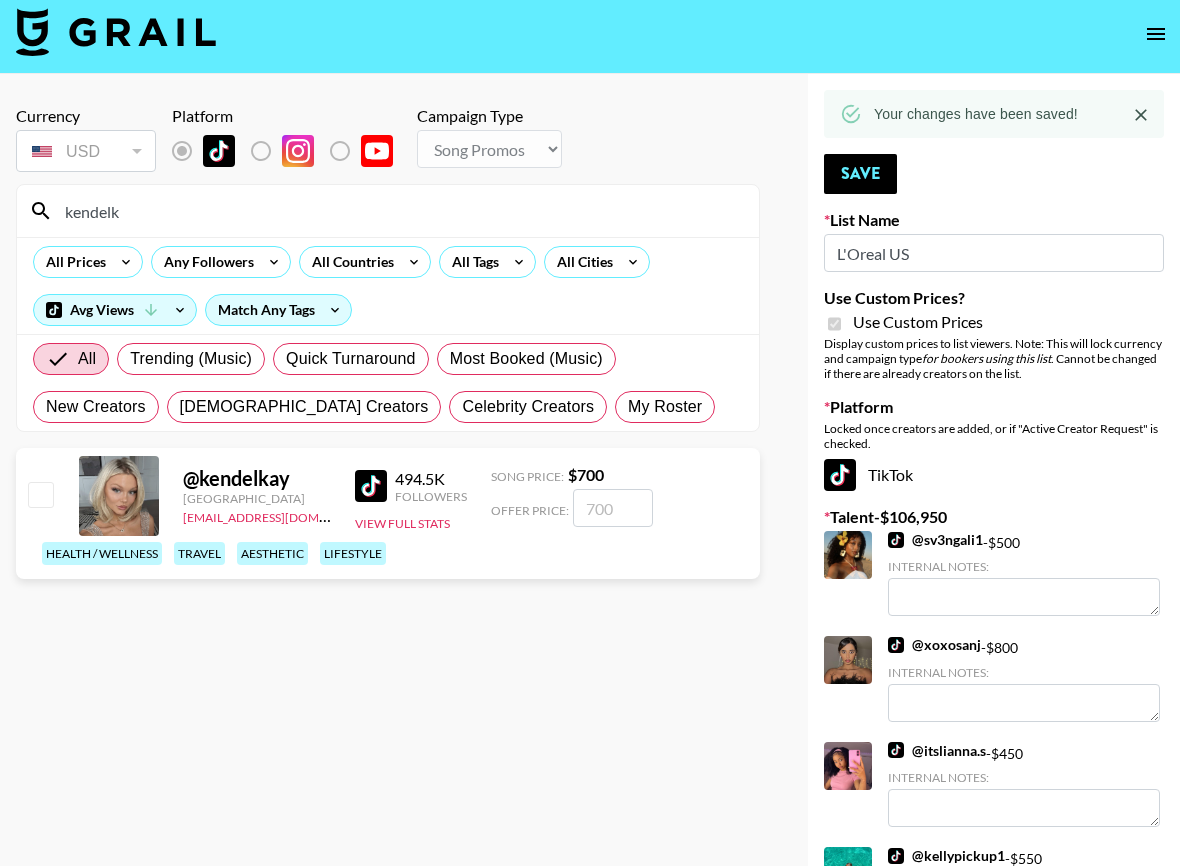 click at bounding box center [40, 494] 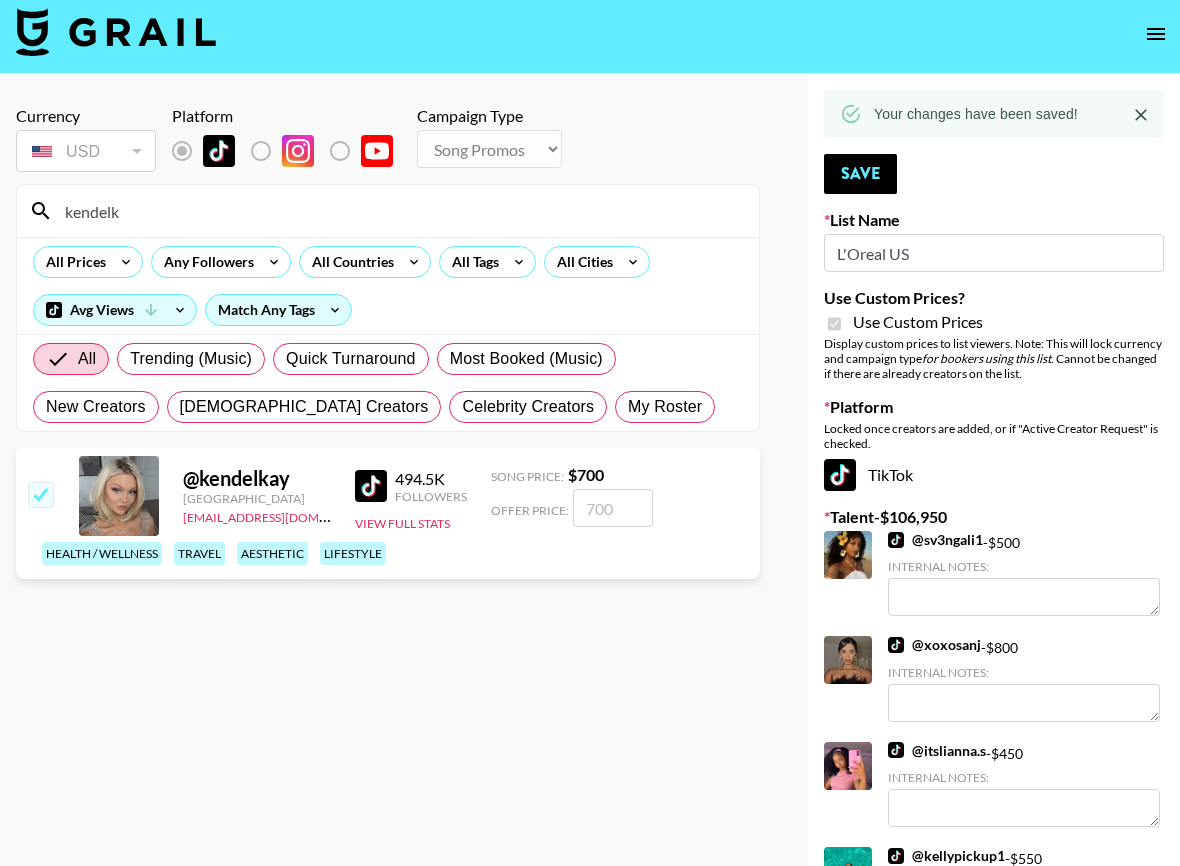 checkbox on "true" 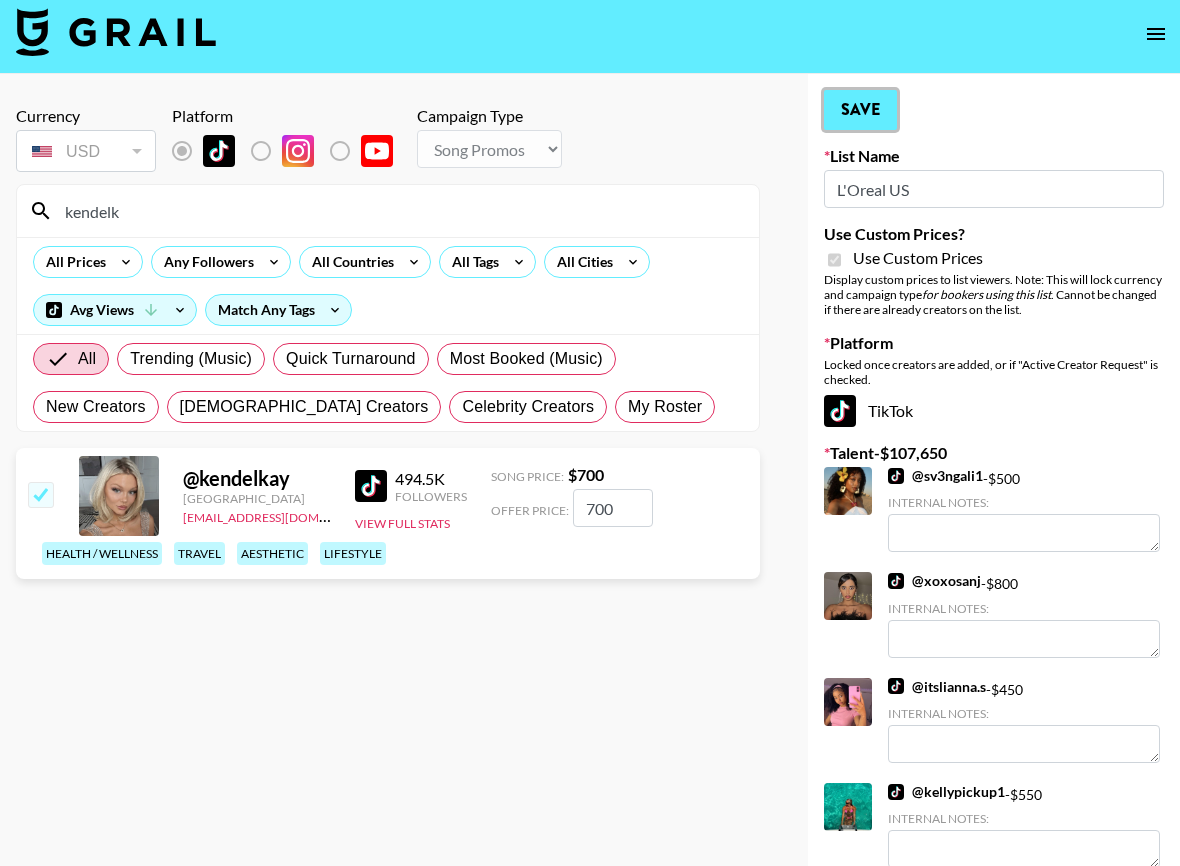 click on "Save" at bounding box center (860, 110) 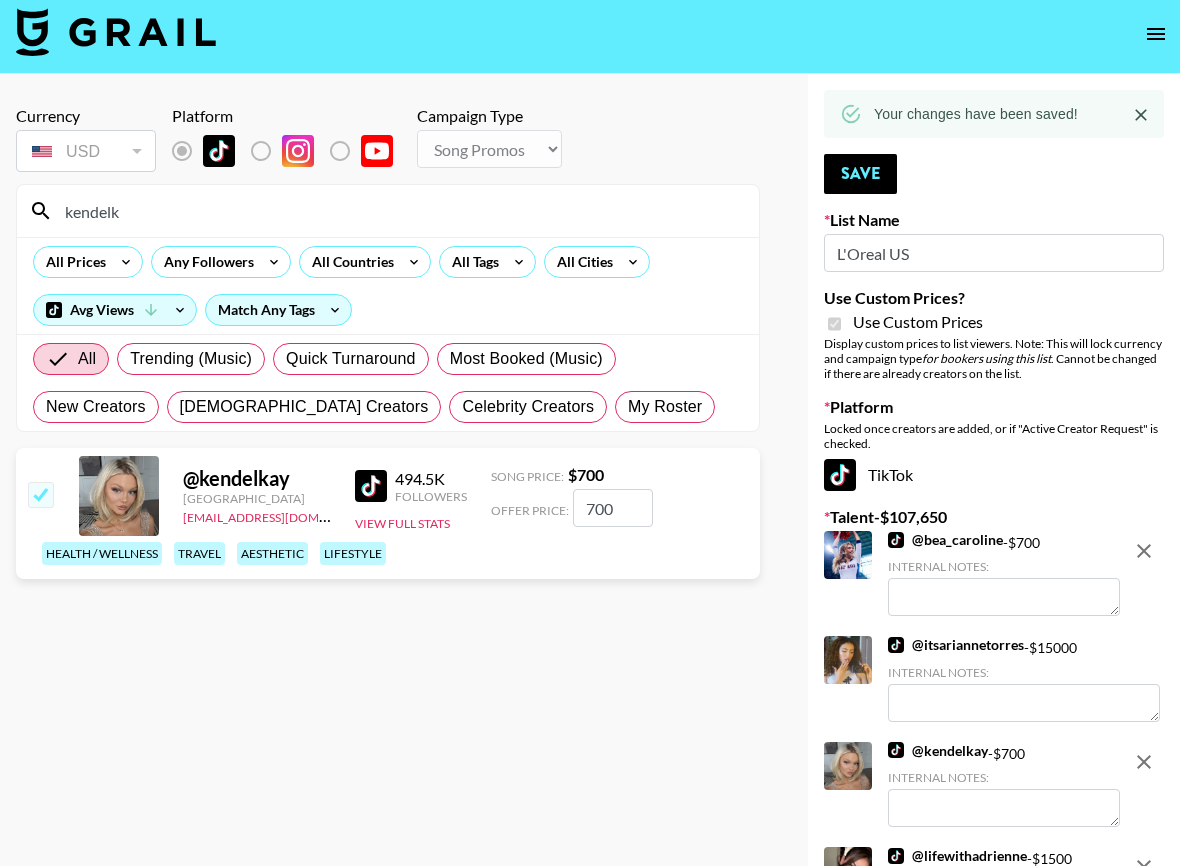 click on "kendelk" at bounding box center [400, 211] 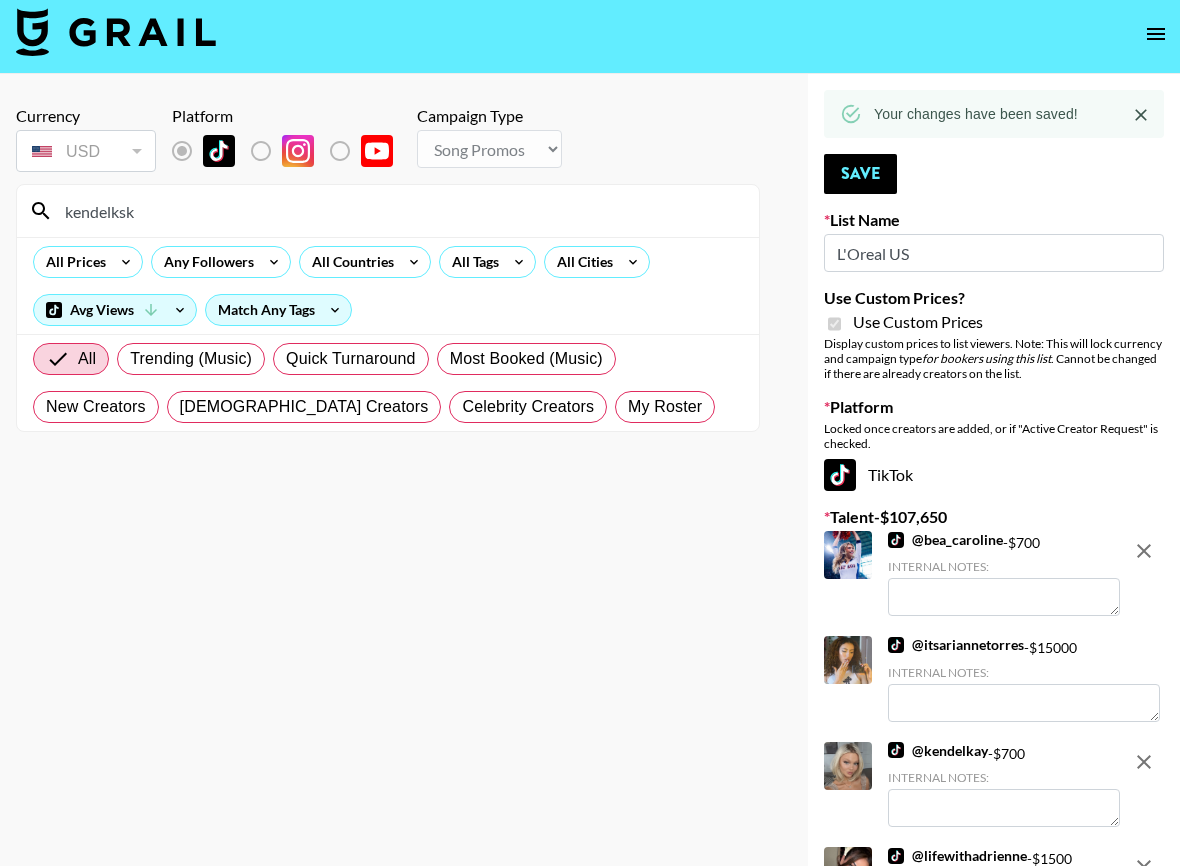 click on "kendelksk" at bounding box center (400, 211) 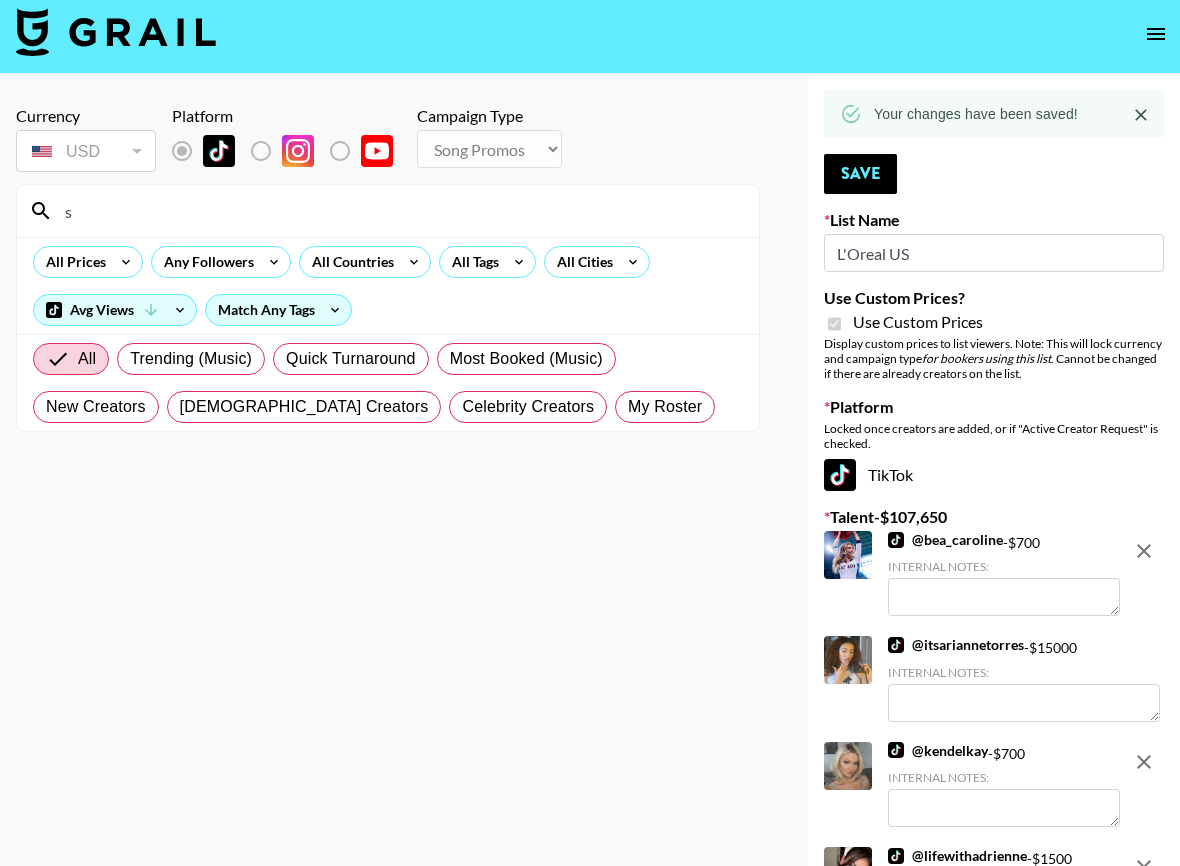 scroll, scrollTop: 41, scrollLeft: 0, axis: vertical 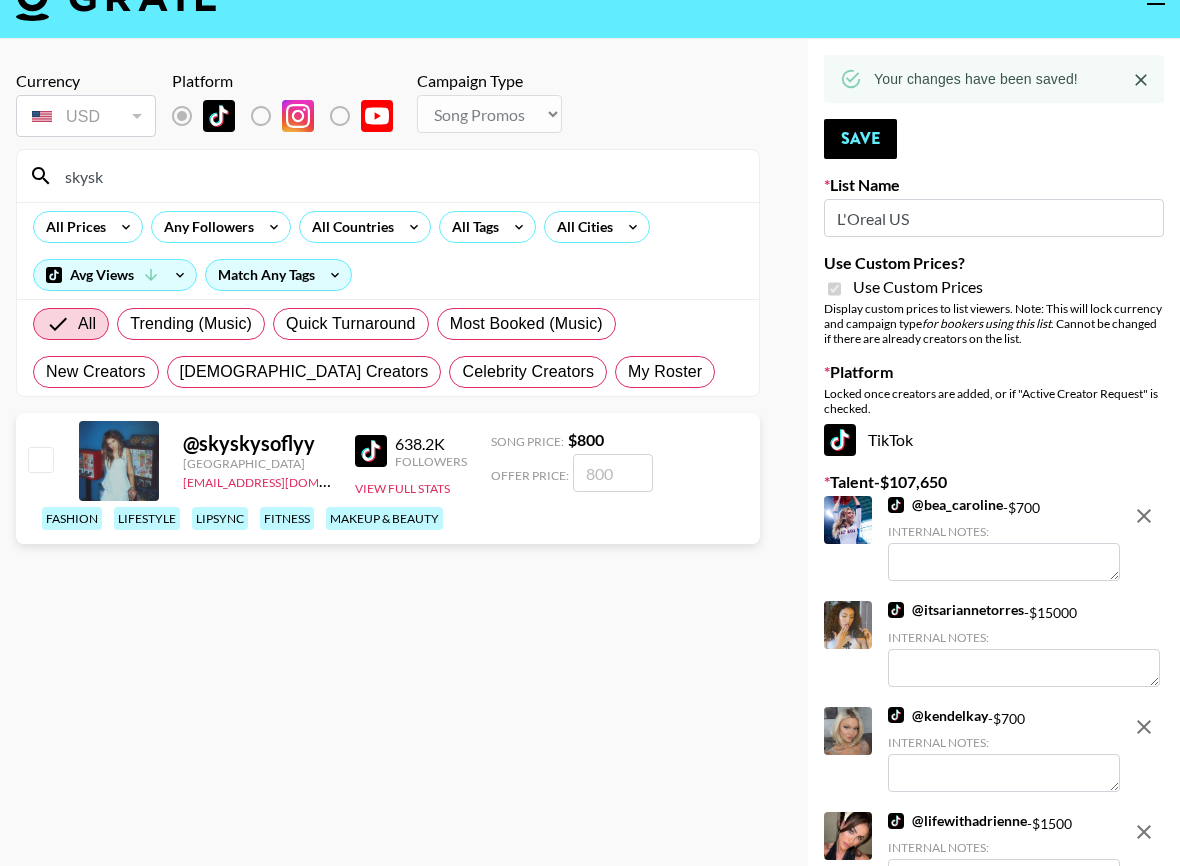 type on "skysk" 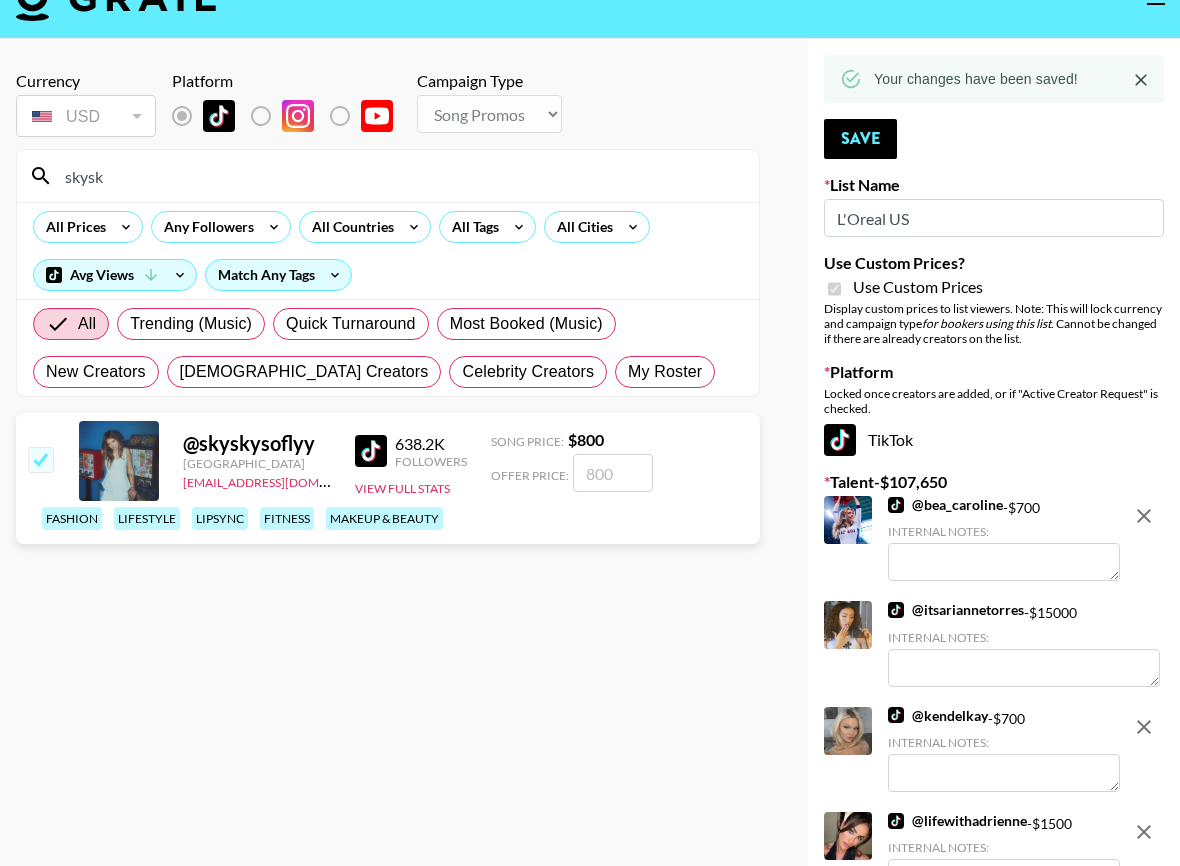 checkbox on "true" 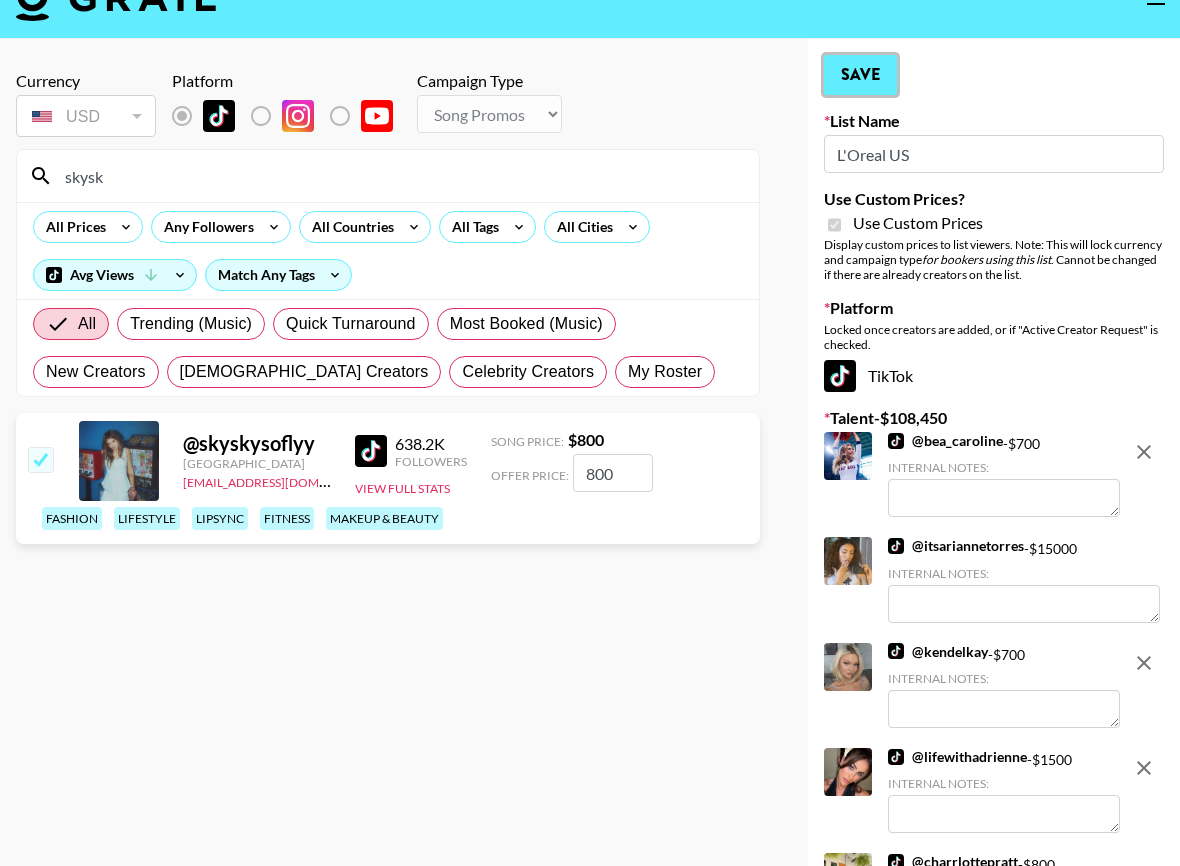 click on "Save" at bounding box center [860, 75] 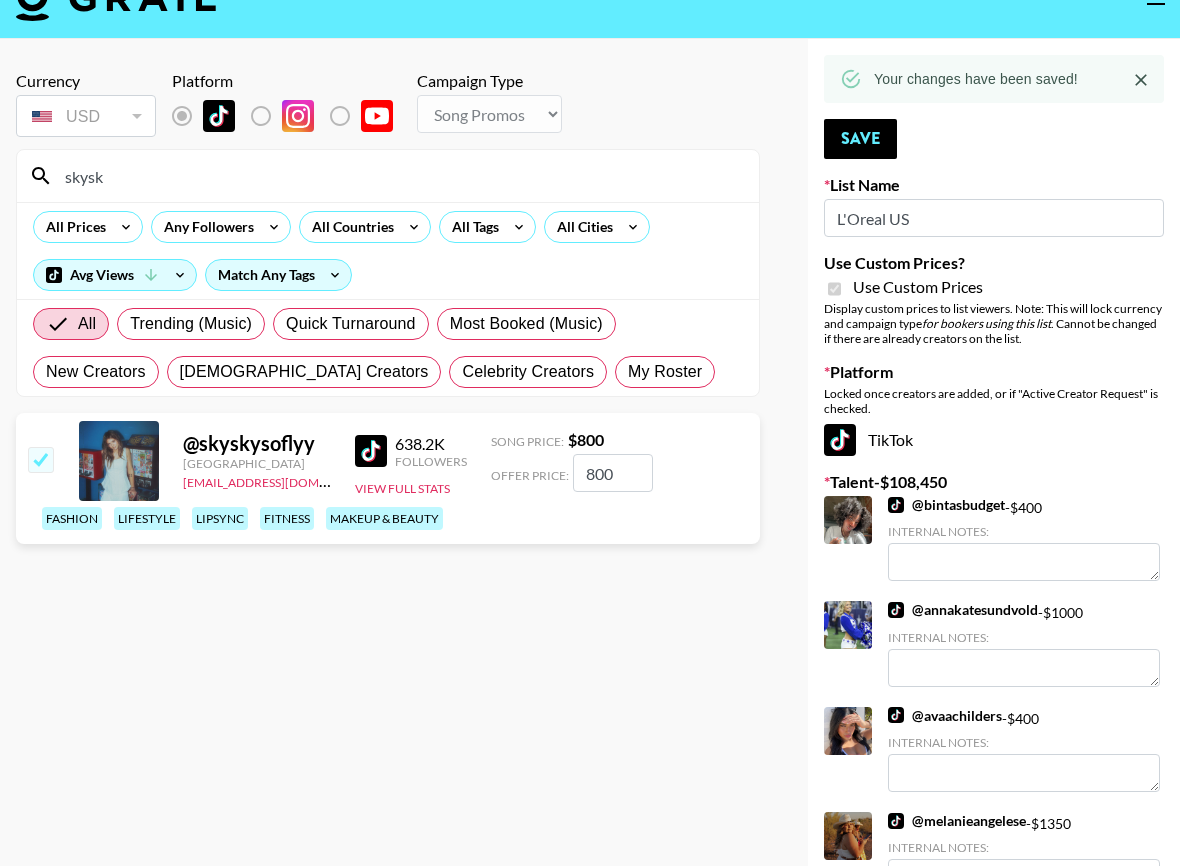 click on "skysk" at bounding box center [400, 176] 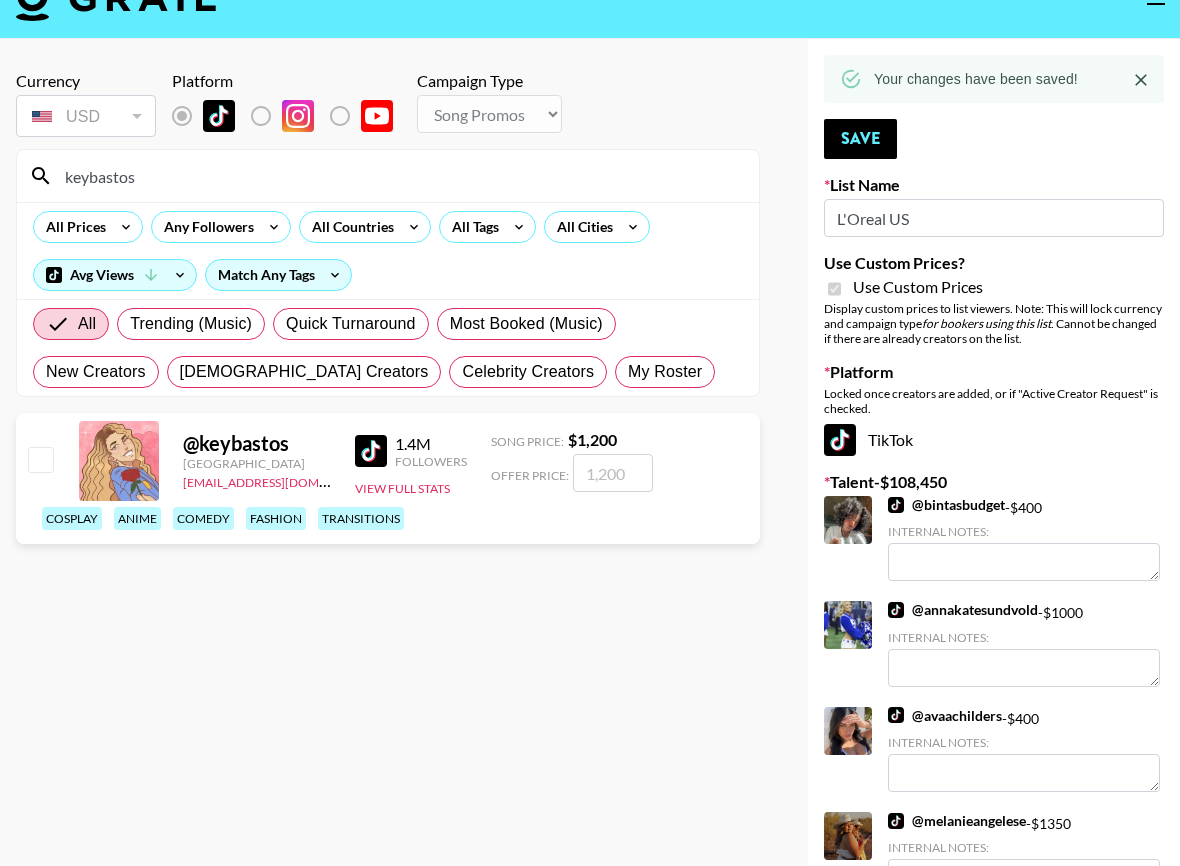 type on "keybastos" 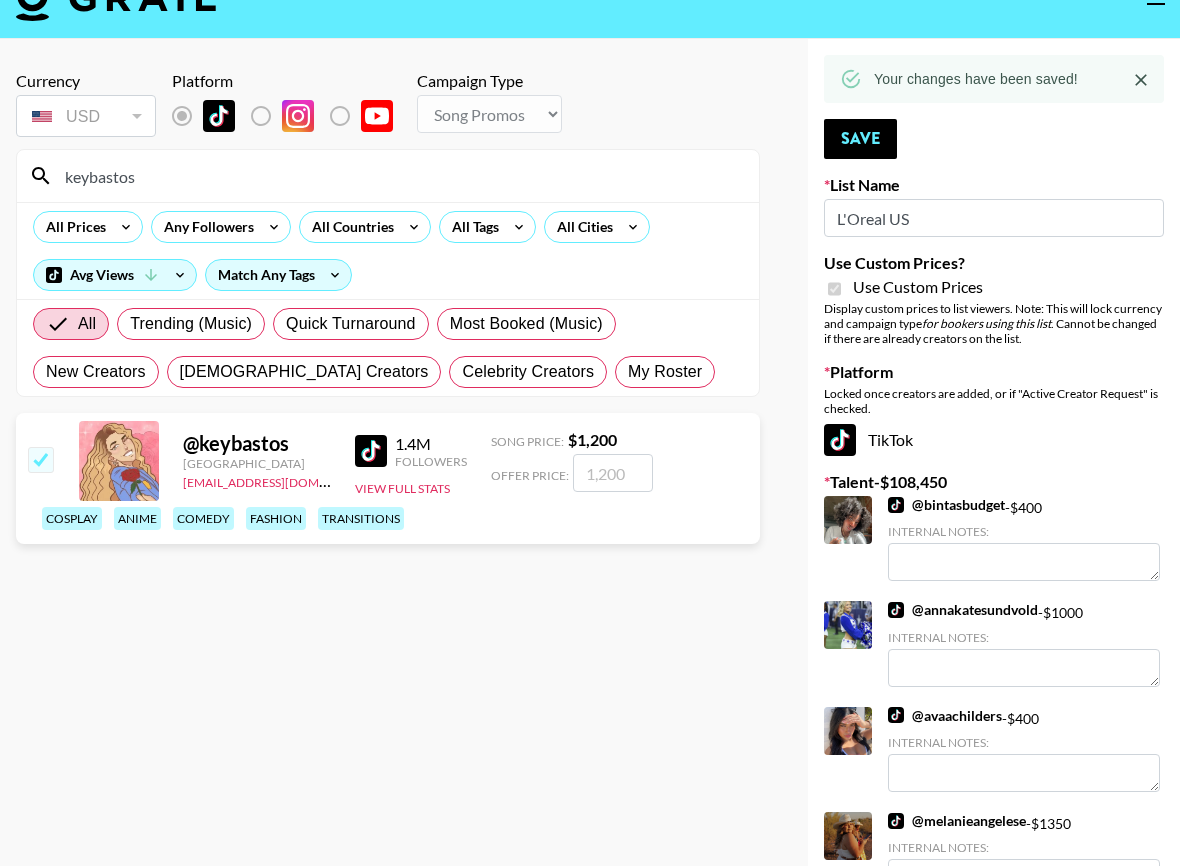 checkbox on "true" 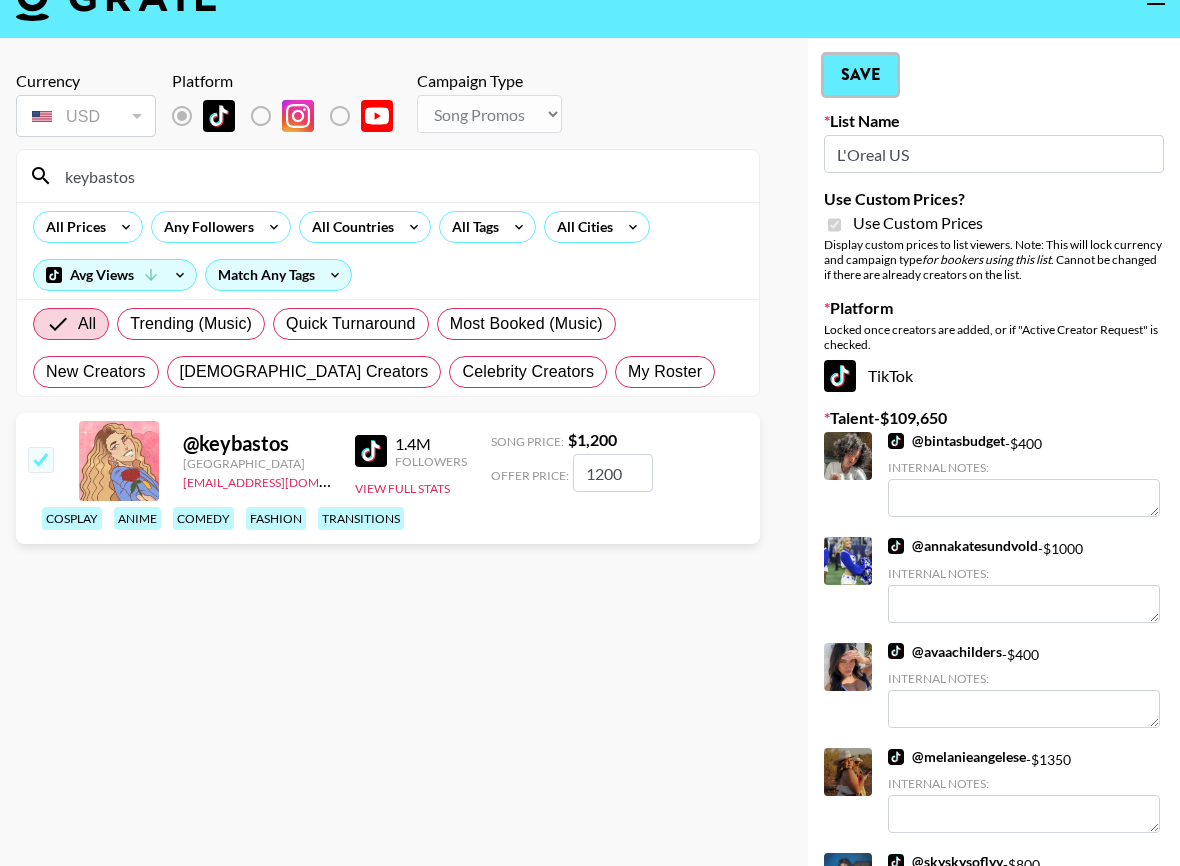 click on "Save" at bounding box center (860, 75) 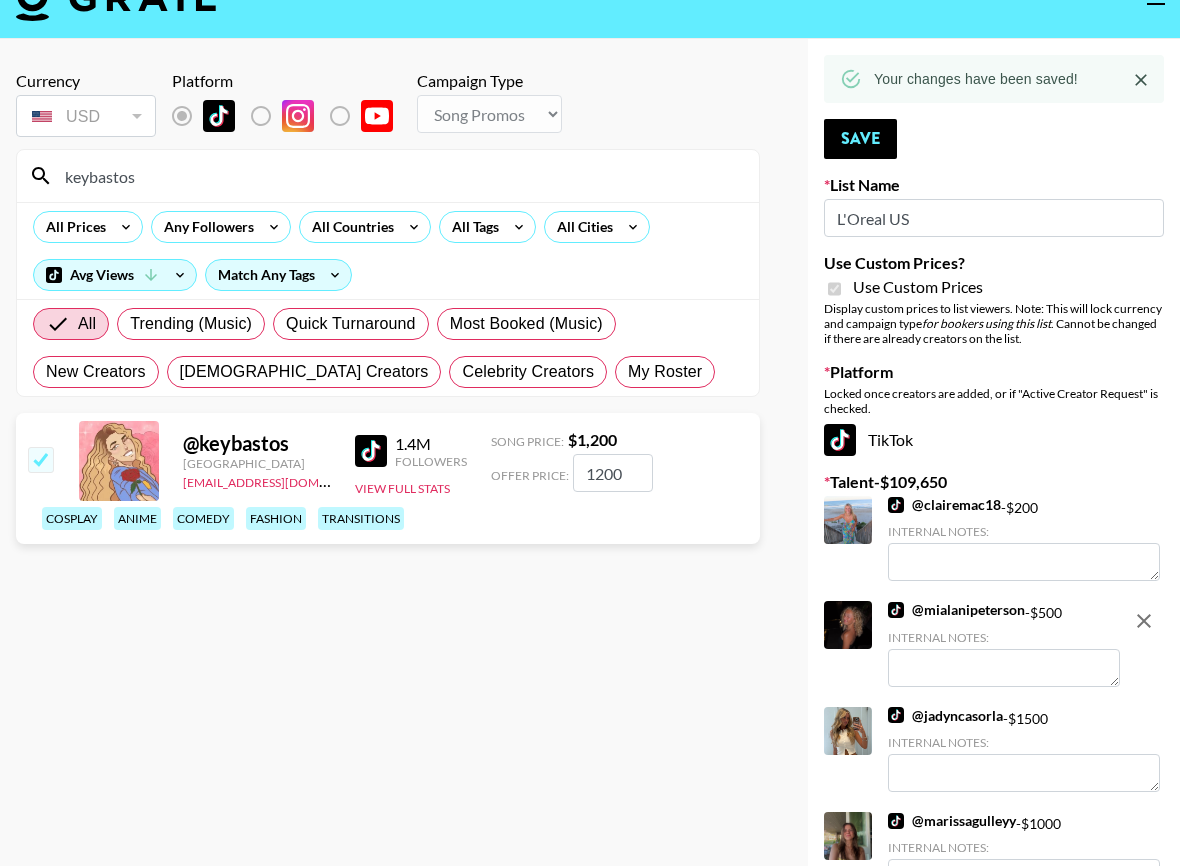 click on "keybastos" at bounding box center [400, 176] 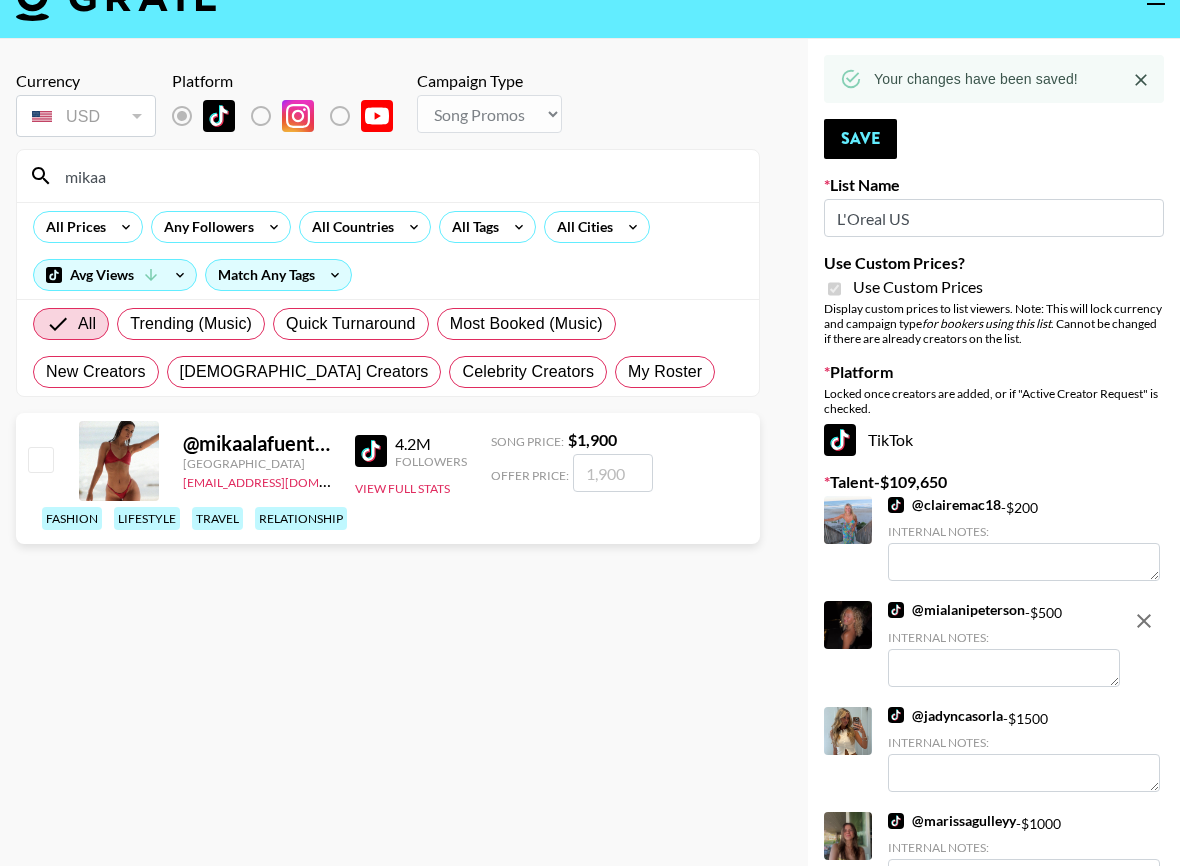 type on "mikaa" 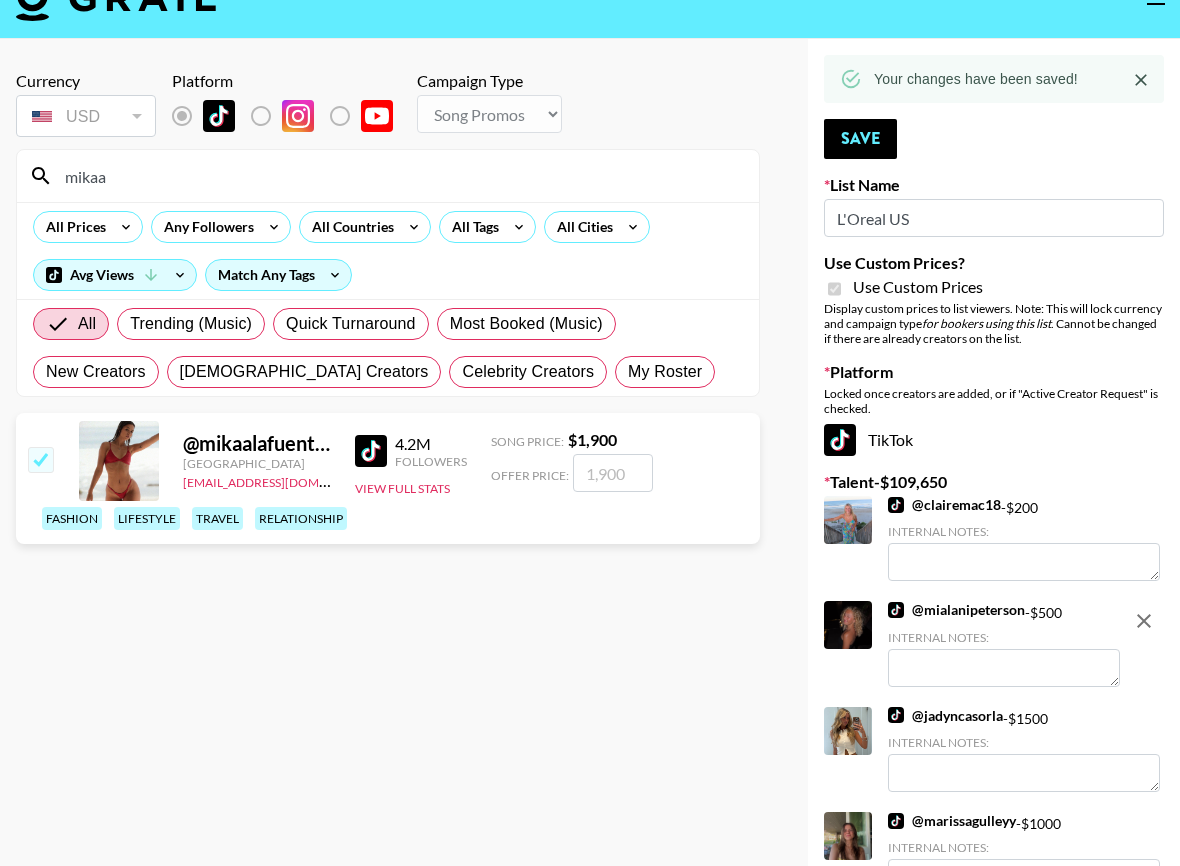 checkbox on "true" 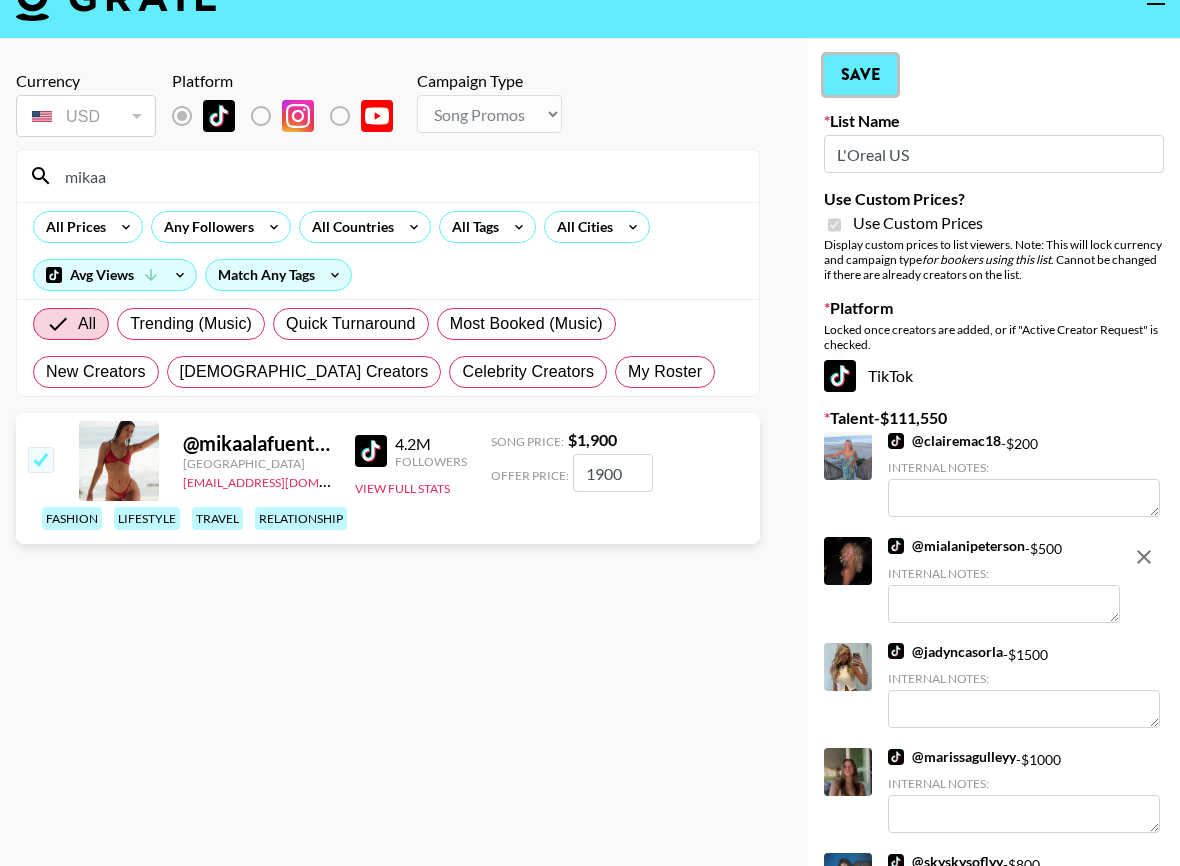 click on "Save" at bounding box center (860, 75) 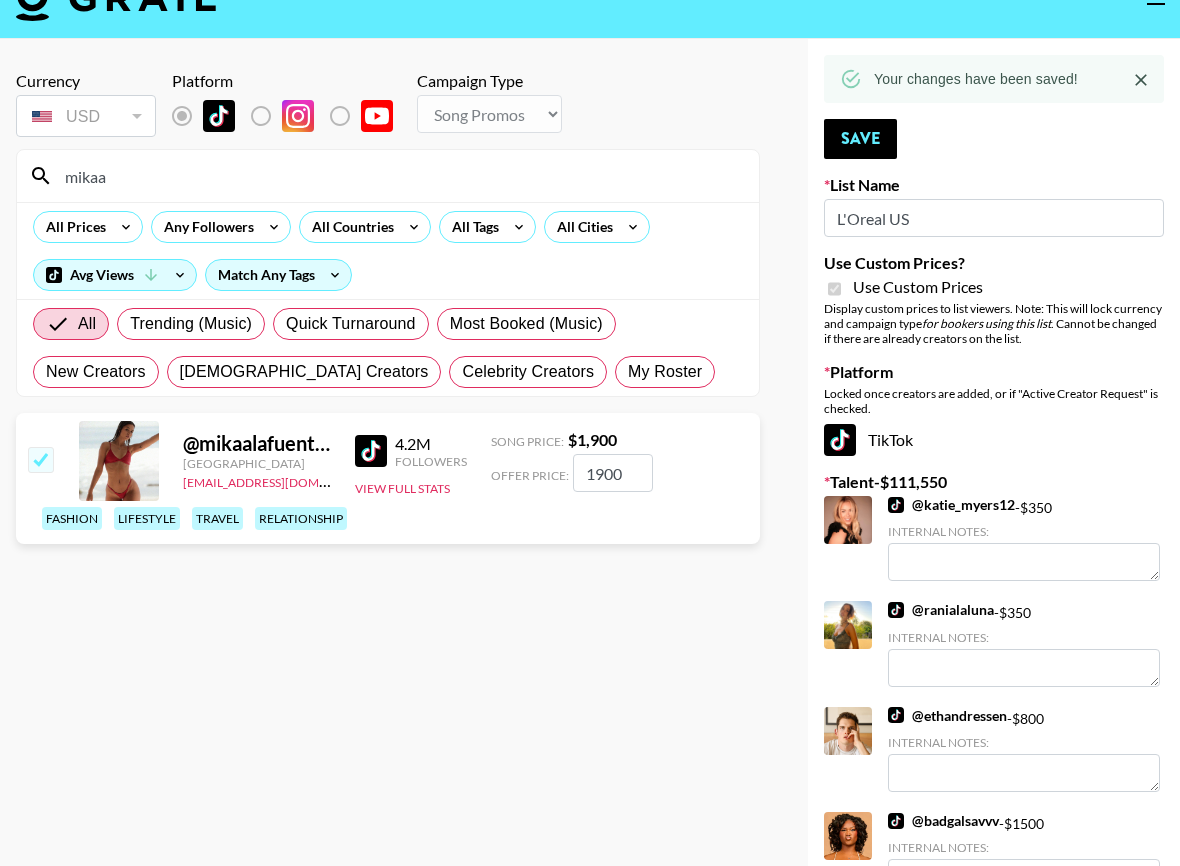 click on "mikaa" at bounding box center [400, 176] 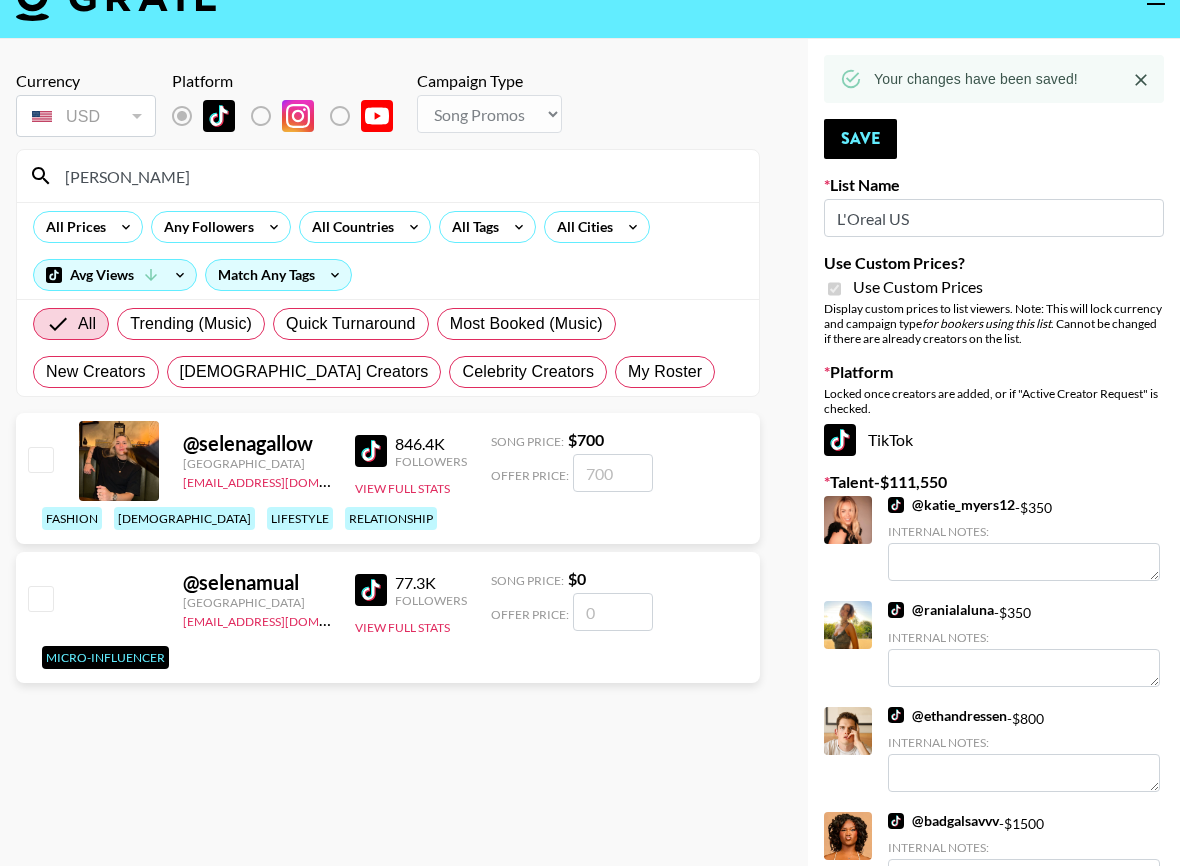 type on "[PERSON_NAME]" 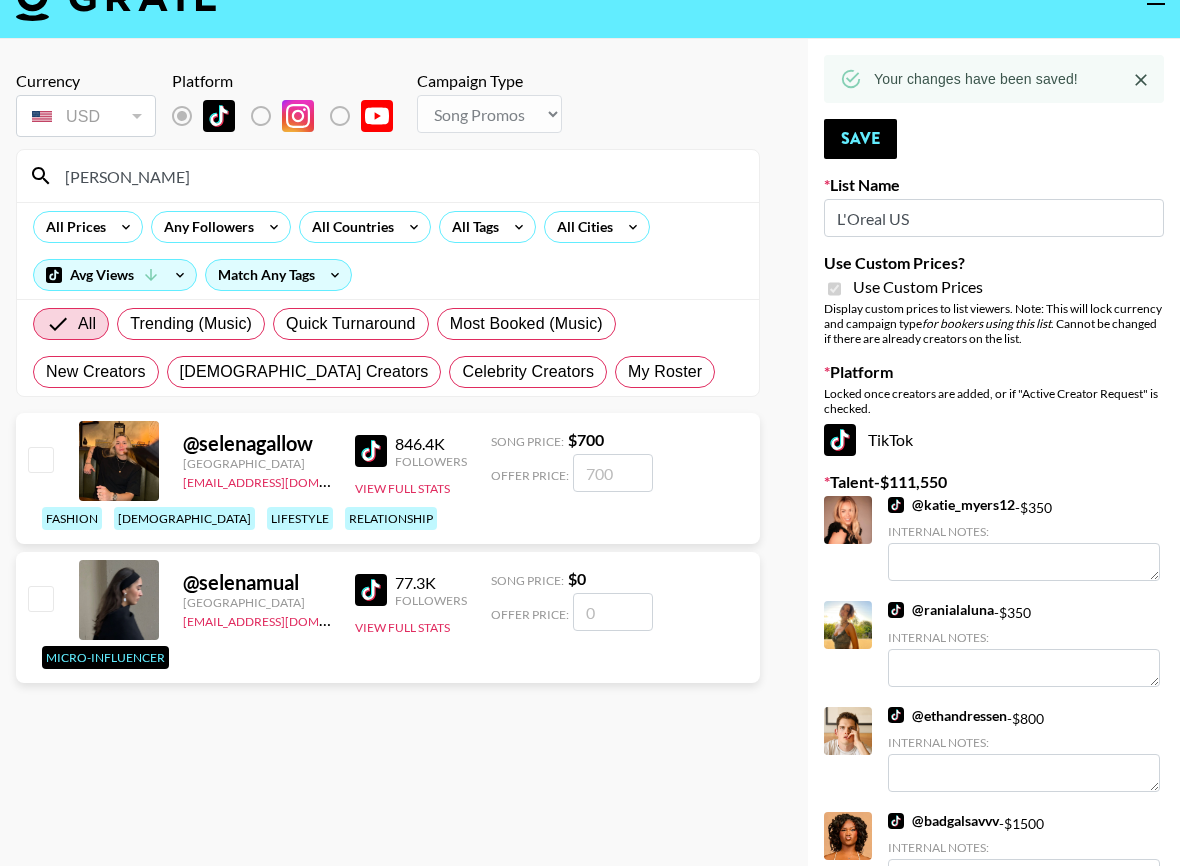click at bounding box center [40, 459] 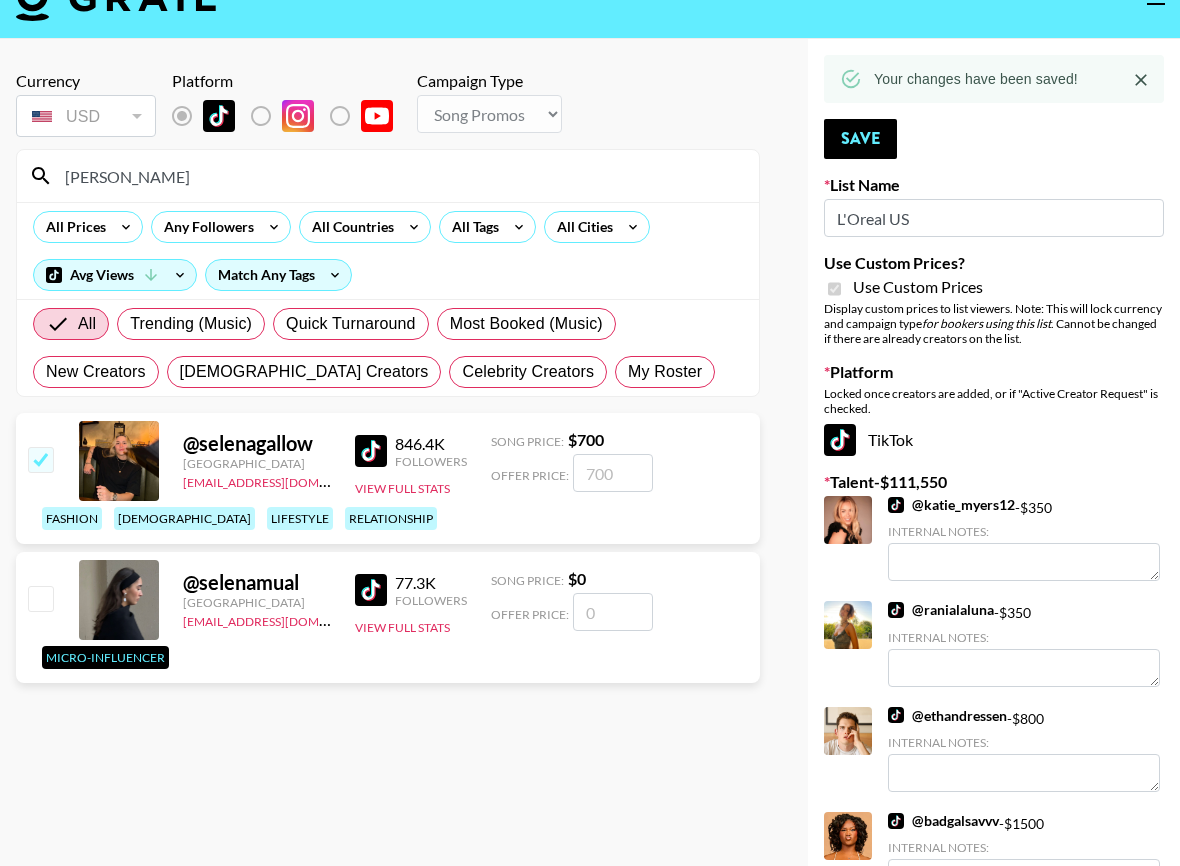 checkbox on "true" 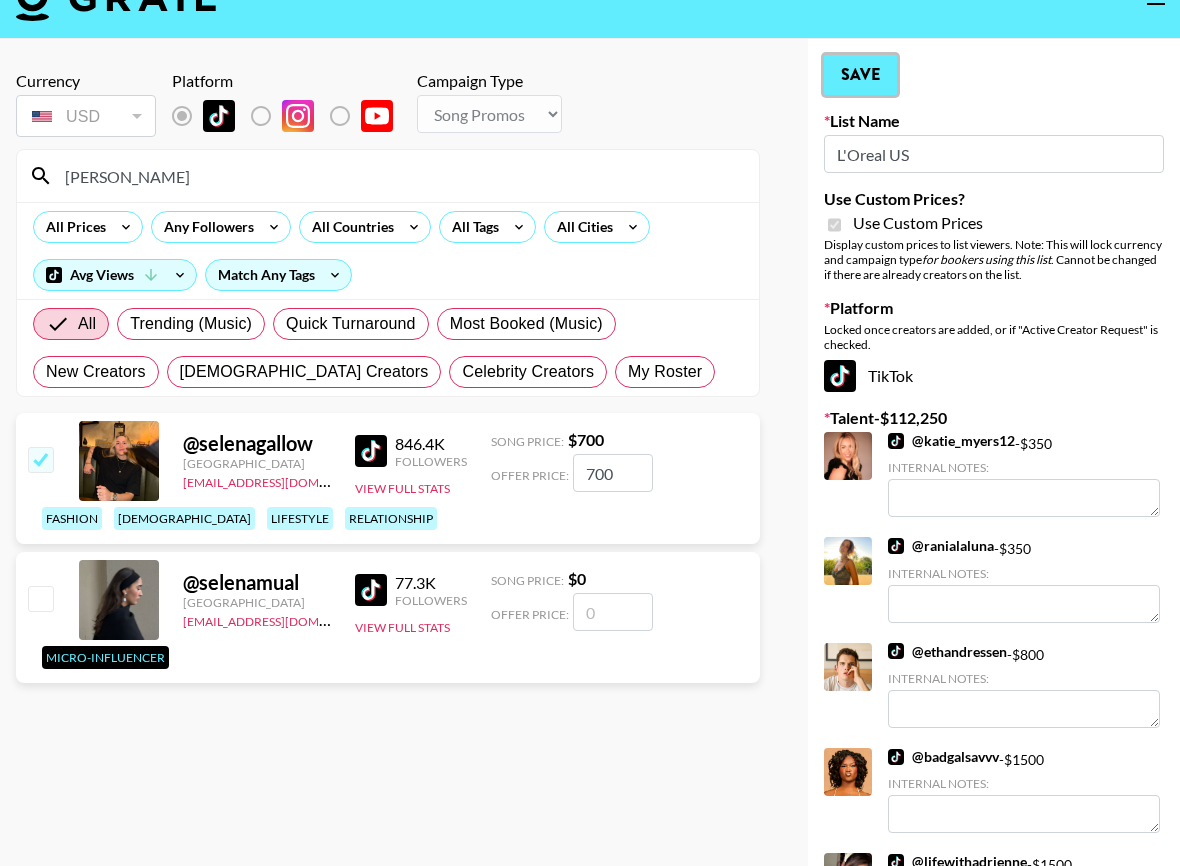 click on "Save" at bounding box center (860, 75) 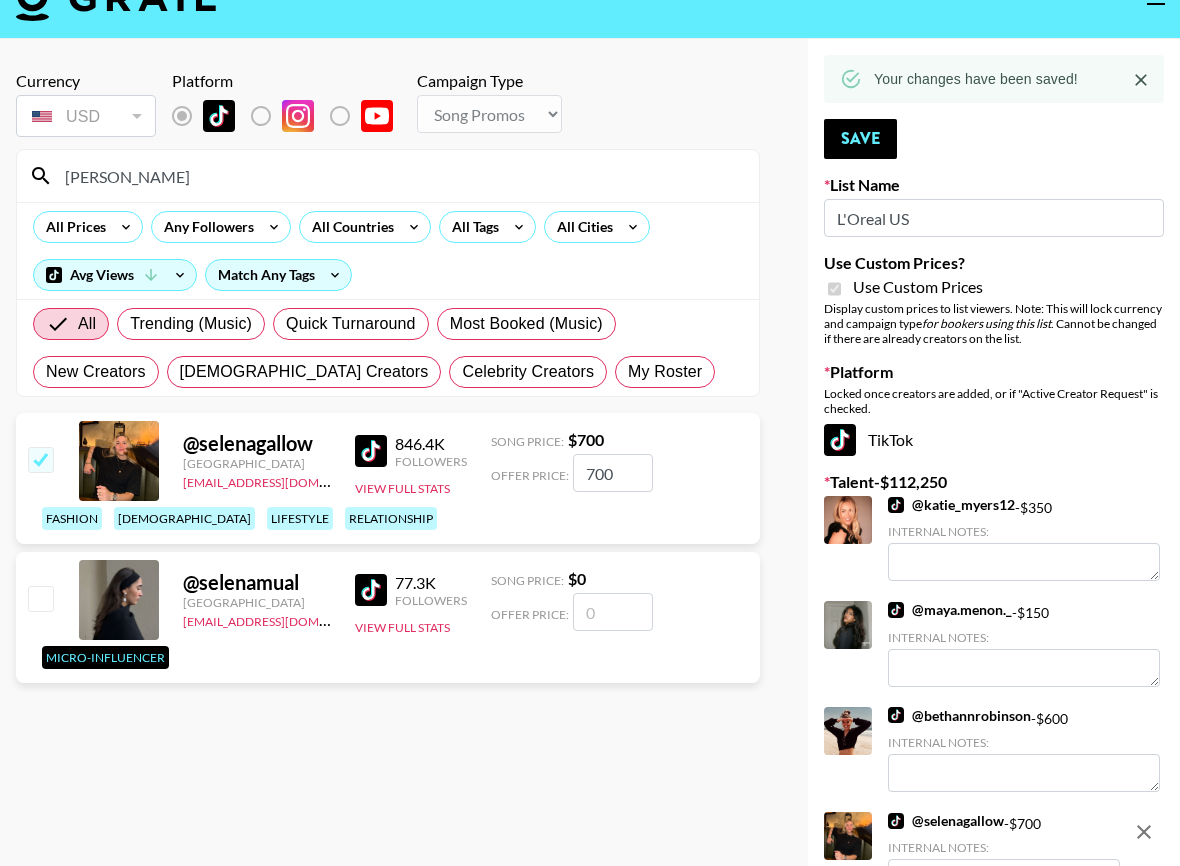 click on "[PERSON_NAME]" at bounding box center [400, 176] 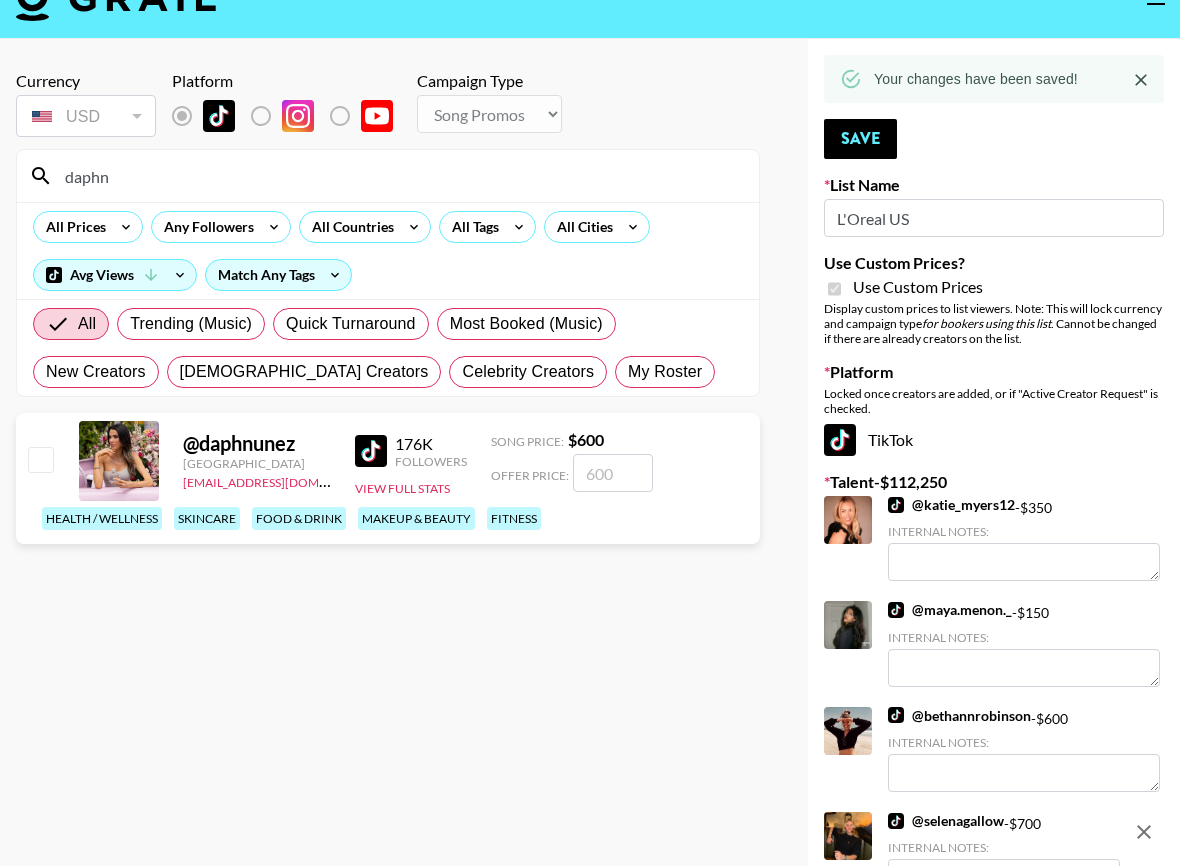 type on "daphn" 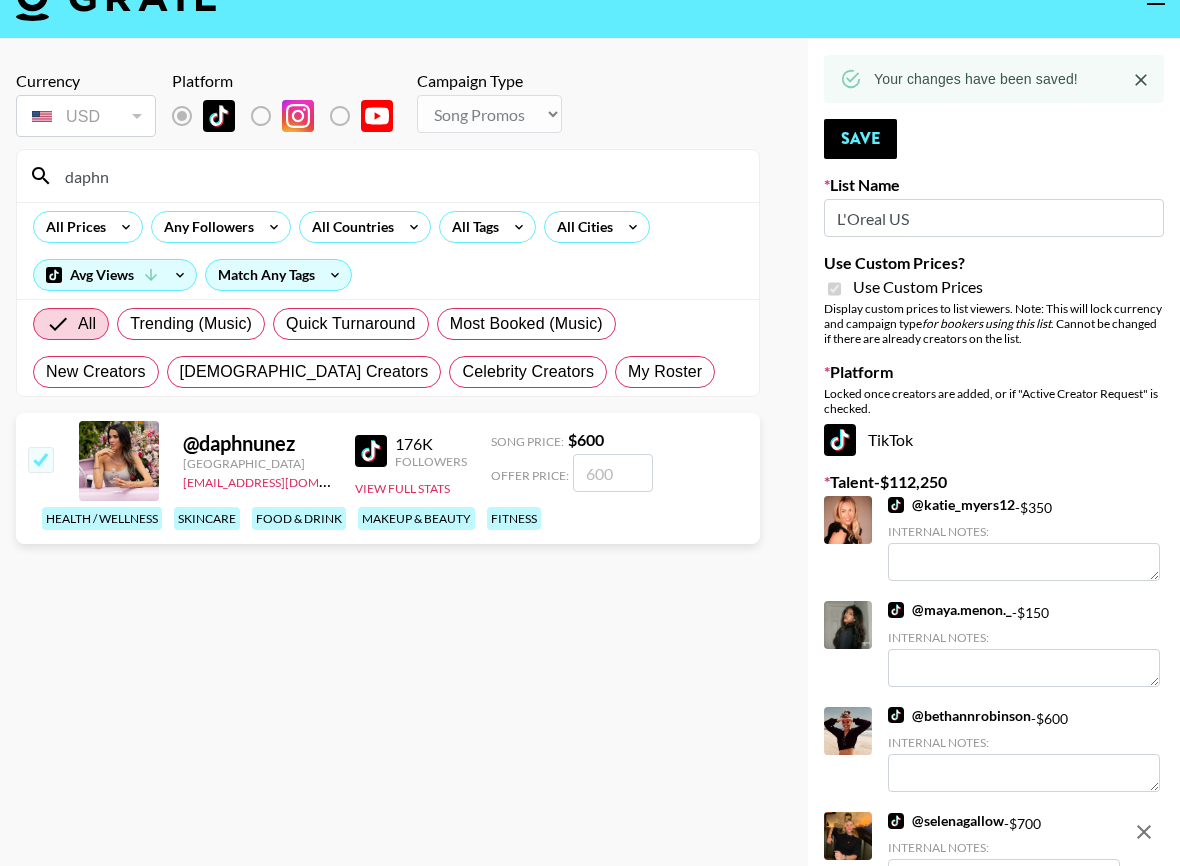 checkbox on "true" 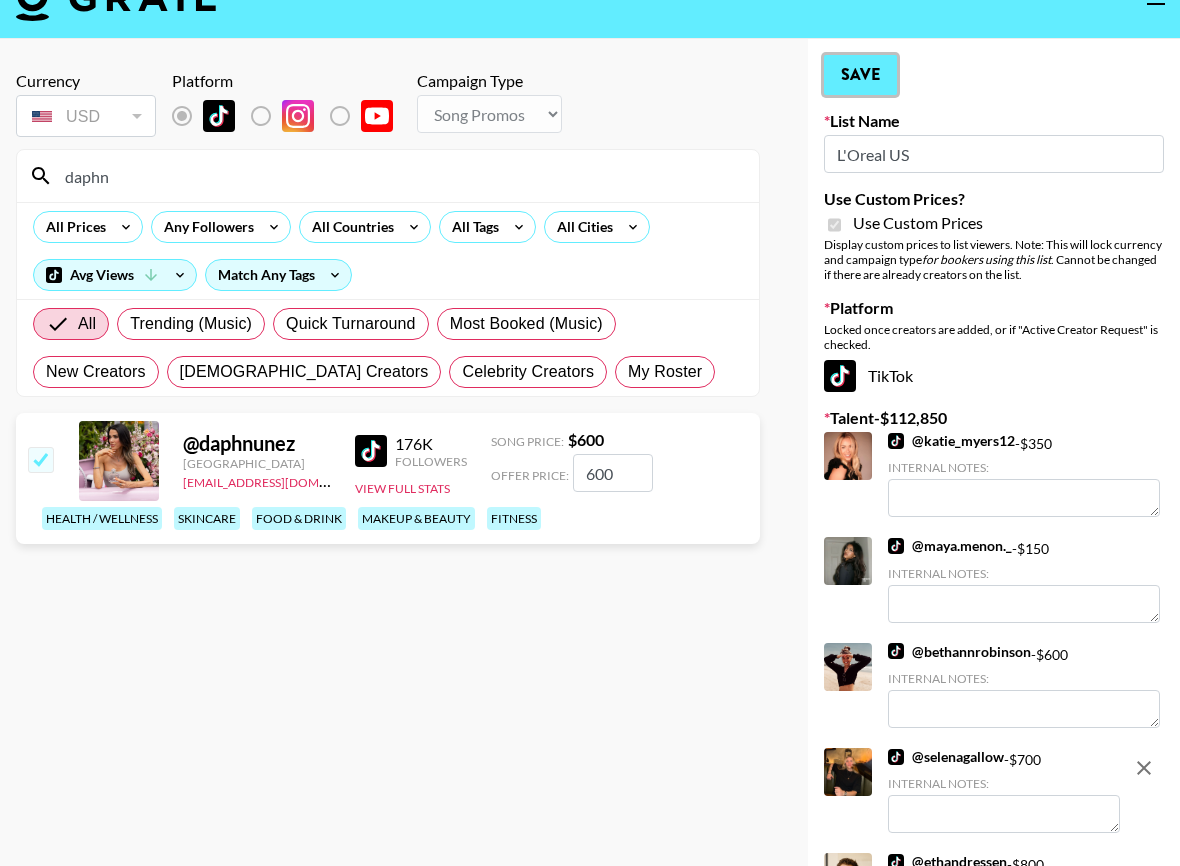 click on "Save" at bounding box center [860, 75] 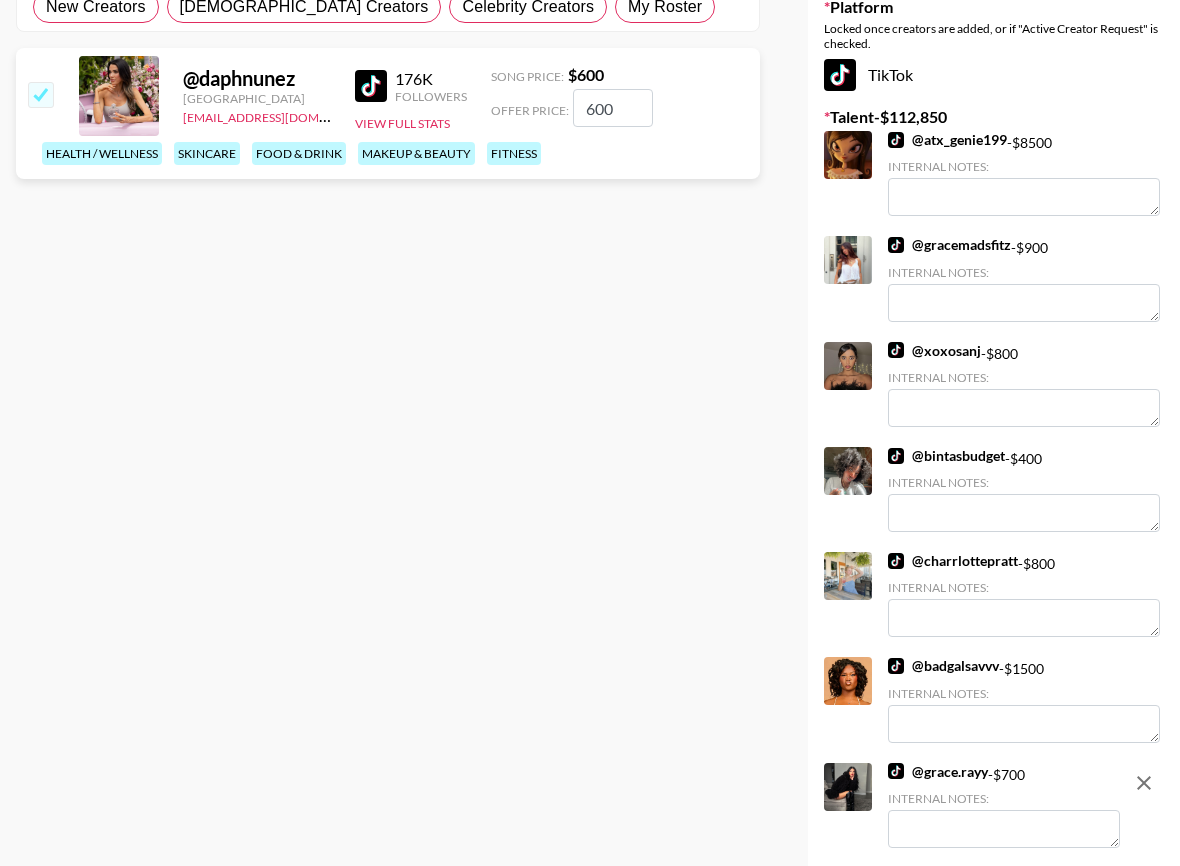 scroll, scrollTop: 0, scrollLeft: 0, axis: both 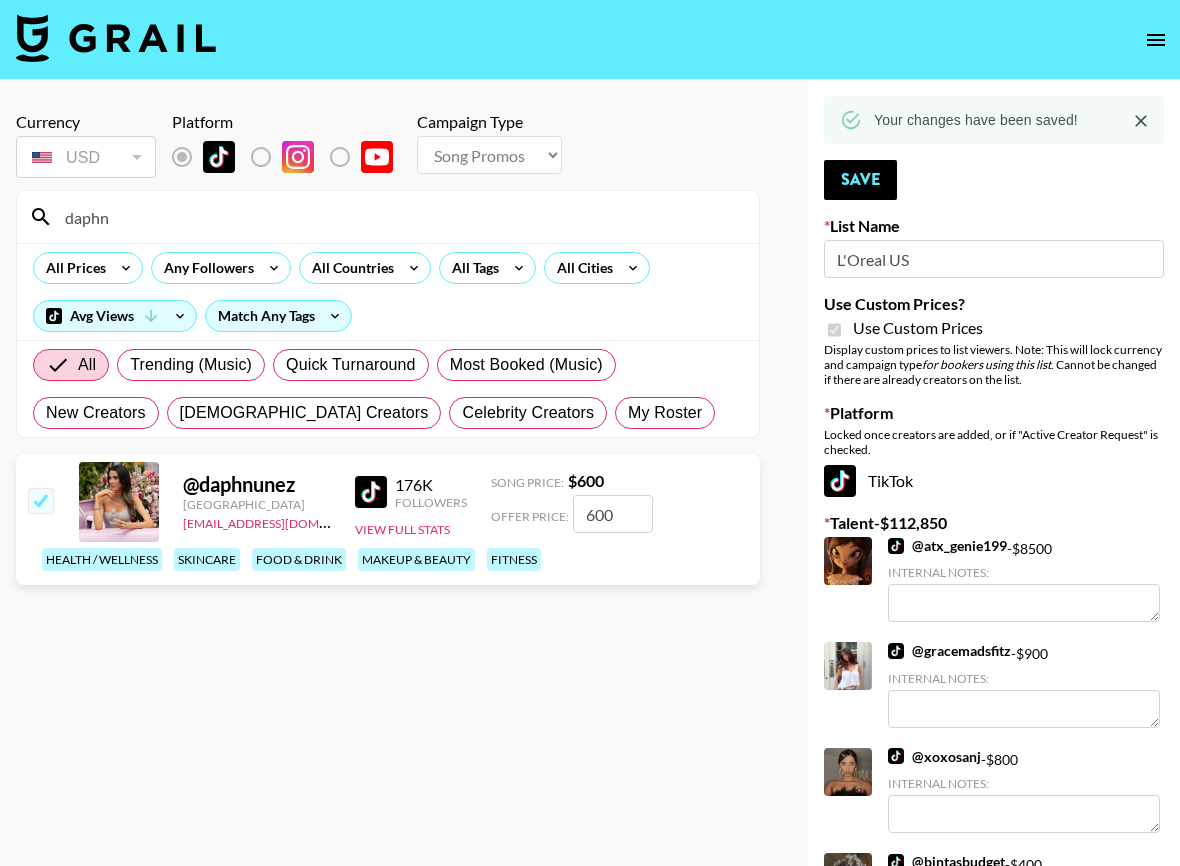 click on "daphn" at bounding box center (400, 217) 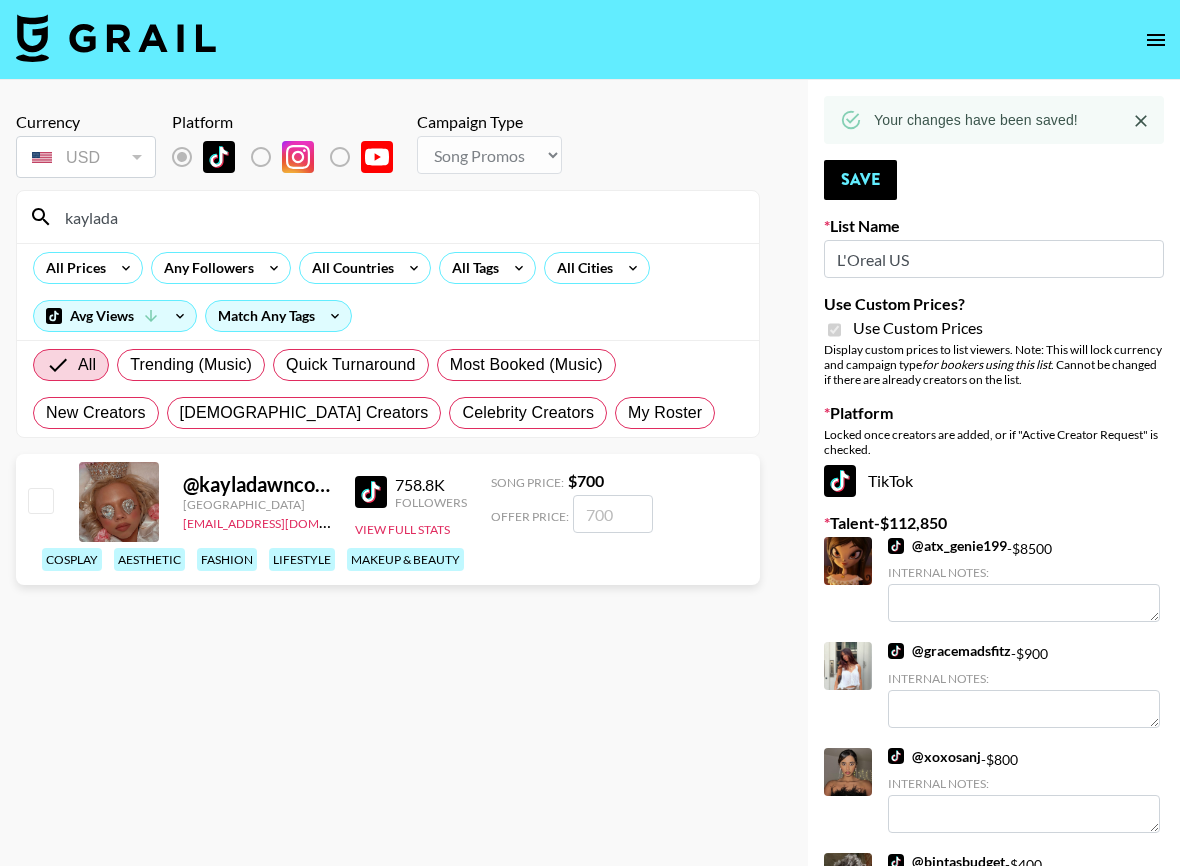 type on "kaylada" 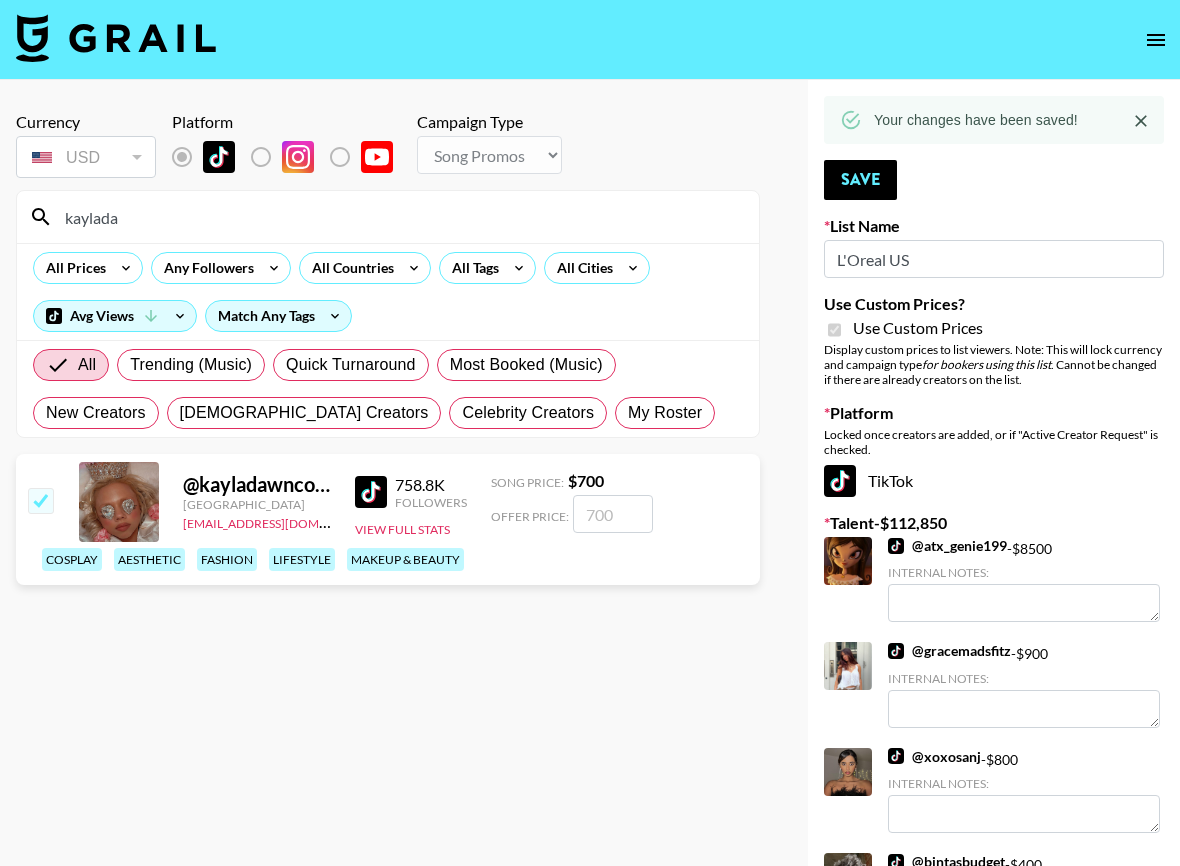 checkbox on "true" 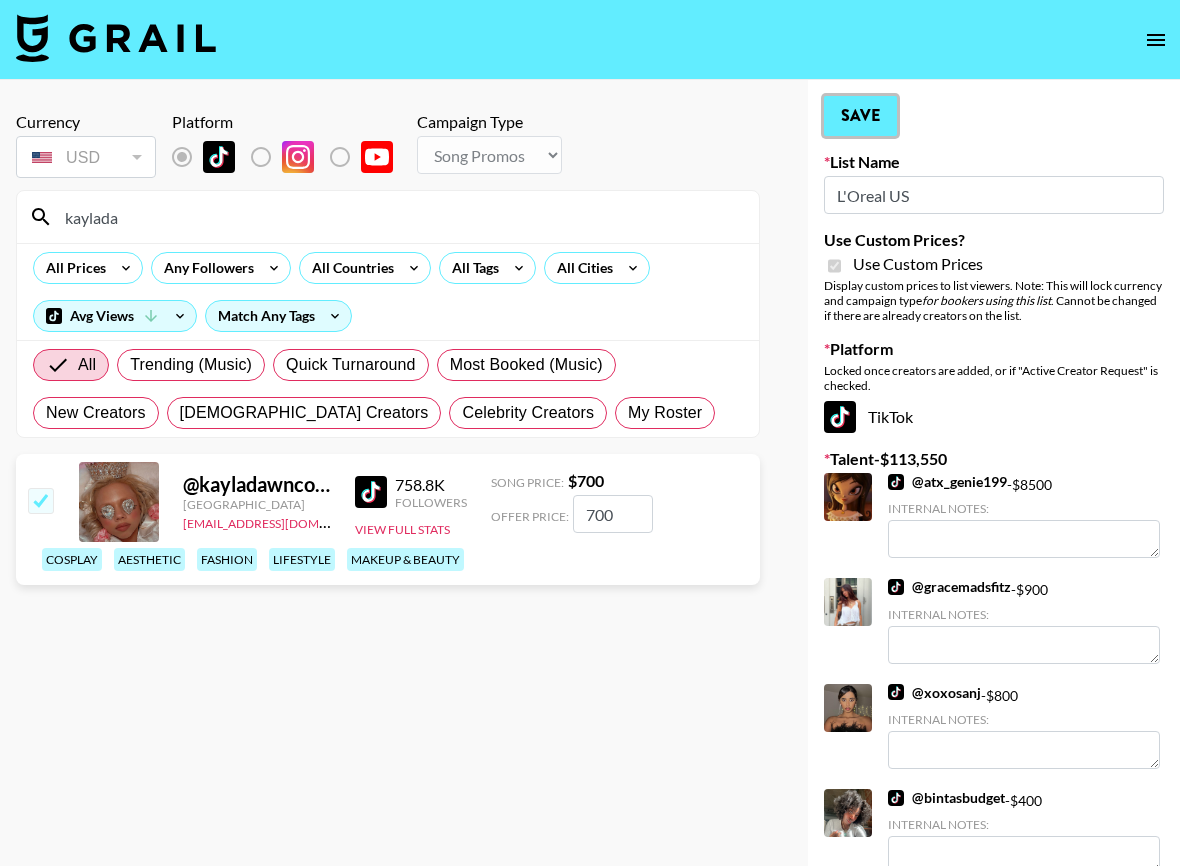 click on "Save" at bounding box center [860, 116] 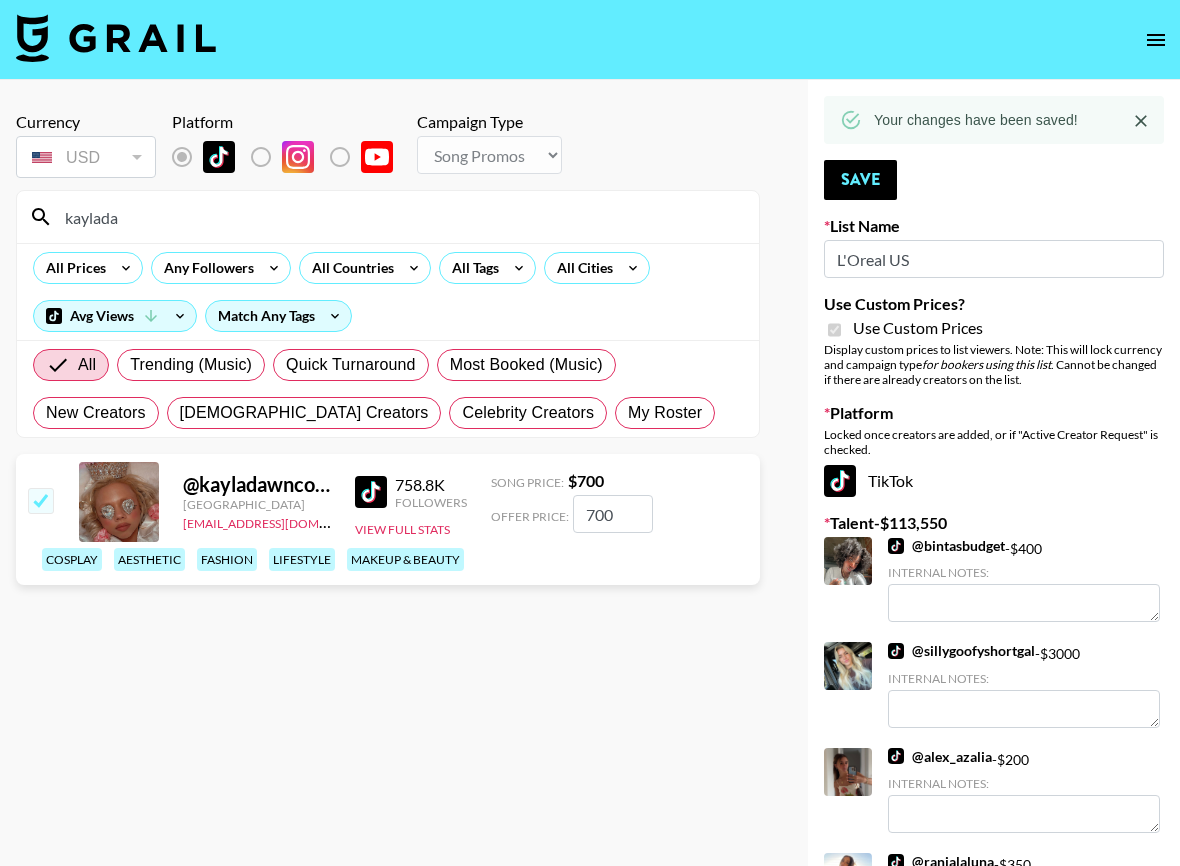 click on "kaylada" at bounding box center (400, 217) 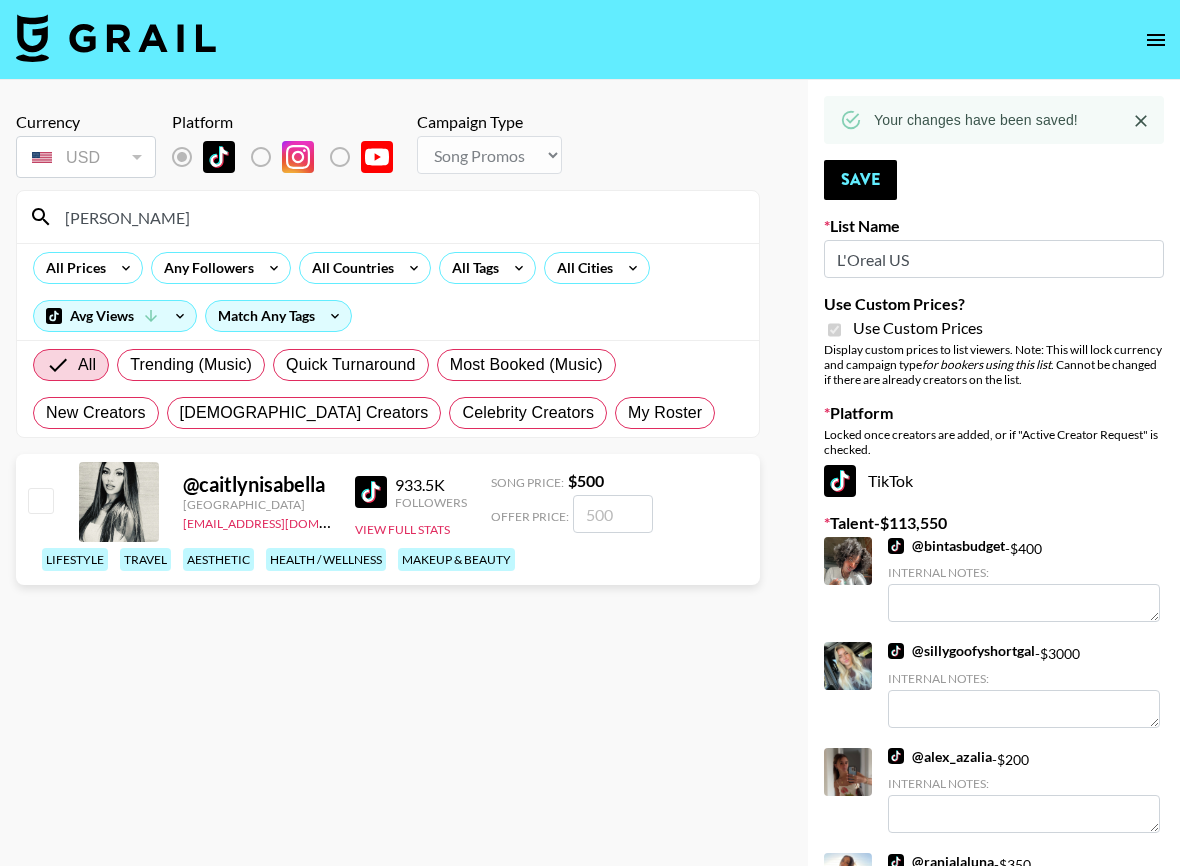 type on "[PERSON_NAME]" 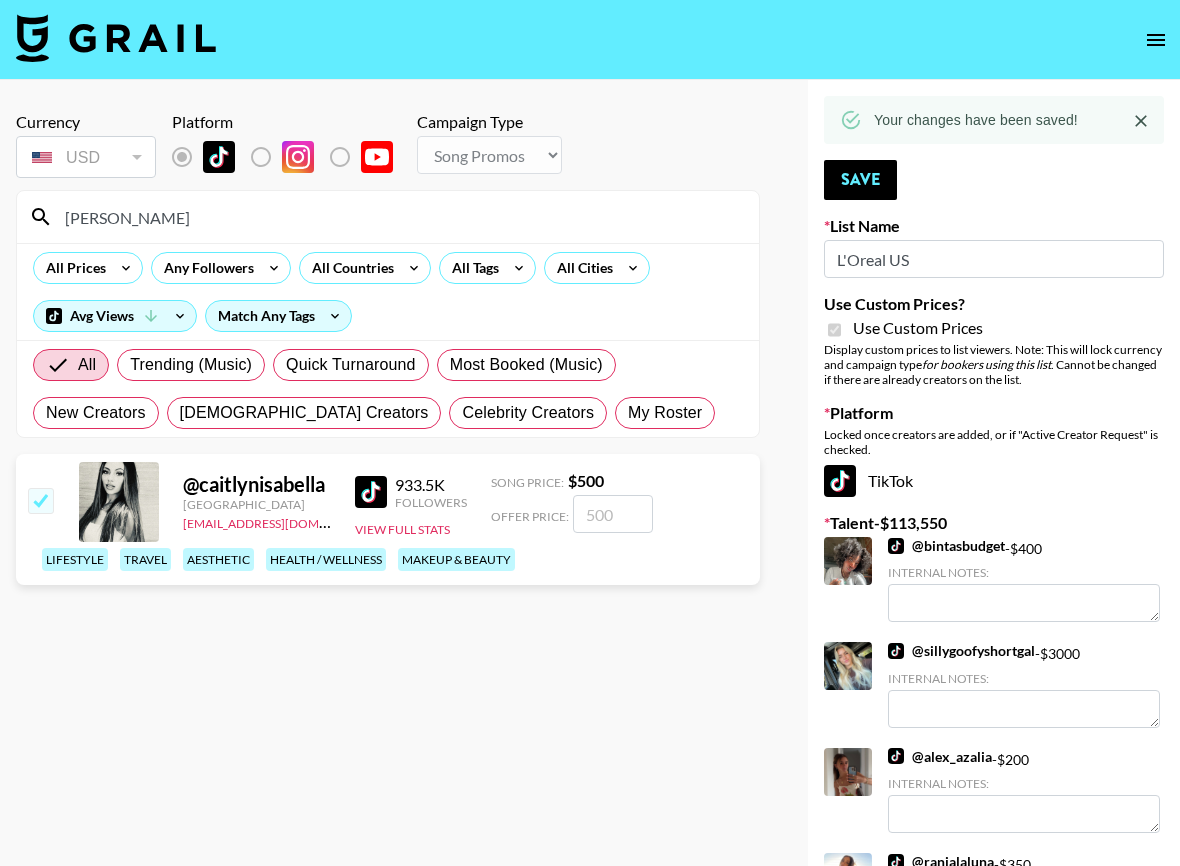 checkbox on "true" 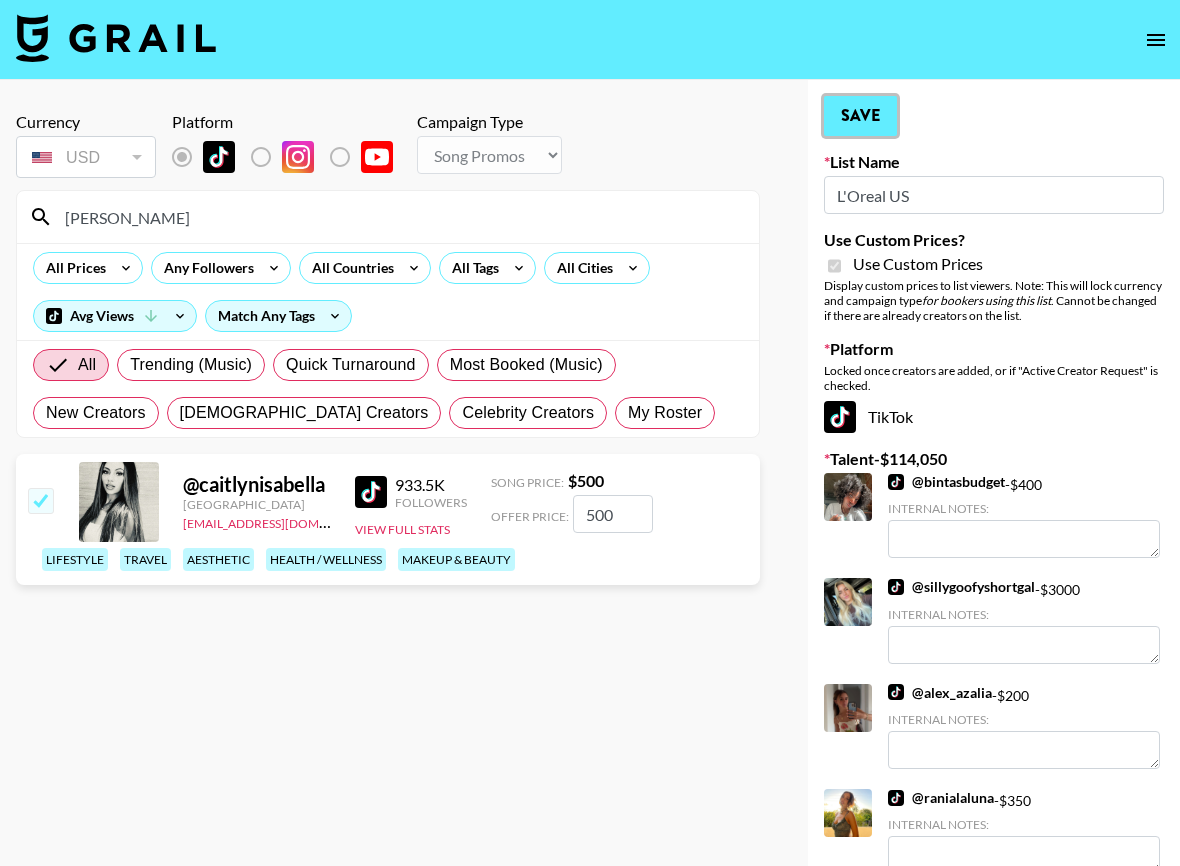 click on "Save" at bounding box center [860, 116] 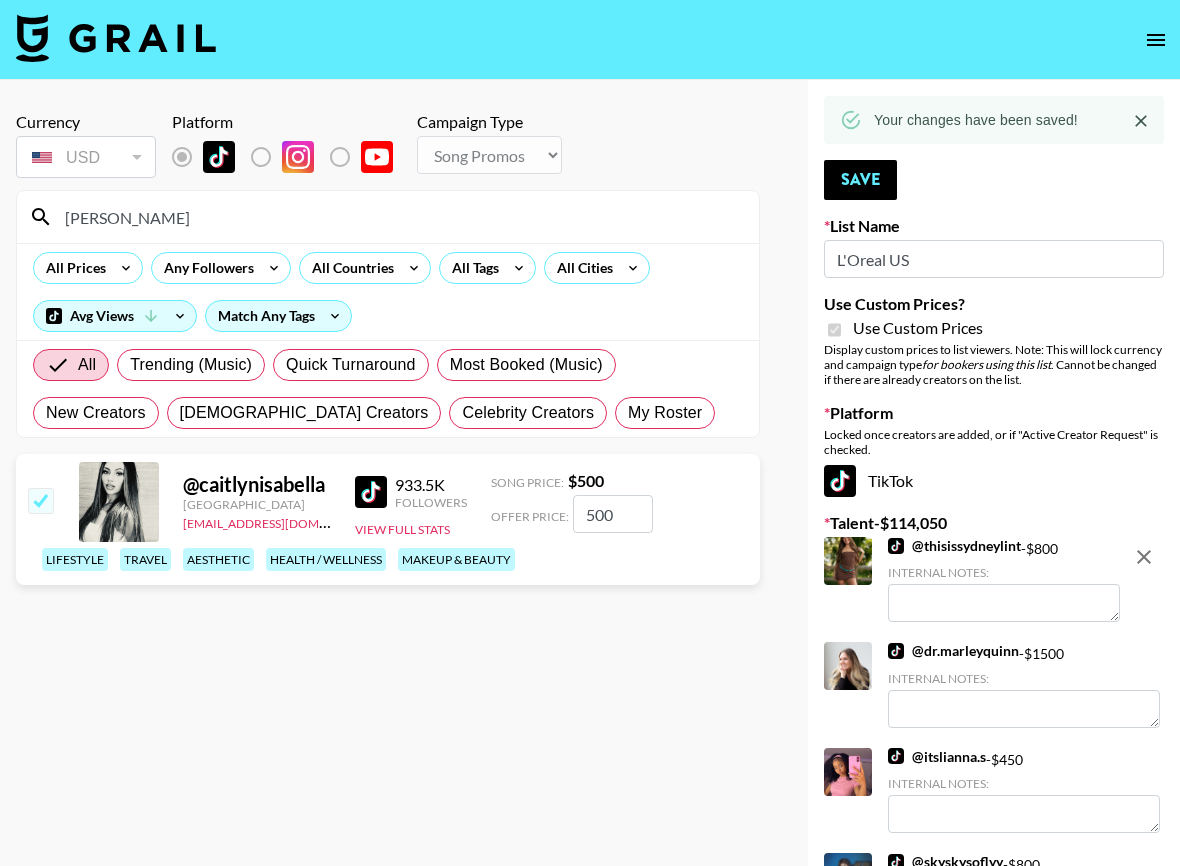 click on "[PERSON_NAME]" at bounding box center (400, 217) 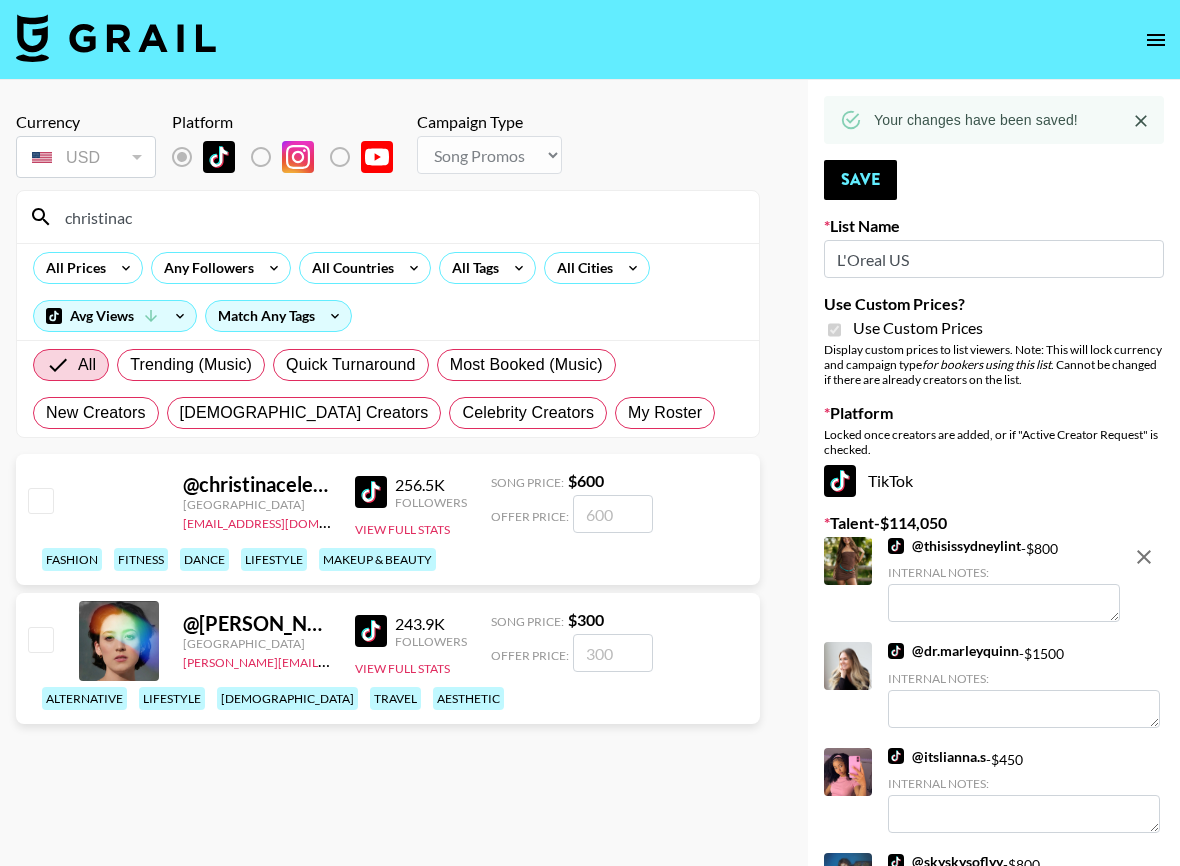 type on "christinac" 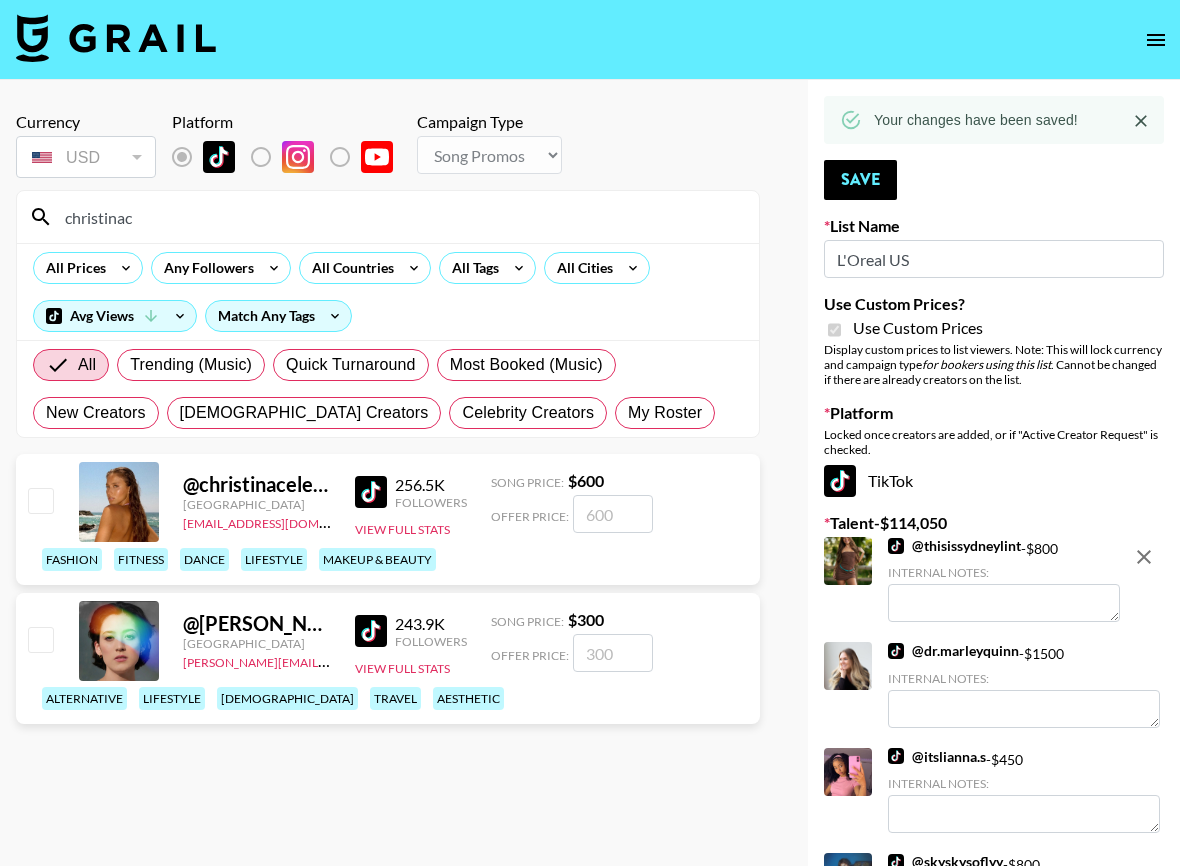 click at bounding box center [40, 500] 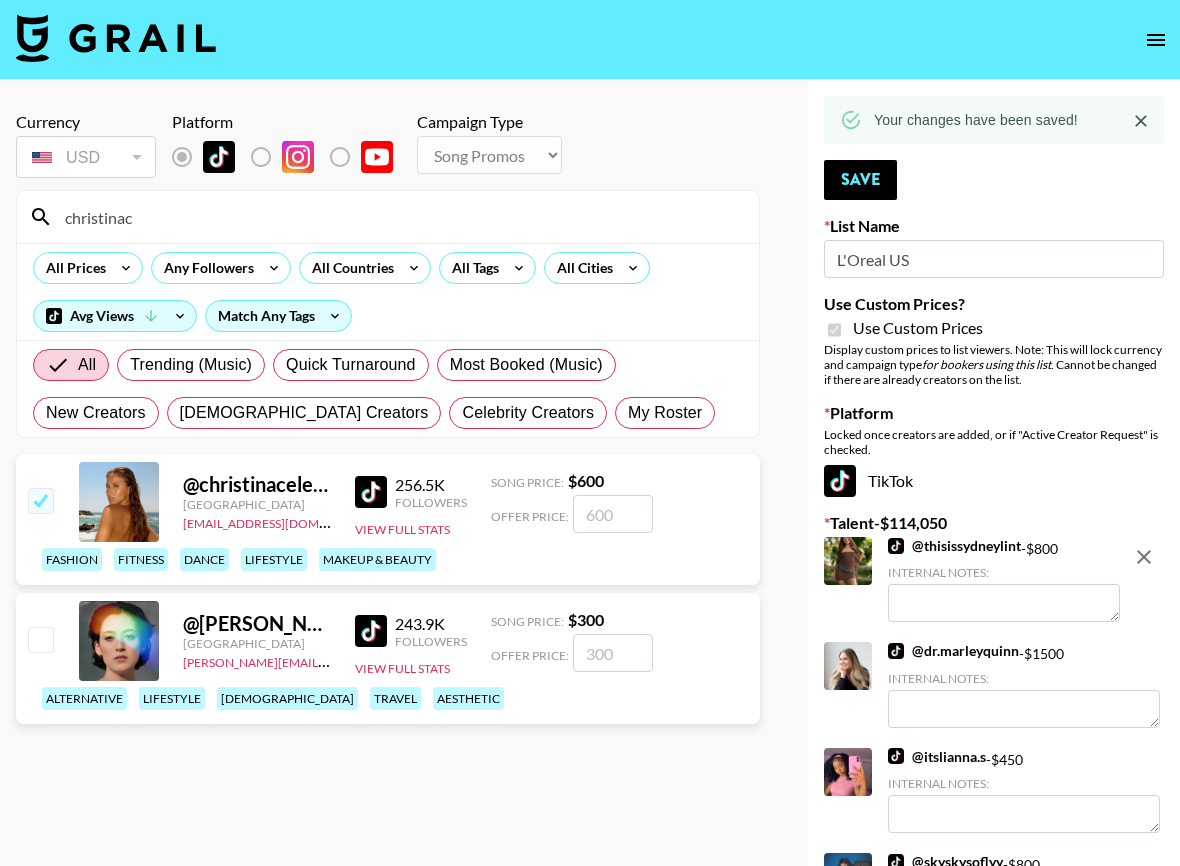 checkbox on "true" 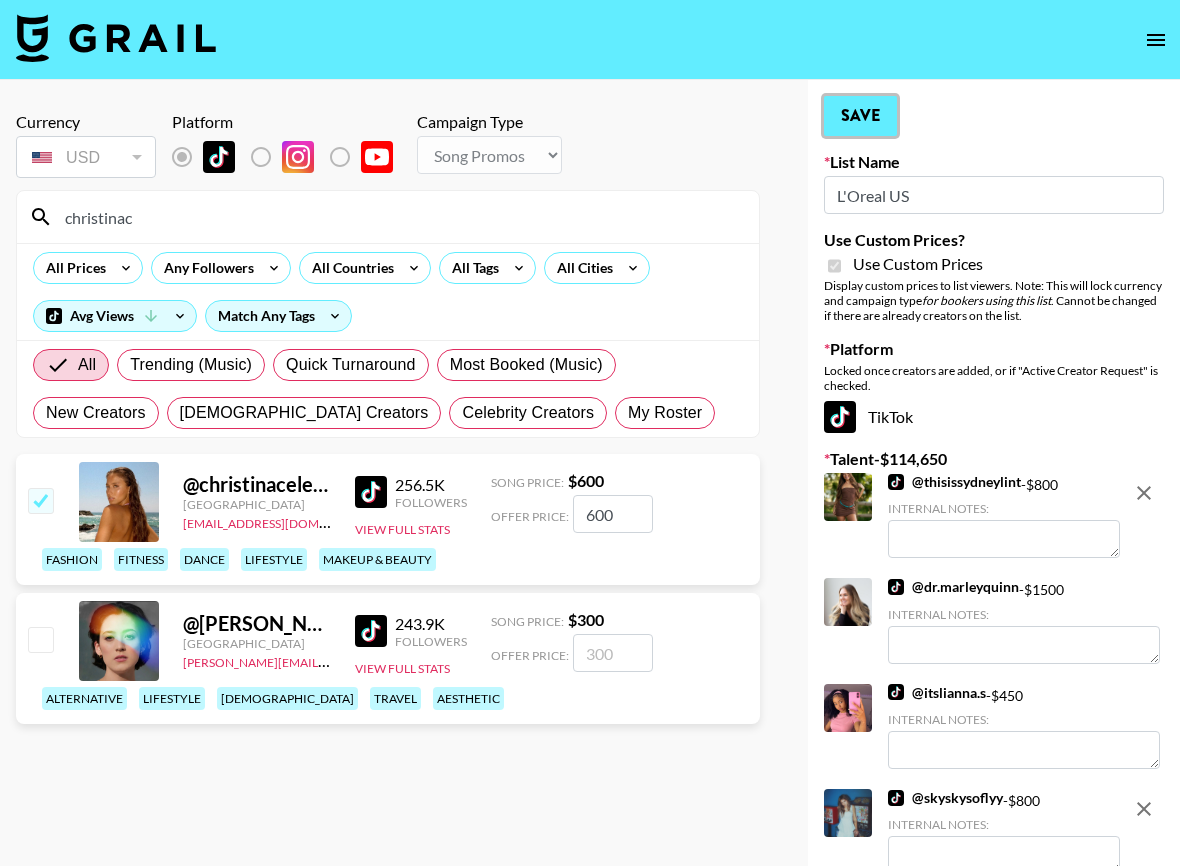 click on "Save" at bounding box center [860, 116] 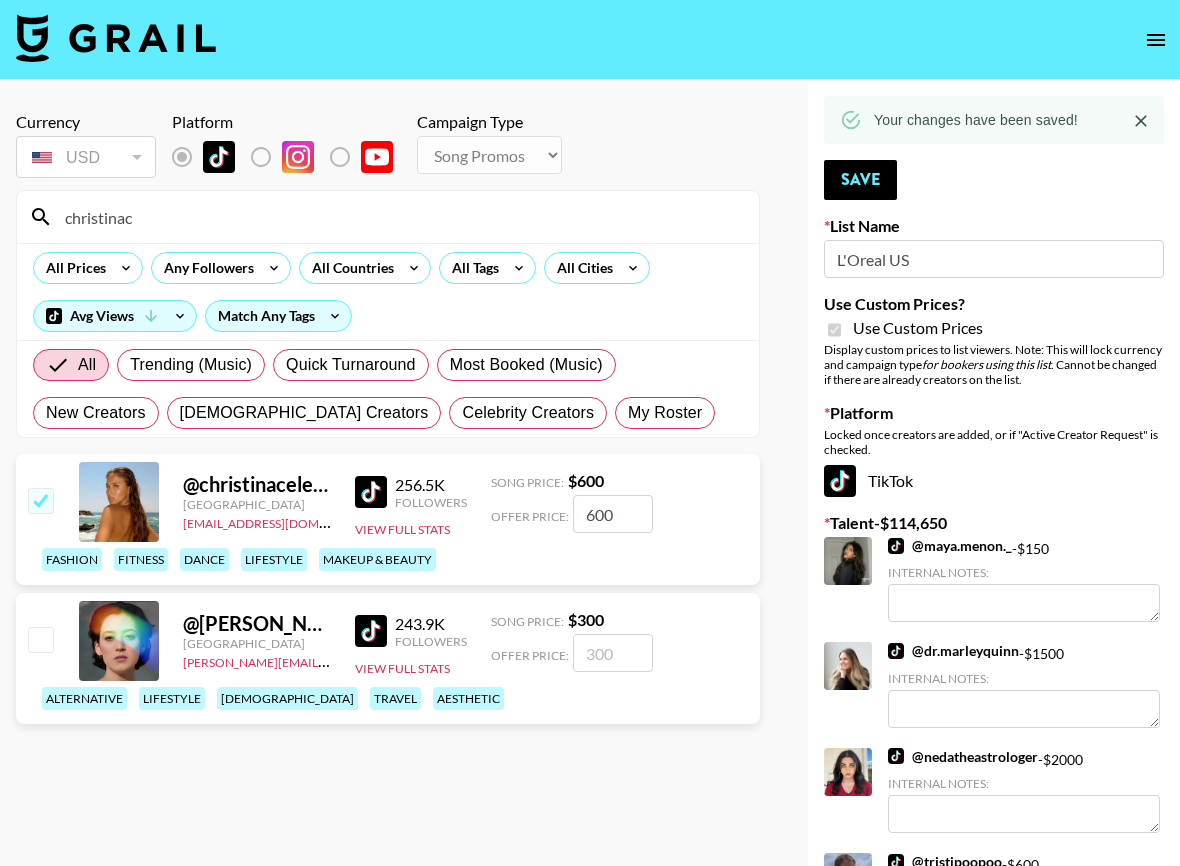 click on "christinac" at bounding box center [400, 217] 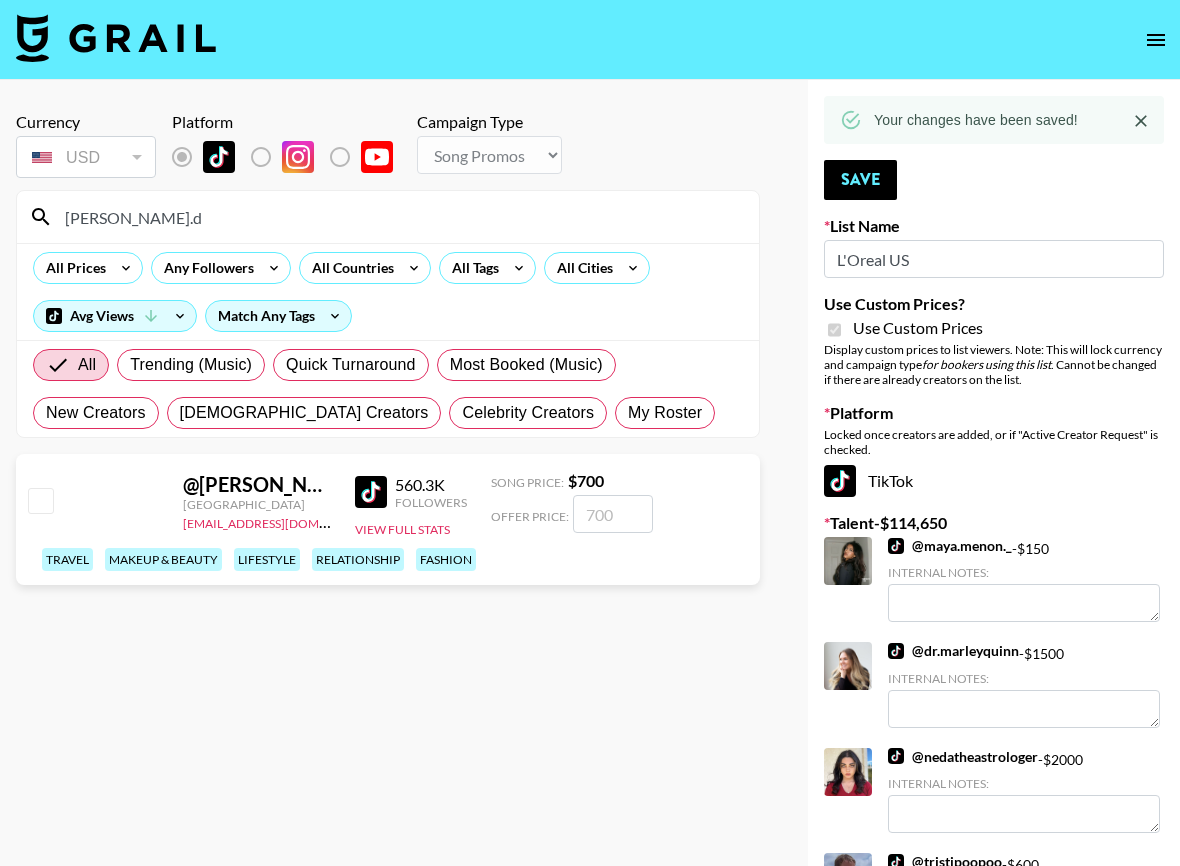 type on "[PERSON_NAME].d" 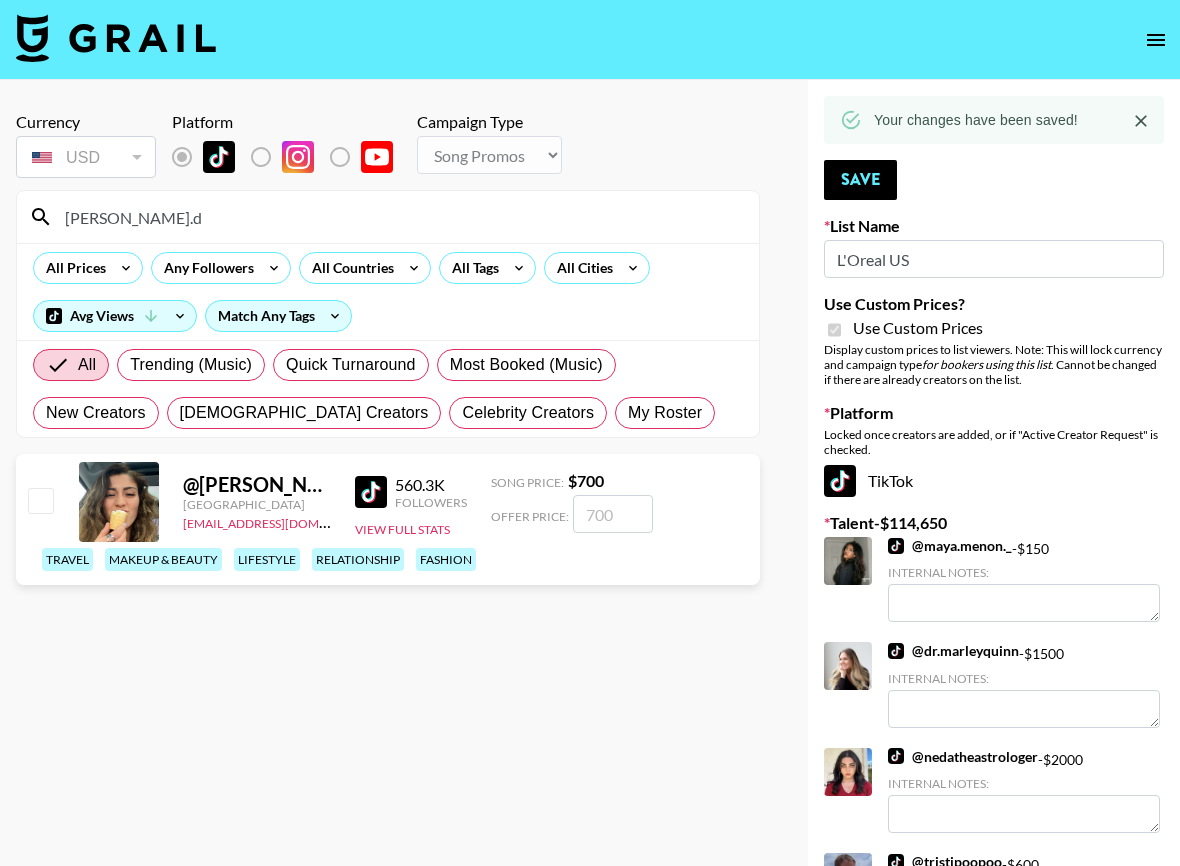 click at bounding box center [40, 500] 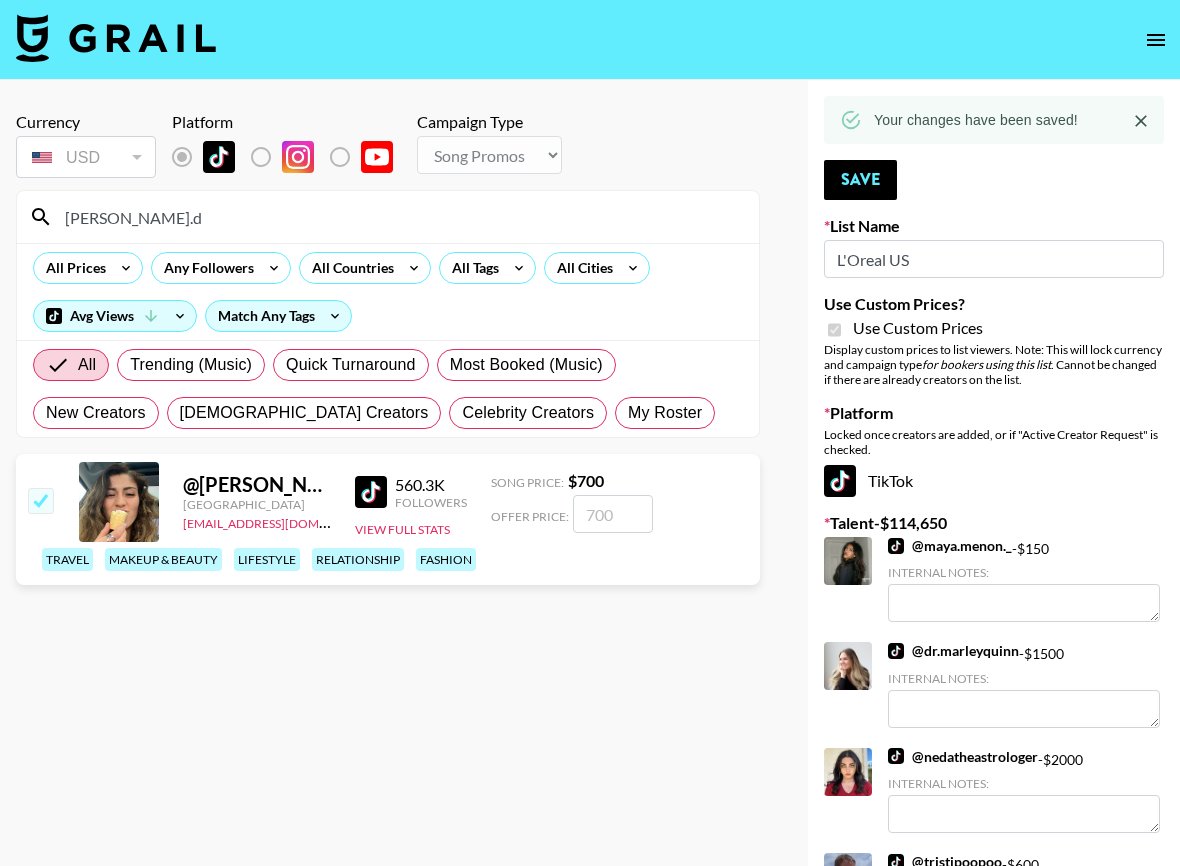 checkbox on "true" 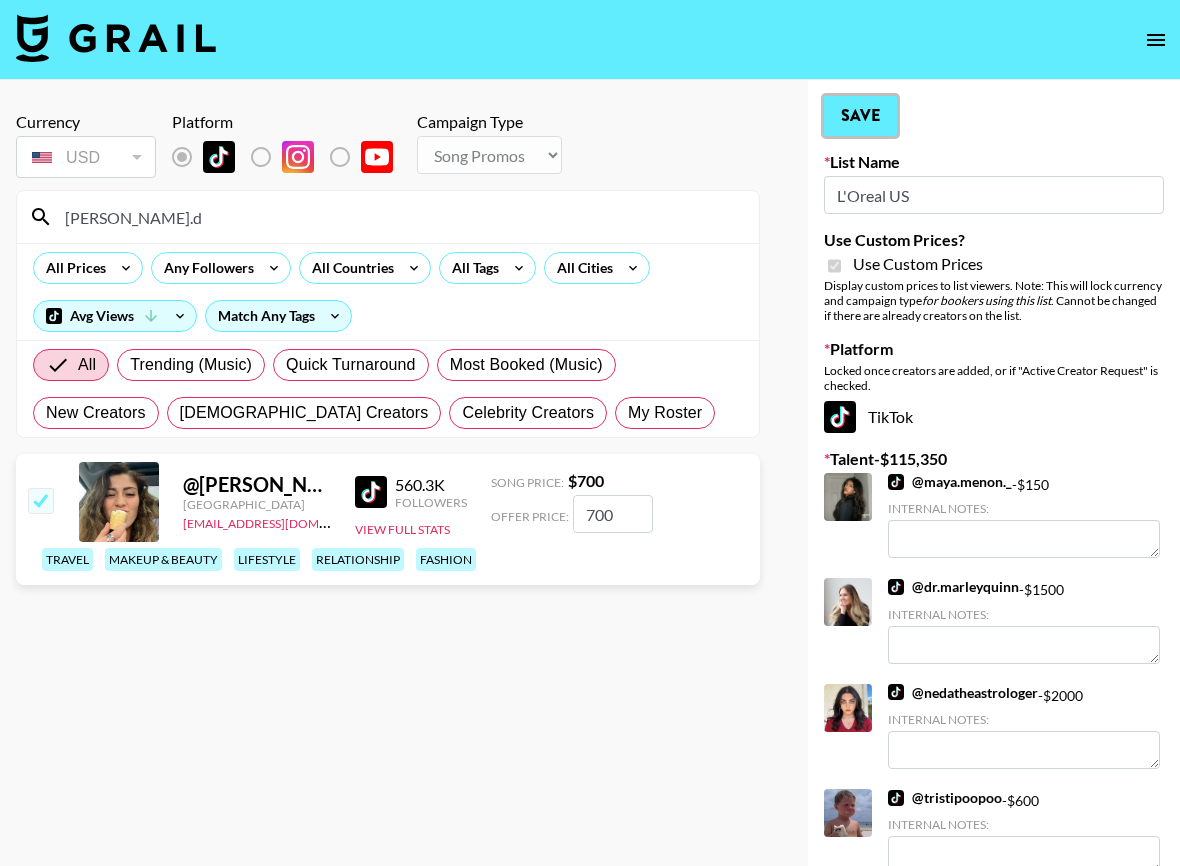 click on "Save" at bounding box center [860, 116] 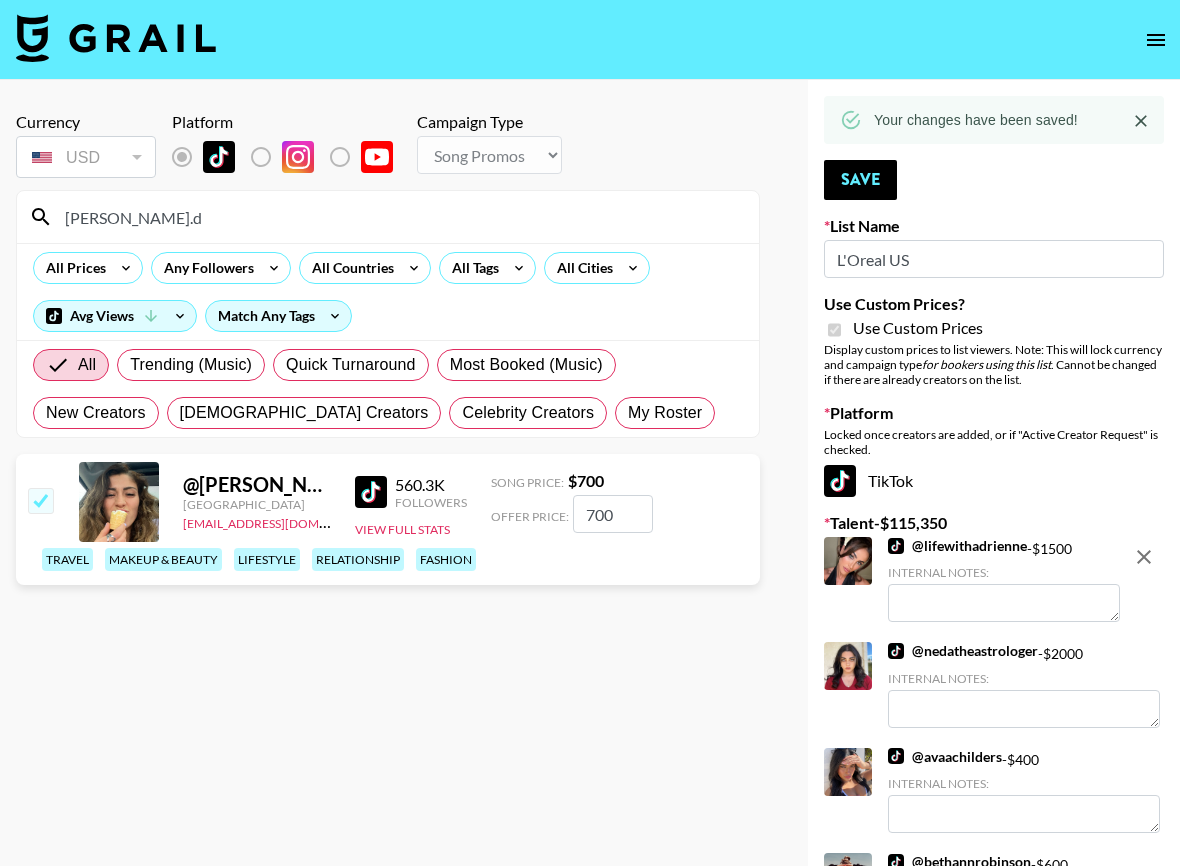 click on "[PERSON_NAME].d" at bounding box center (400, 217) 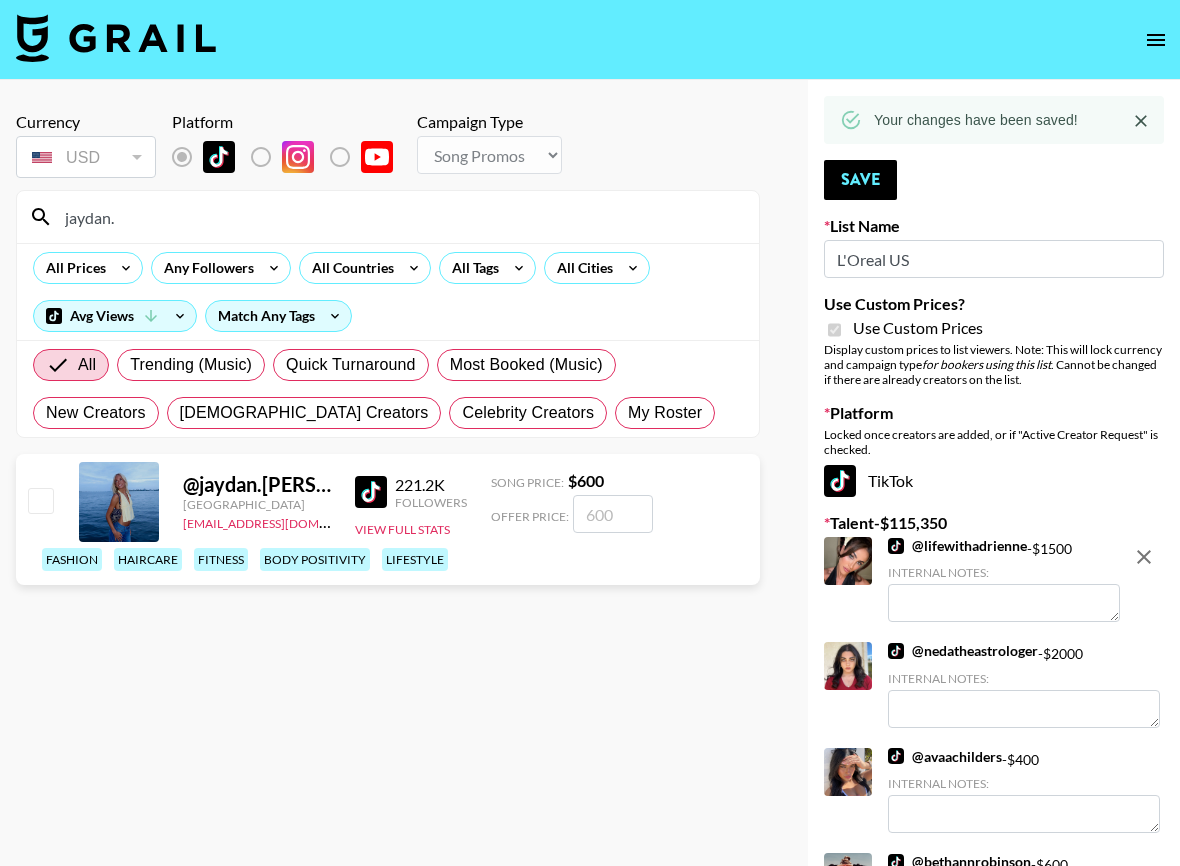 type on "jaydan." 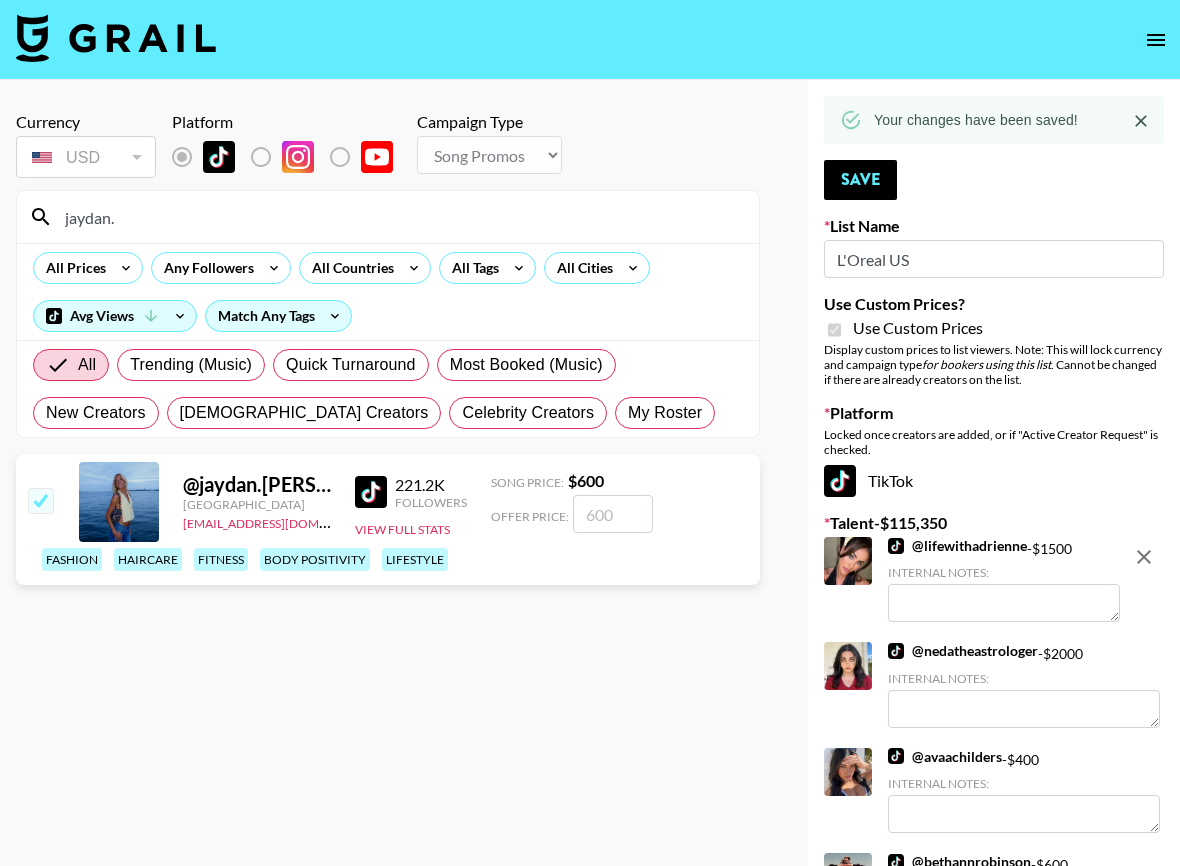 checkbox on "true" 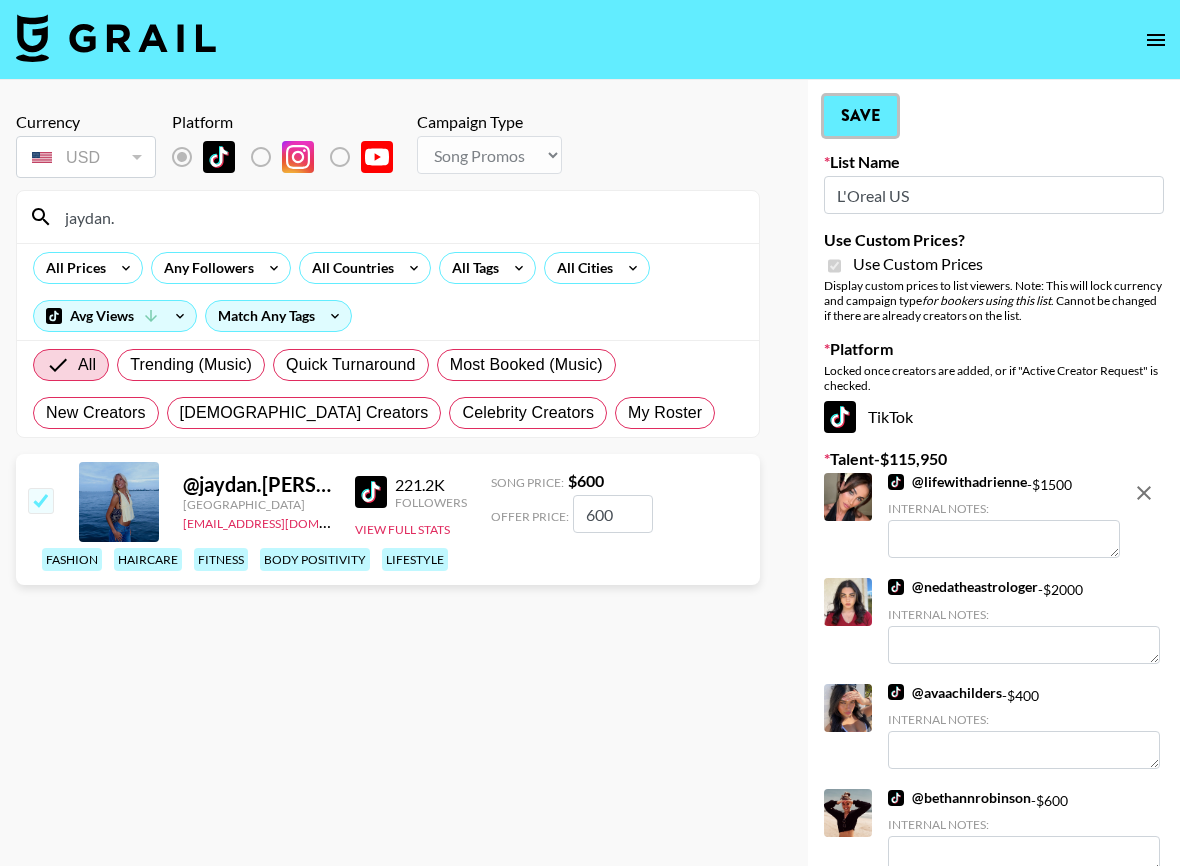 click on "Save" at bounding box center (860, 116) 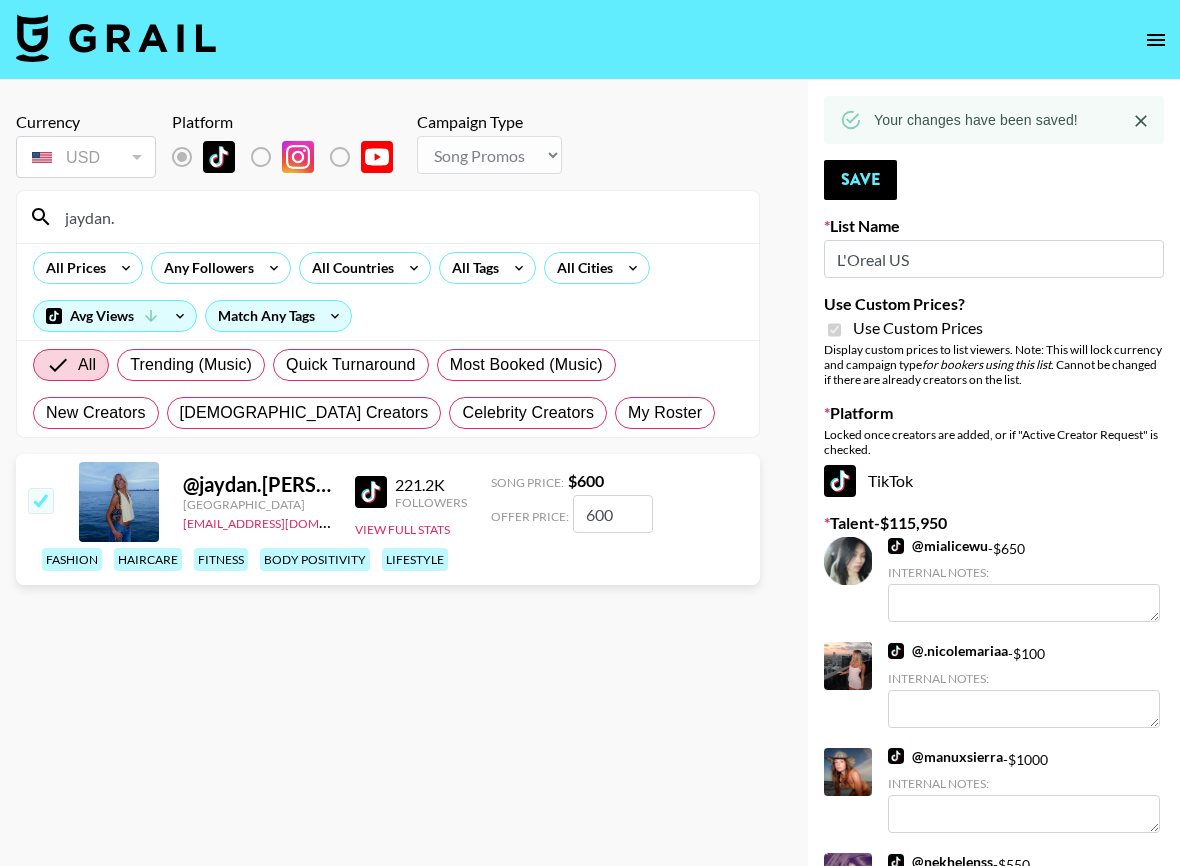 click on "jaydan." at bounding box center (400, 217) 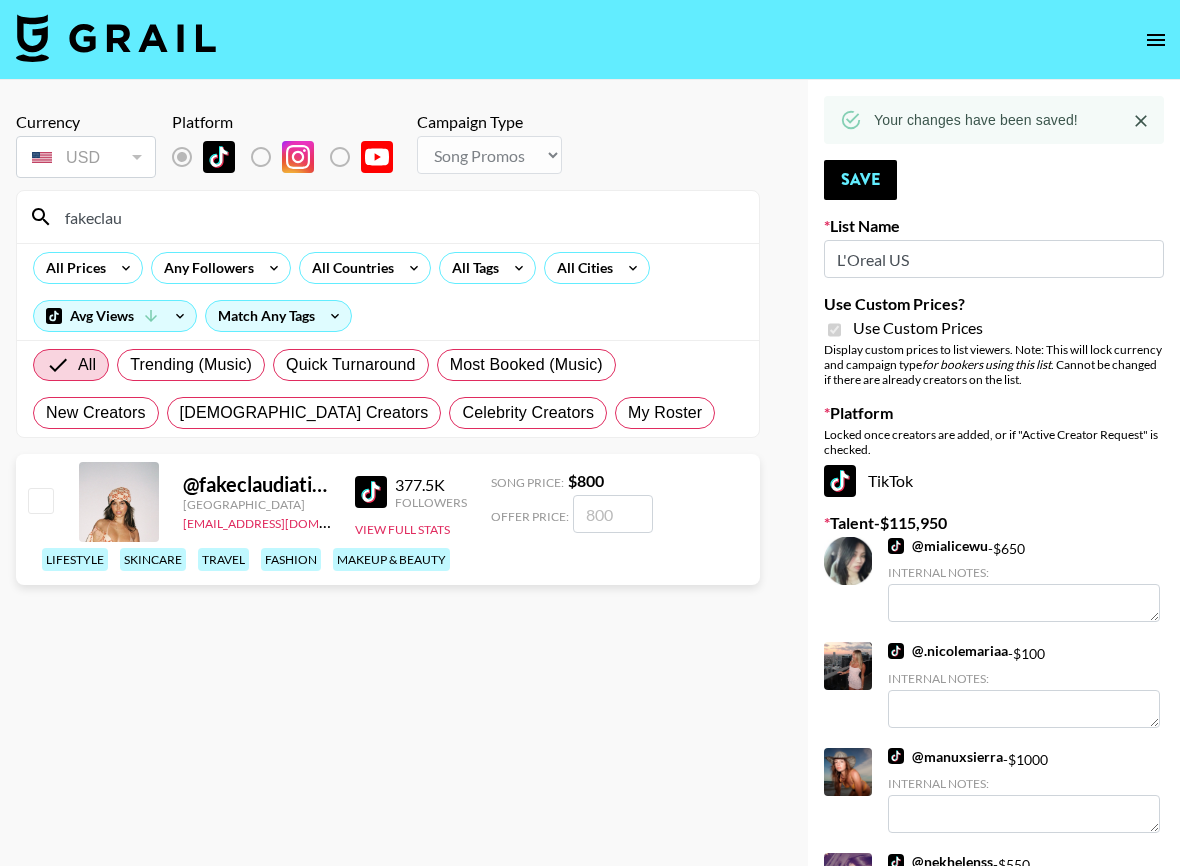 type on "fakeclau" 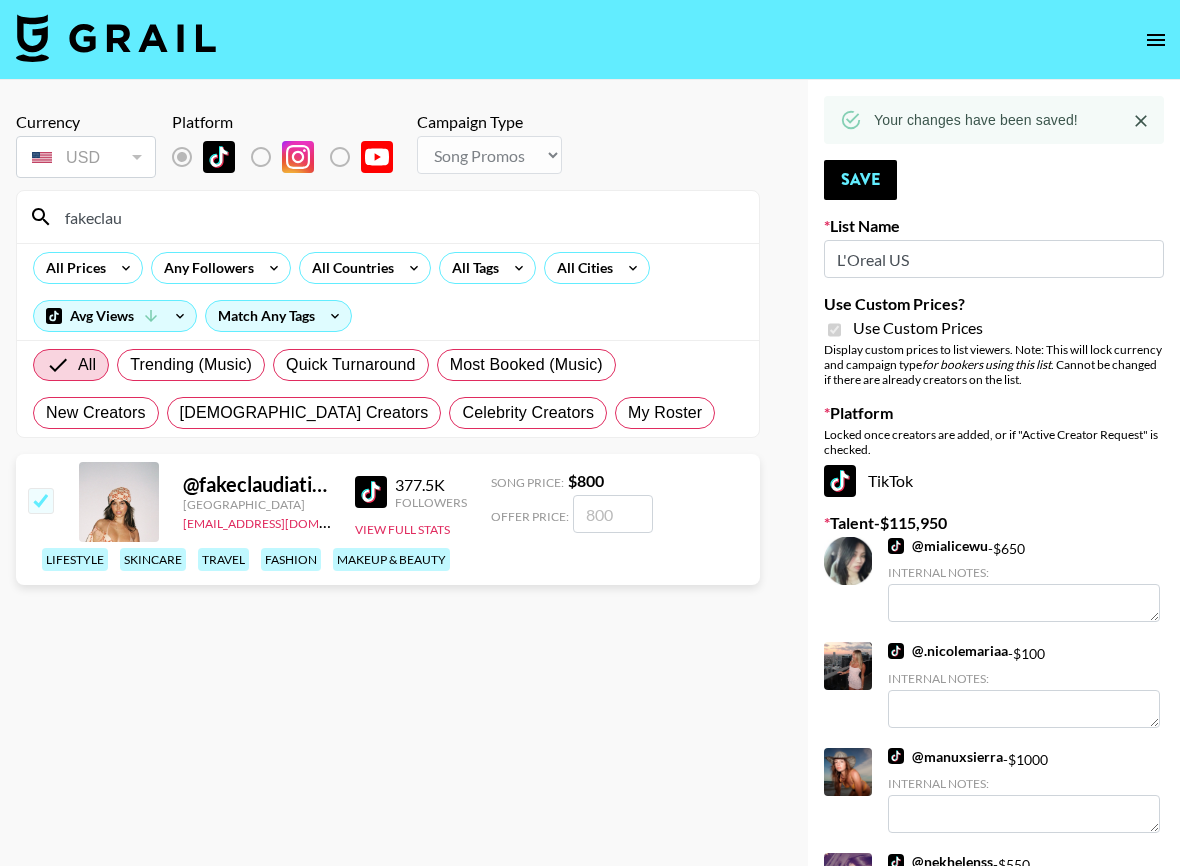 checkbox on "true" 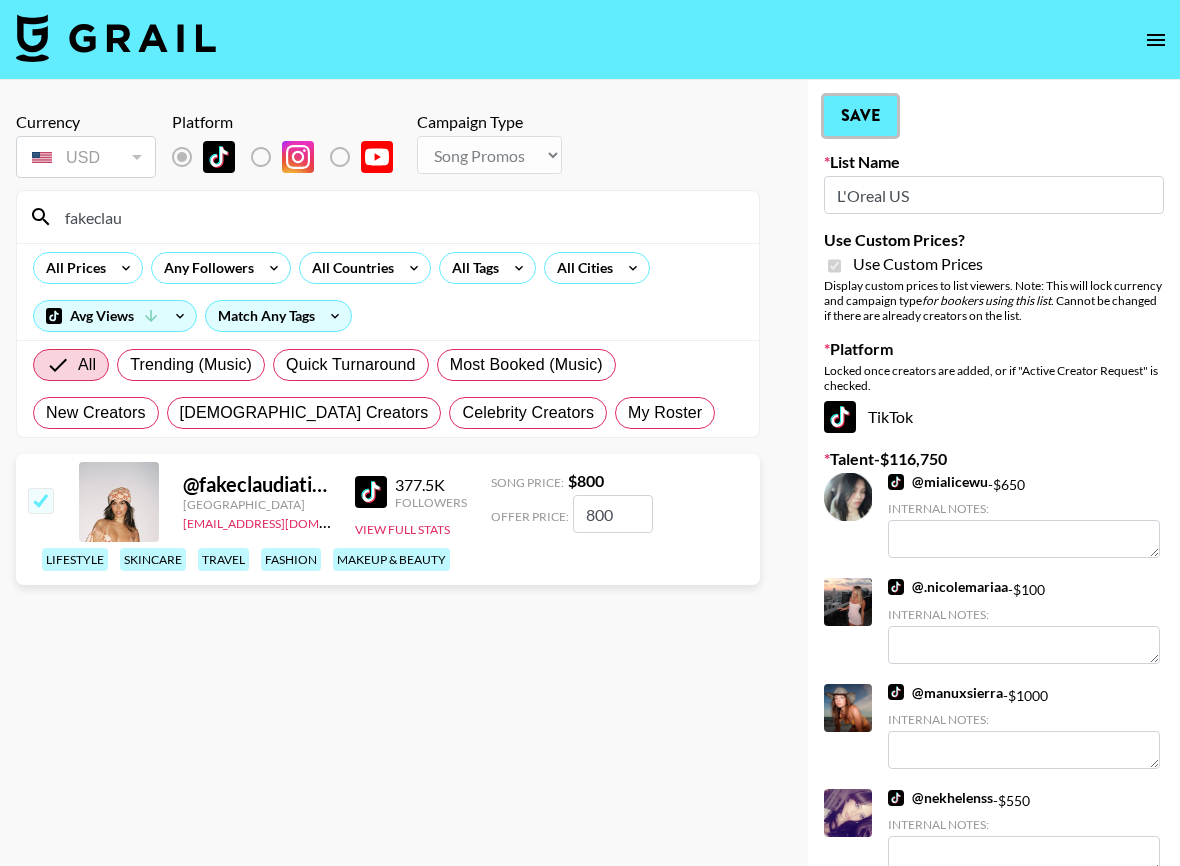 click on "Save" at bounding box center (860, 116) 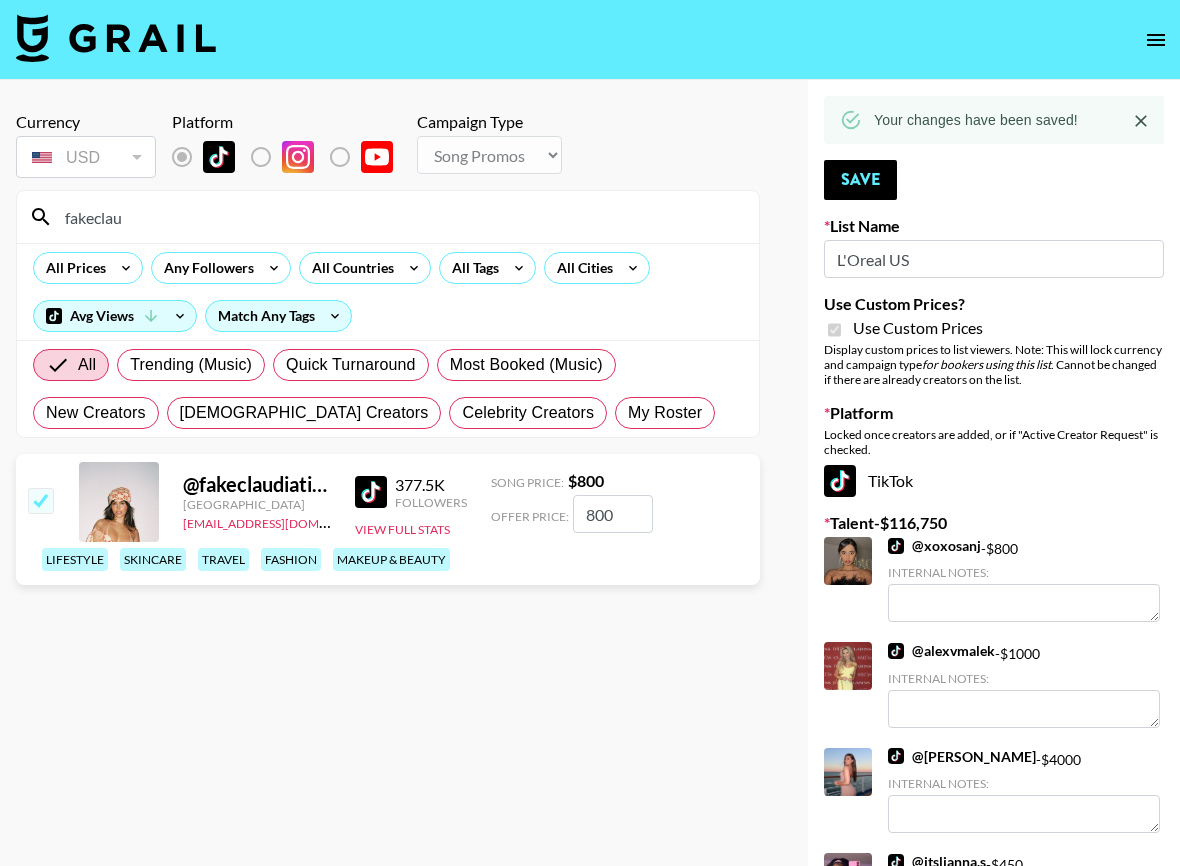 click on "fakeclau" at bounding box center (400, 217) 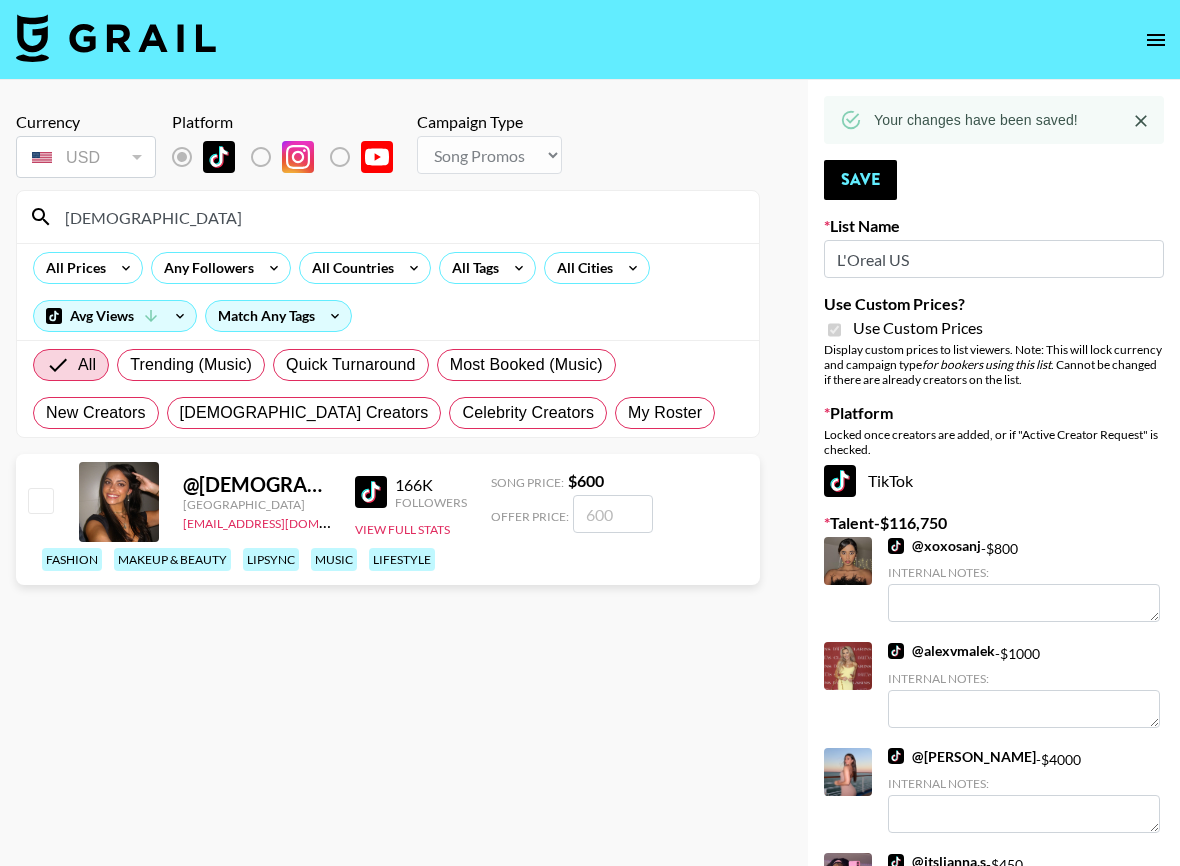 type on "[DEMOGRAPHIC_DATA]" 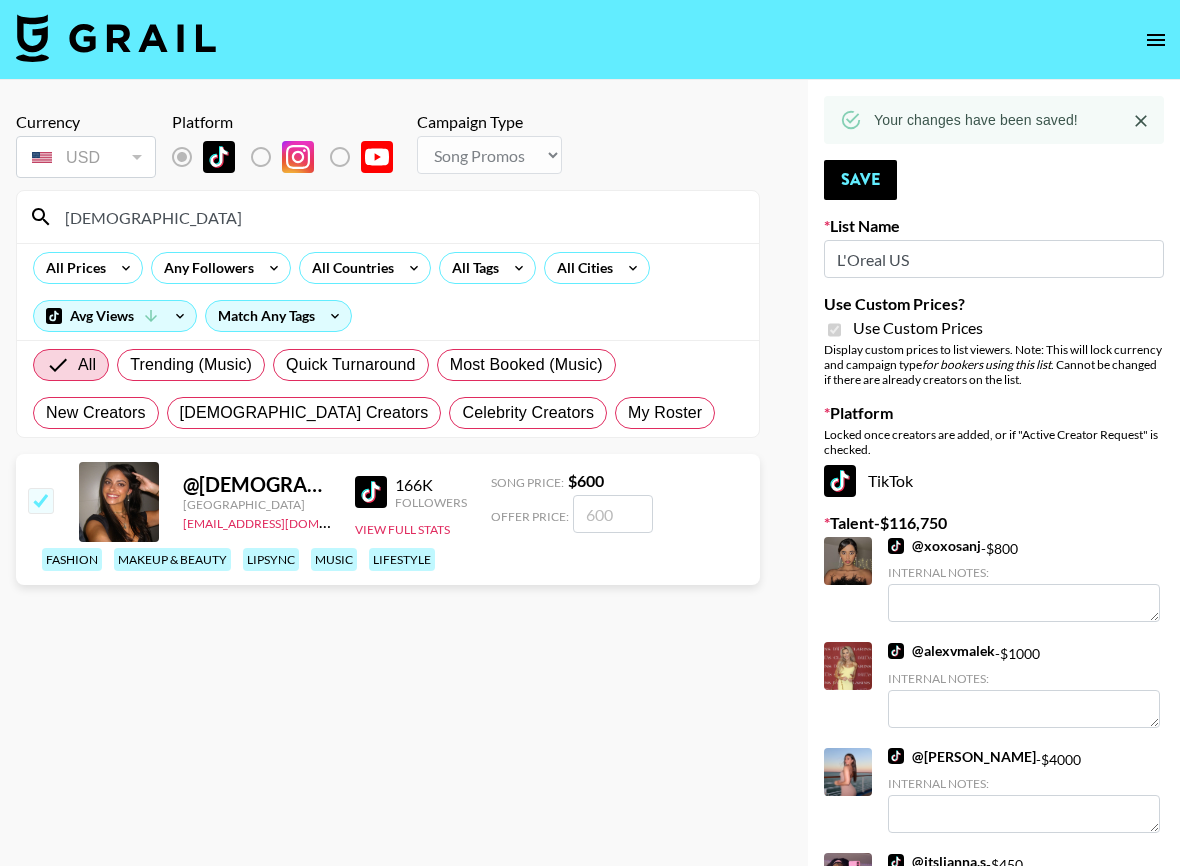 checkbox on "true" 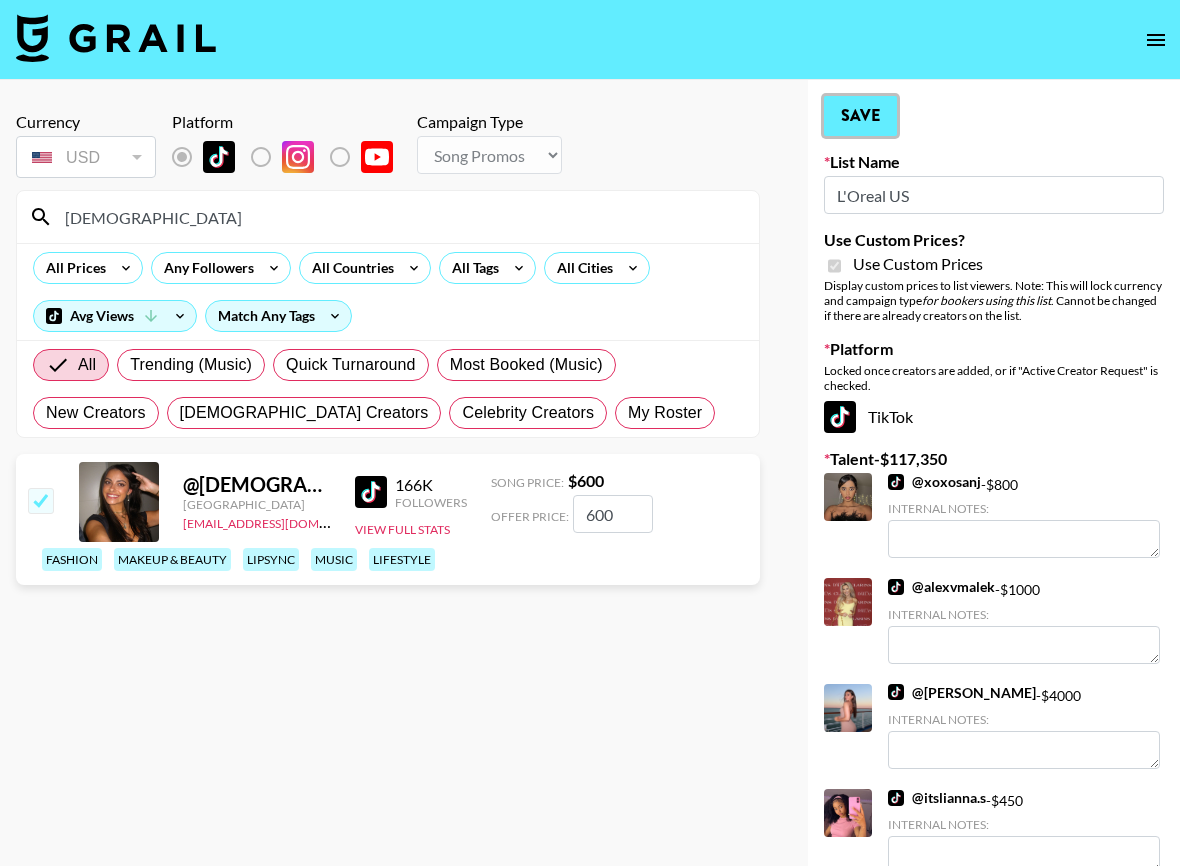 click on "Save" at bounding box center (860, 116) 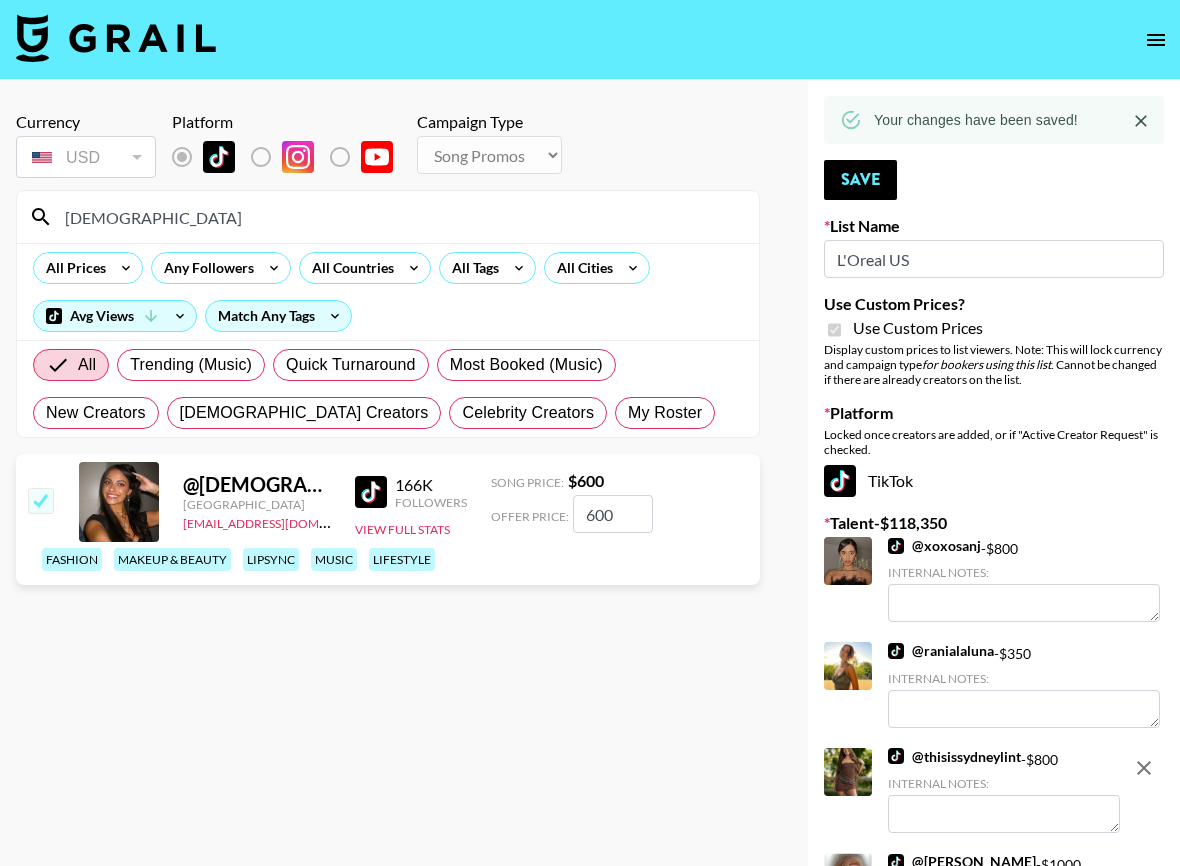 click on "[DEMOGRAPHIC_DATA]" at bounding box center [400, 217] 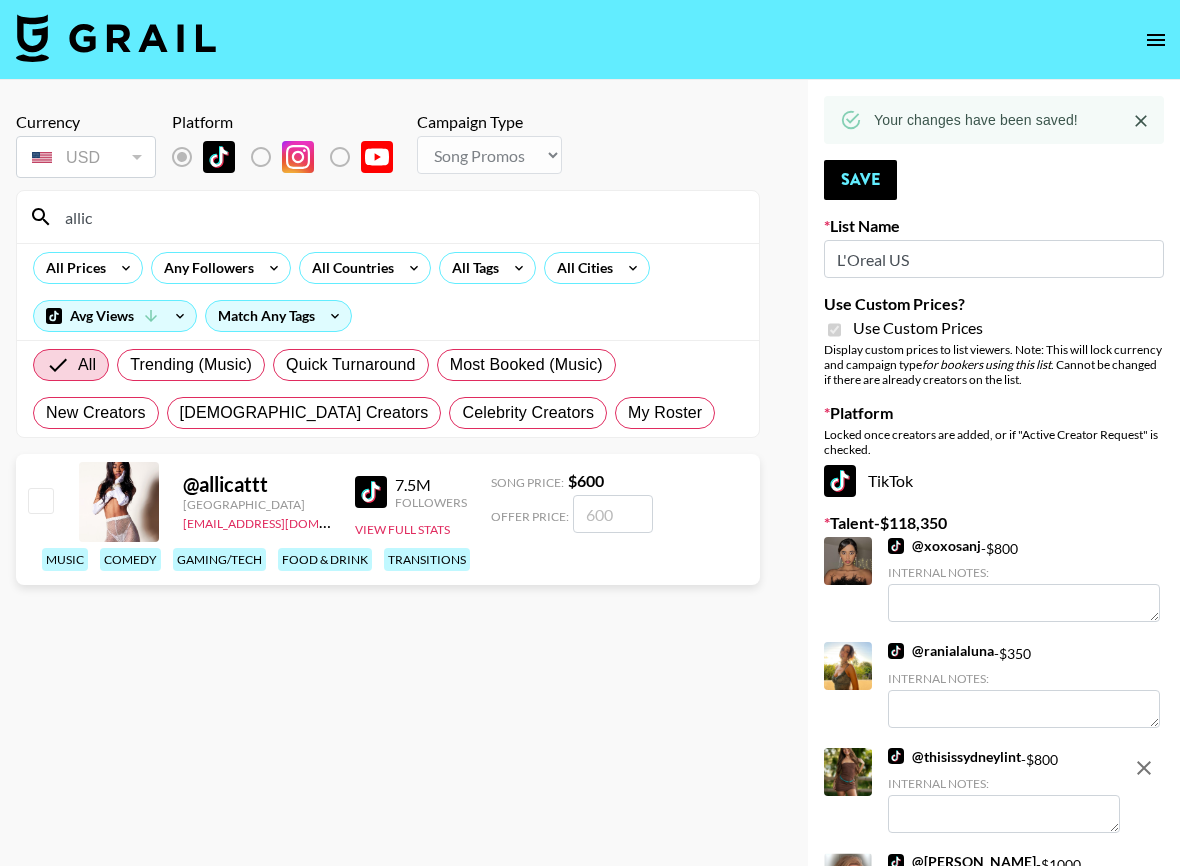 type on "allic" 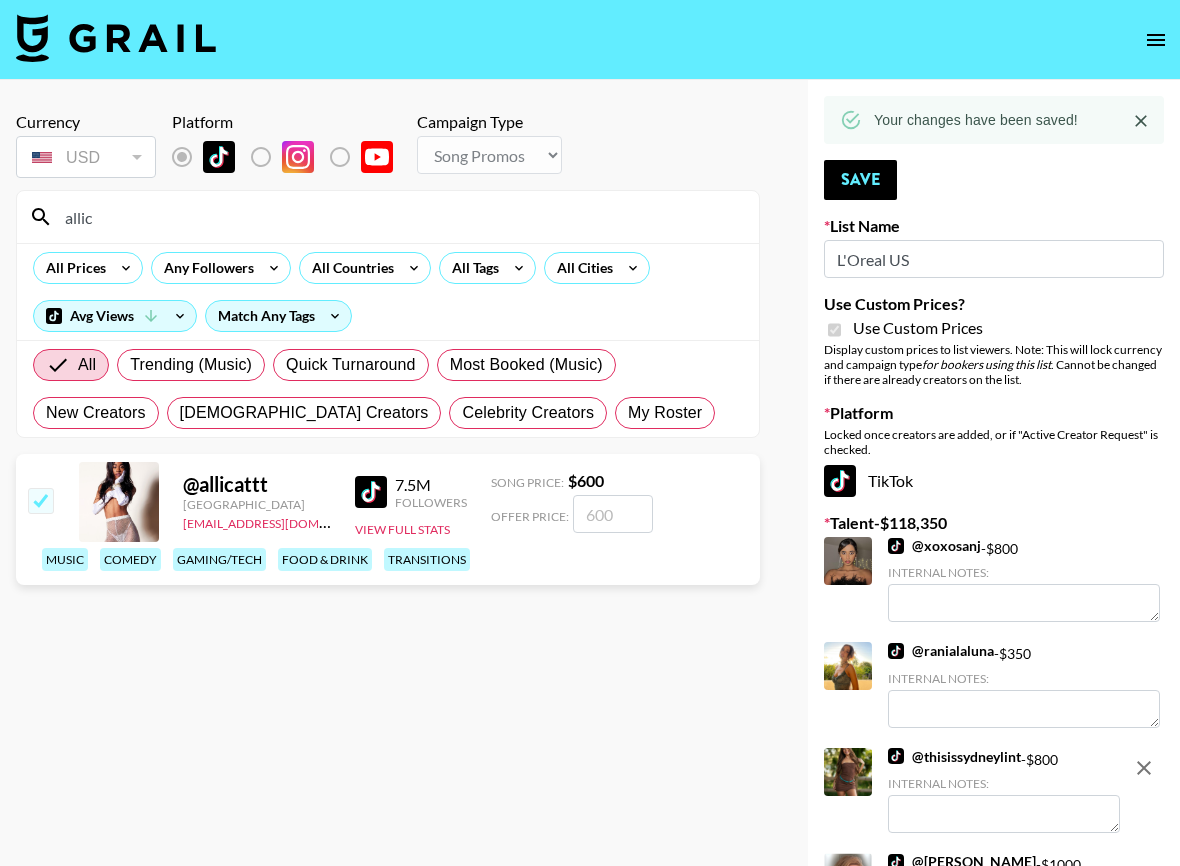 checkbox on "true" 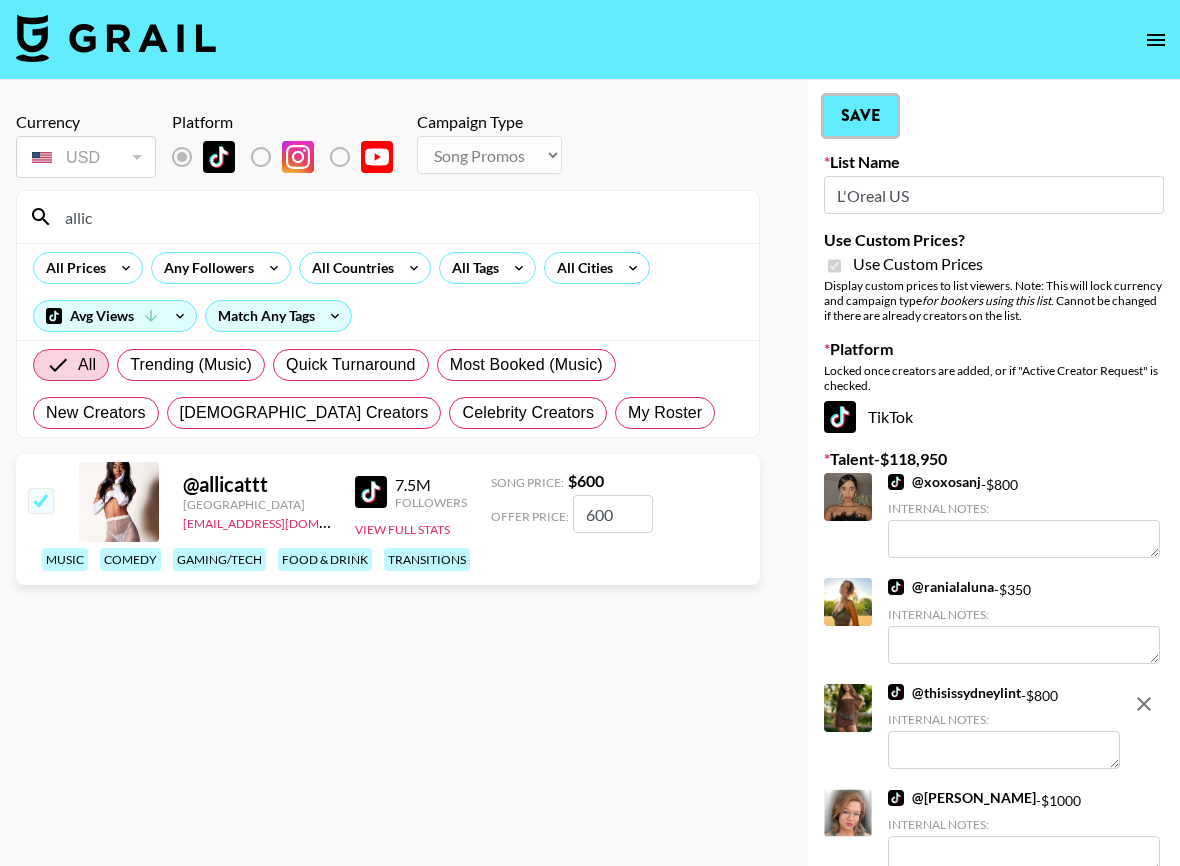 click on "Save" at bounding box center [860, 116] 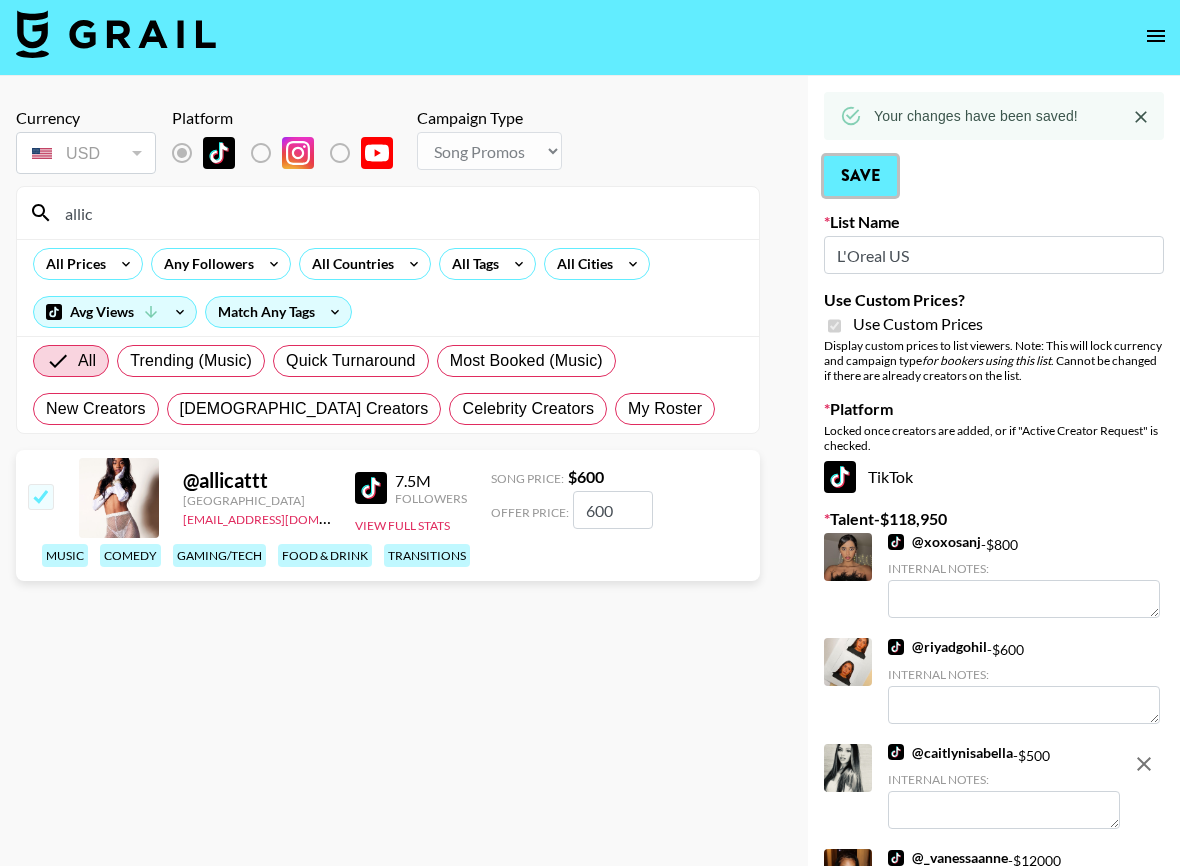 scroll, scrollTop: 7, scrollLeft: 0, axis: vertical 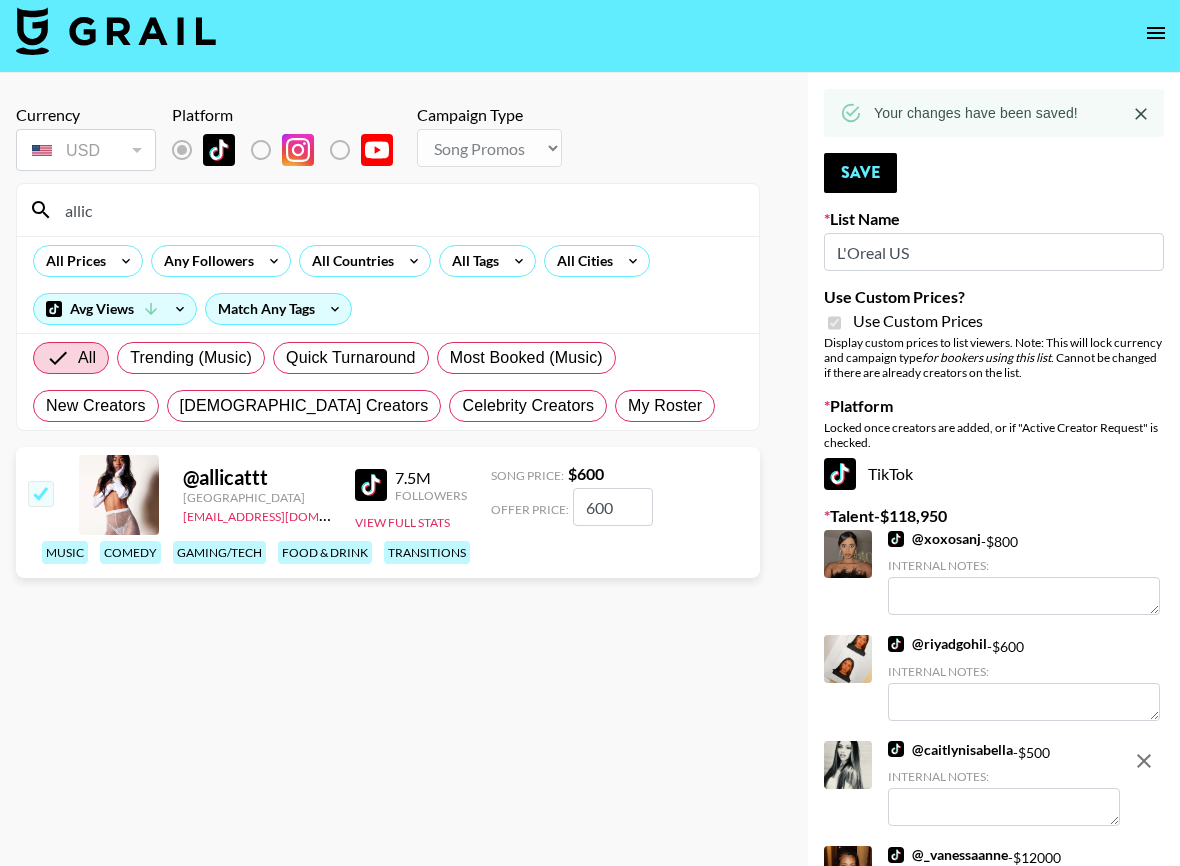 click on "allic" at bounding box center [400, 210] 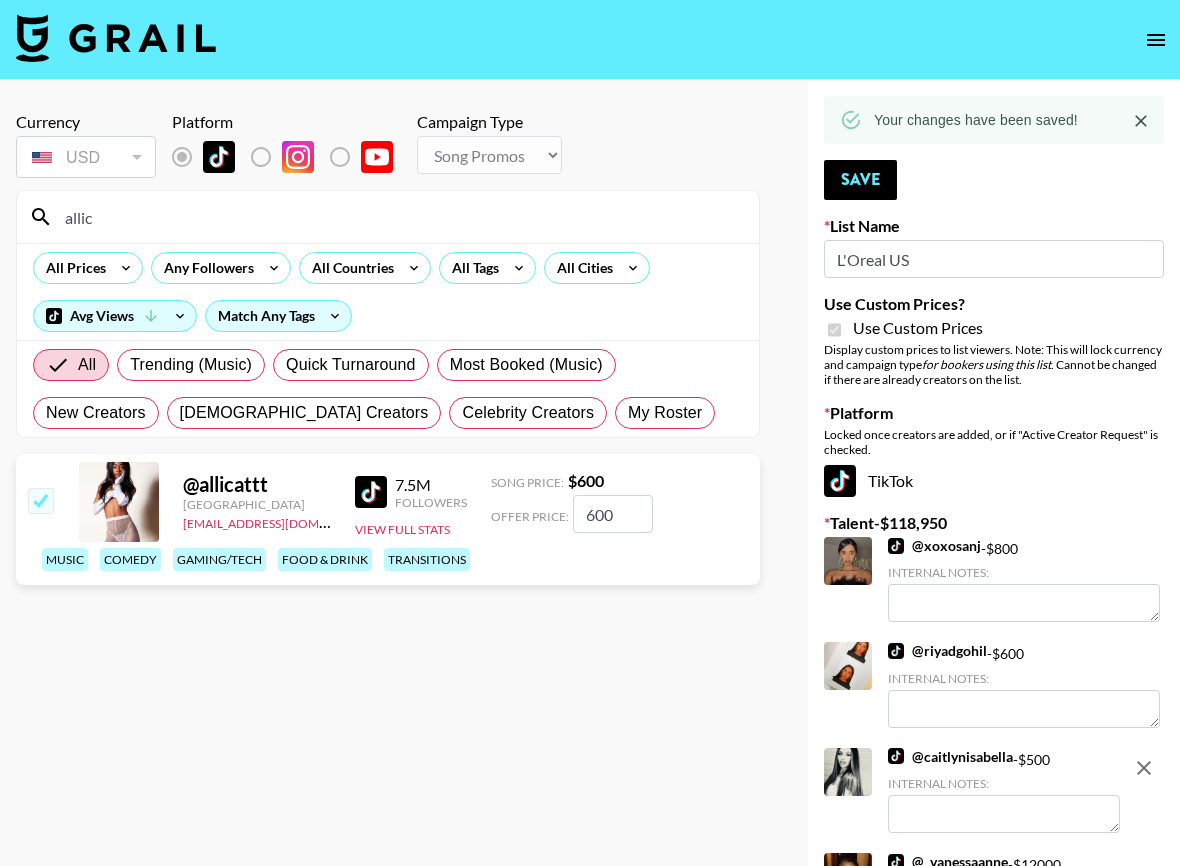 click on "allic" at bounding box center [400, 217] 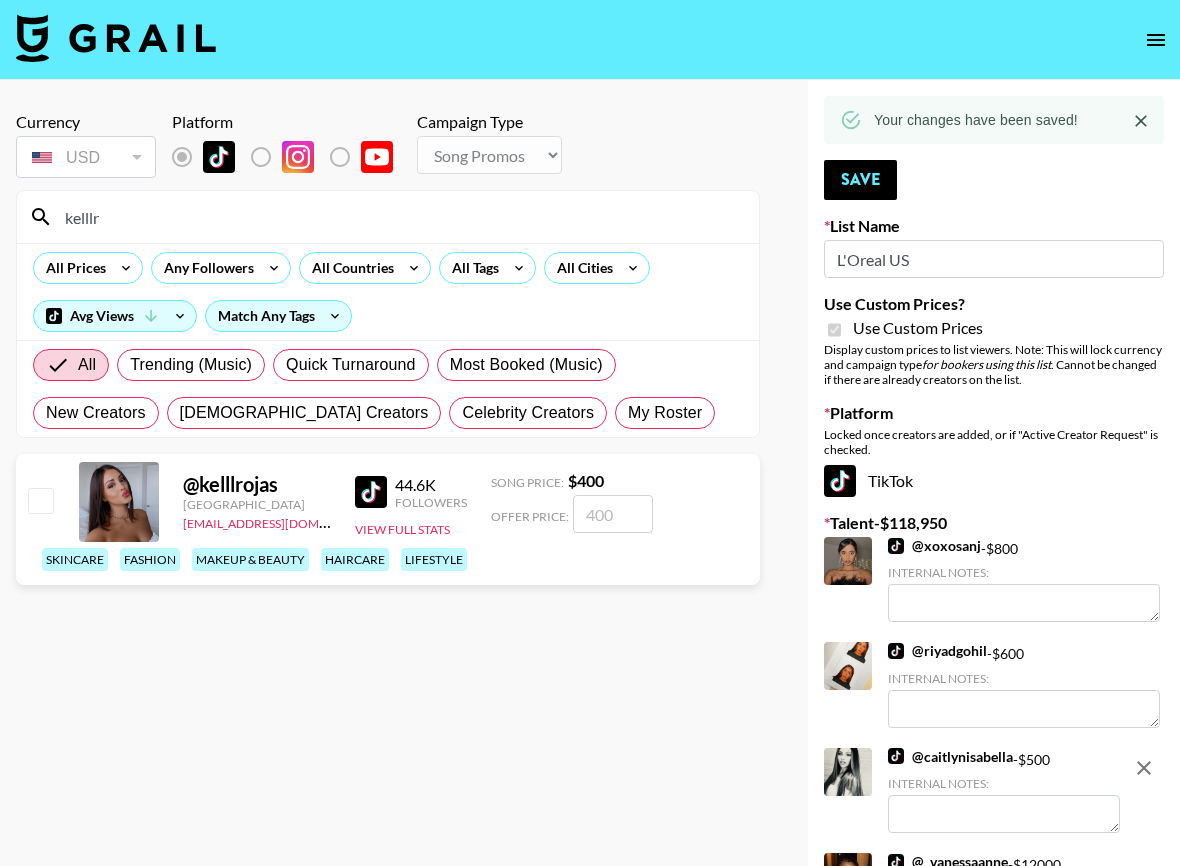 type on "kelllr" 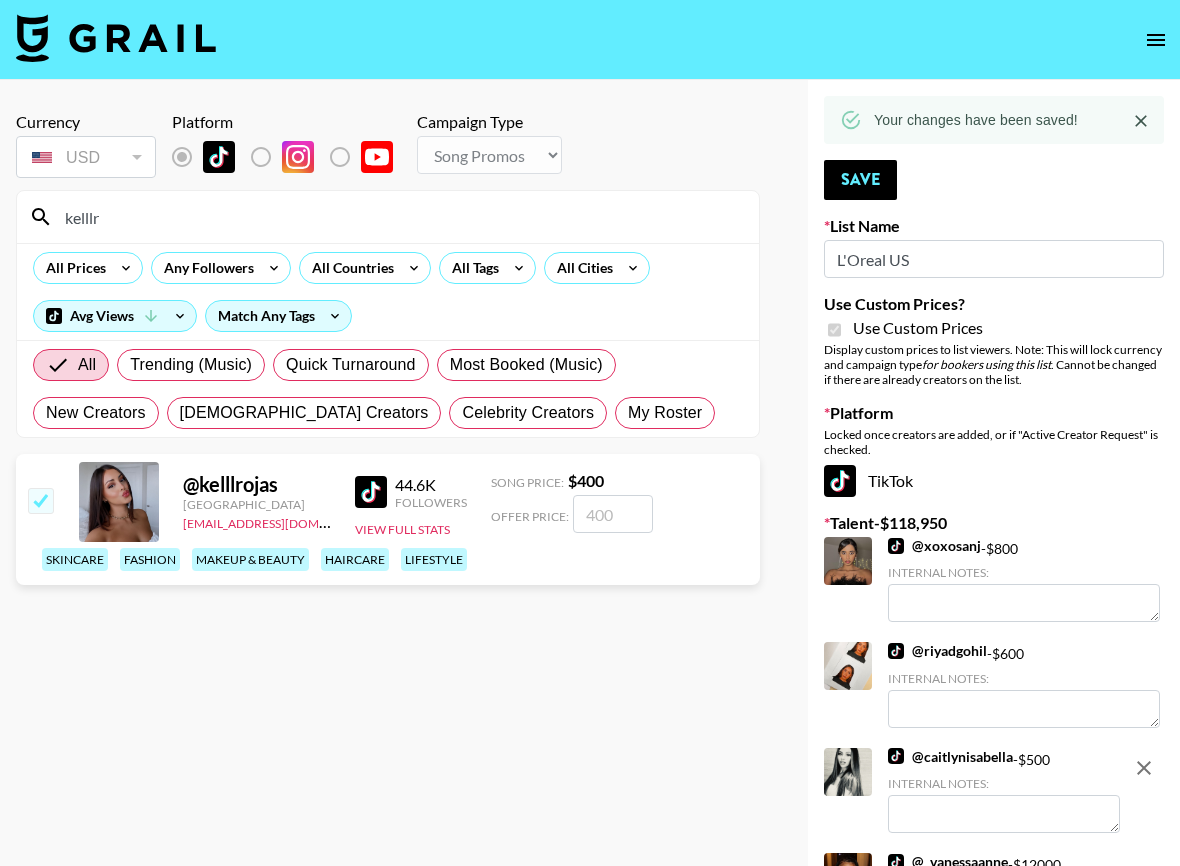 checkbox on "true" 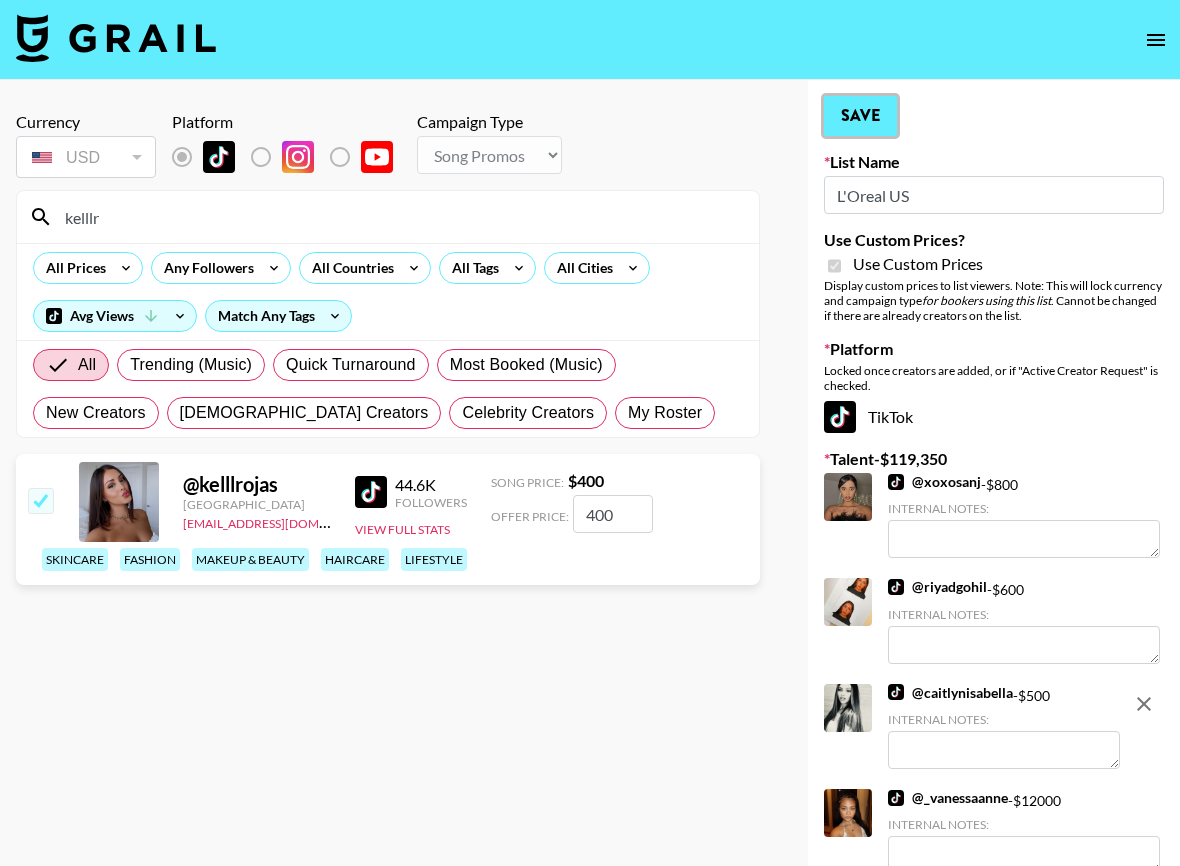 click on "Save" at bounding box center [860, 116] 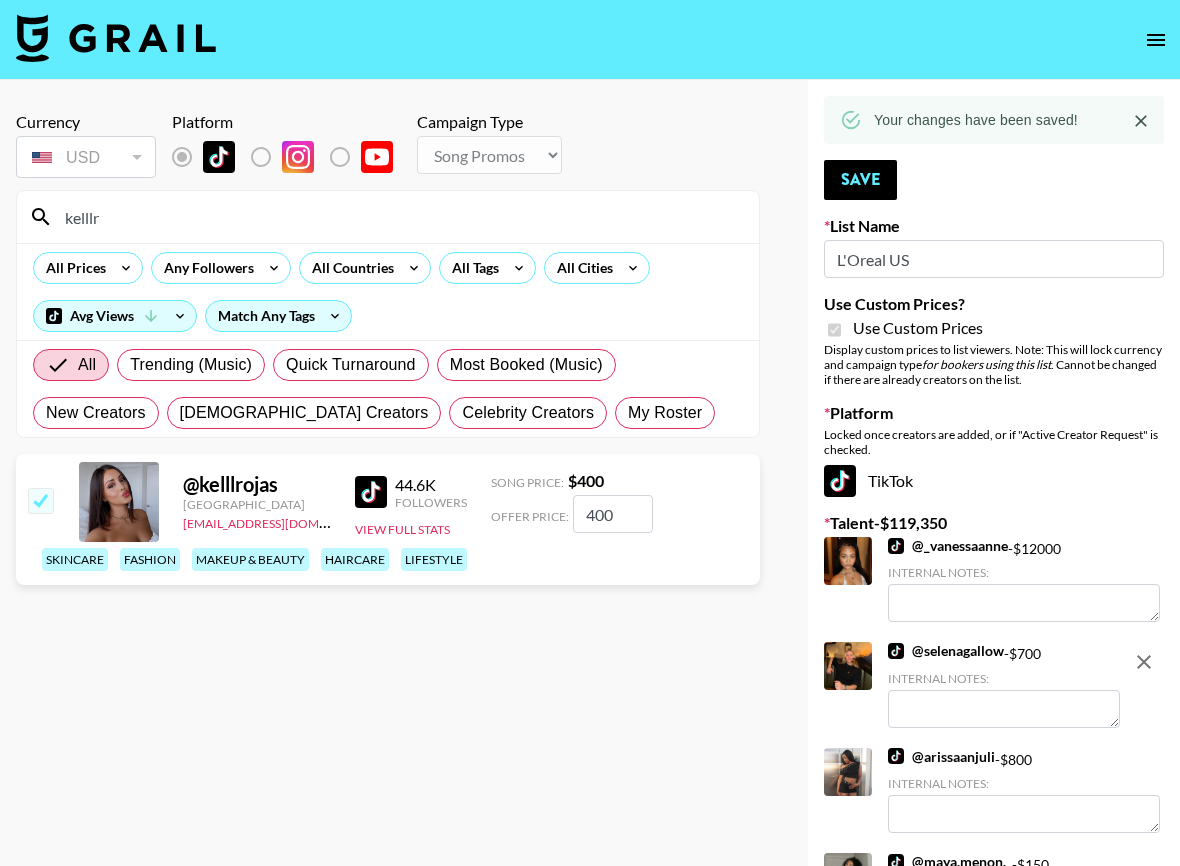 click on "All Prices Any Followers All Countries All Tags All Cities Avg Views Match Any Tags" at bounding box center [388, 291] 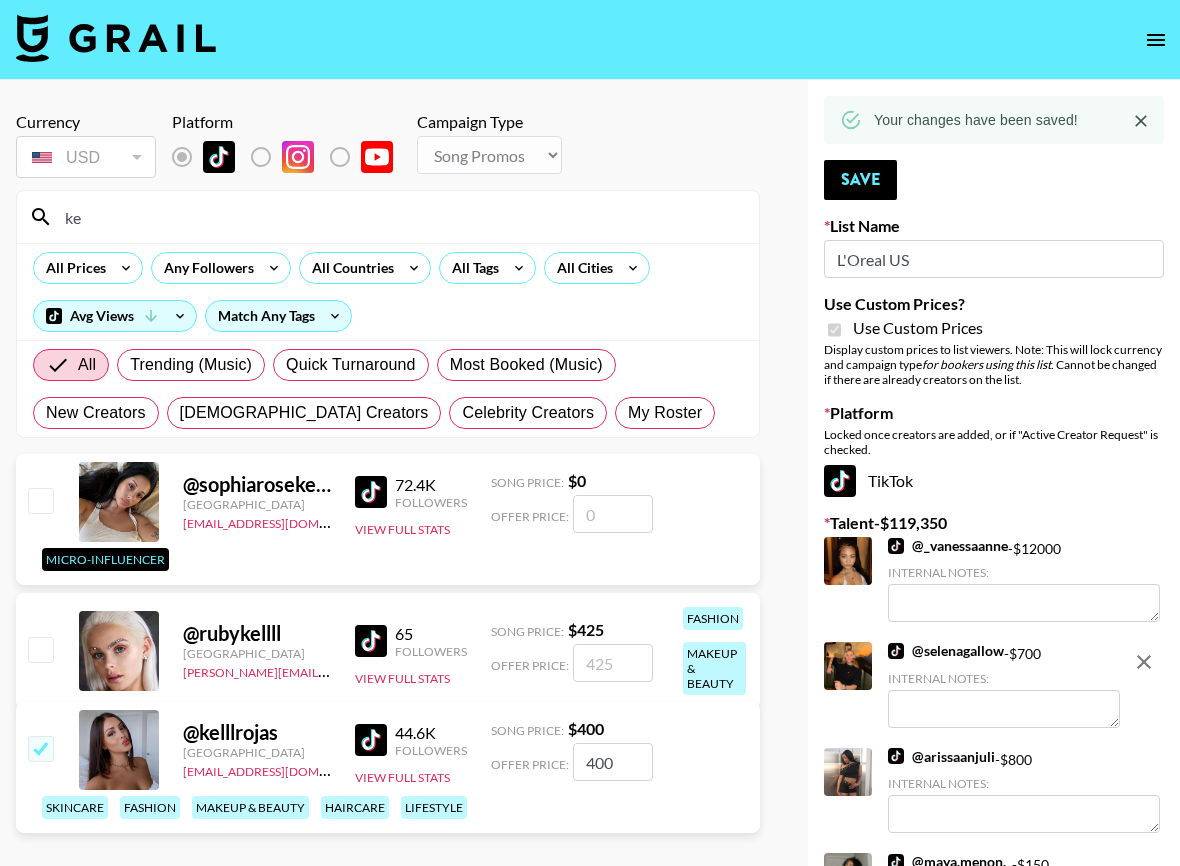 type on "k" 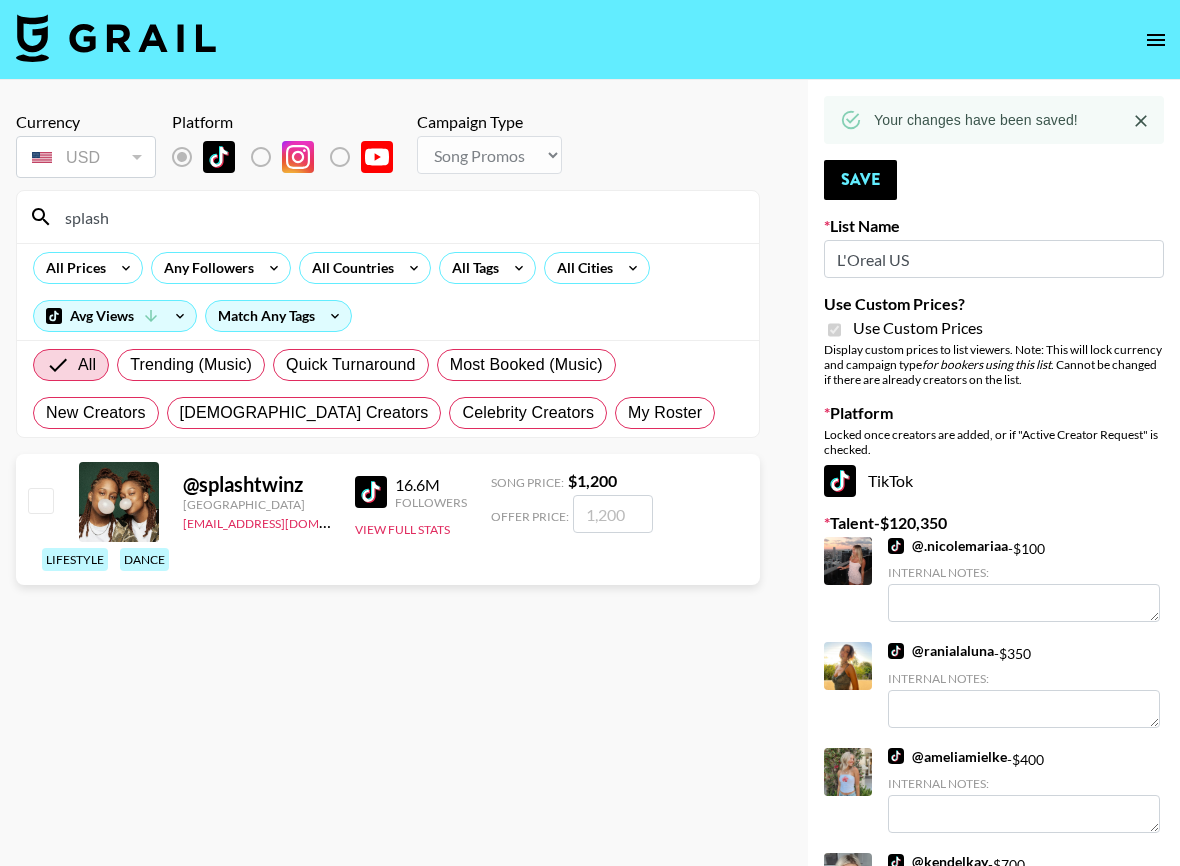 type on "splash" 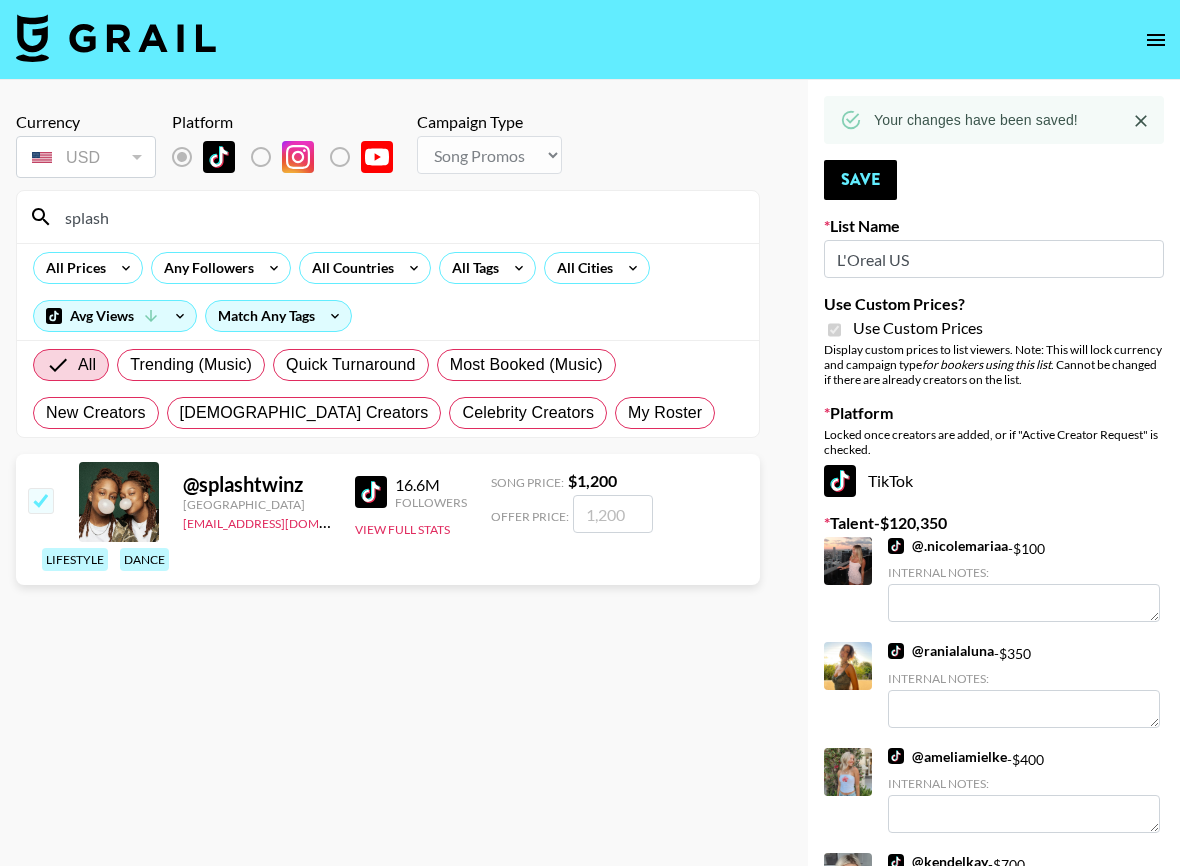 checkbox on "true" 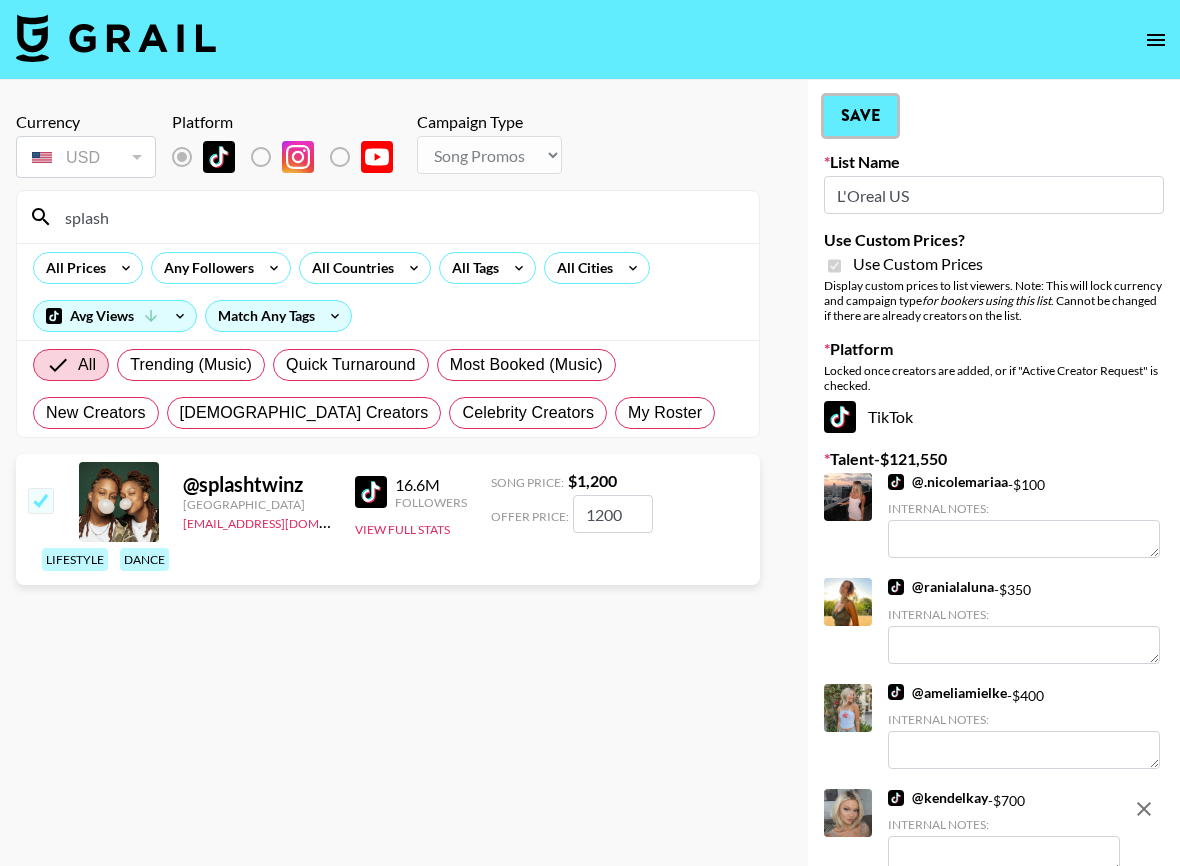 click on "Save" at bounding box center [860, 116] 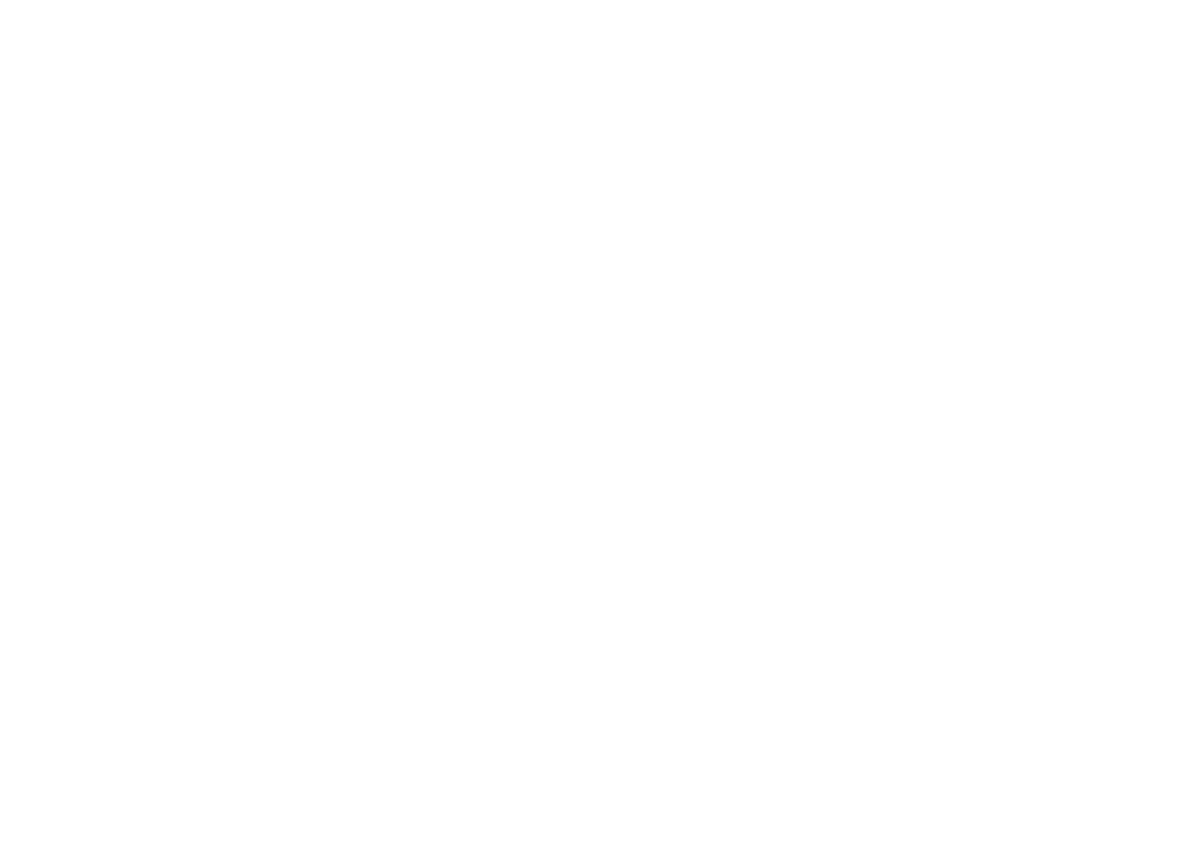 scroll, scrollTop: 0, scrollLeft: 0, axis: both 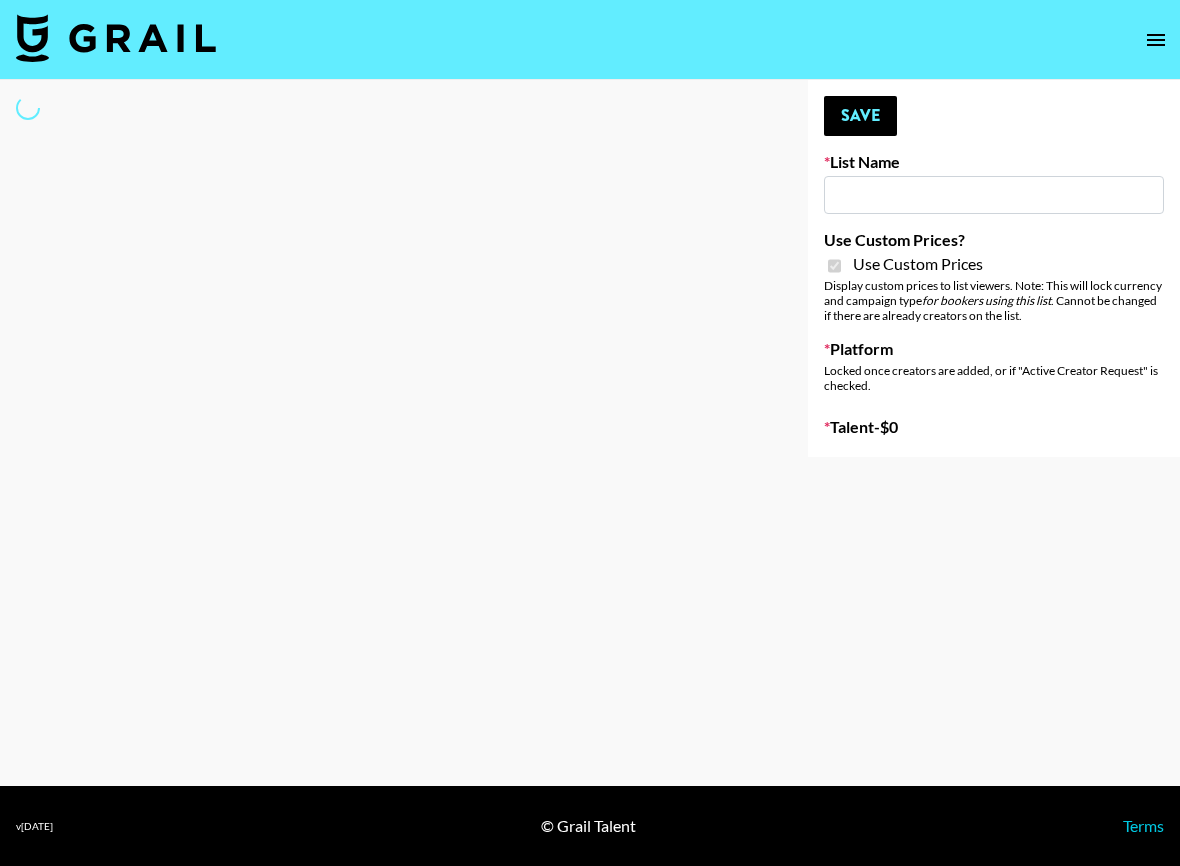type on "Gaming Creators 24/07" 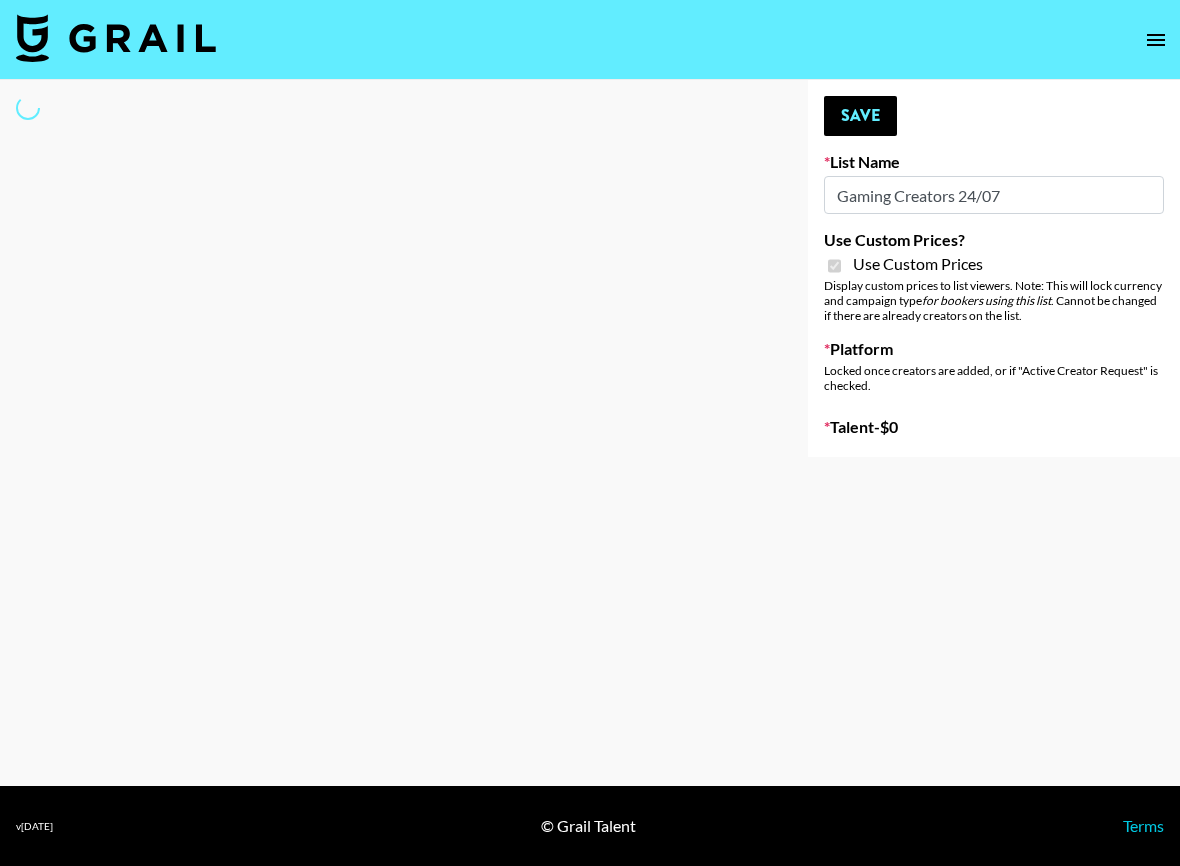 select on "Brand" 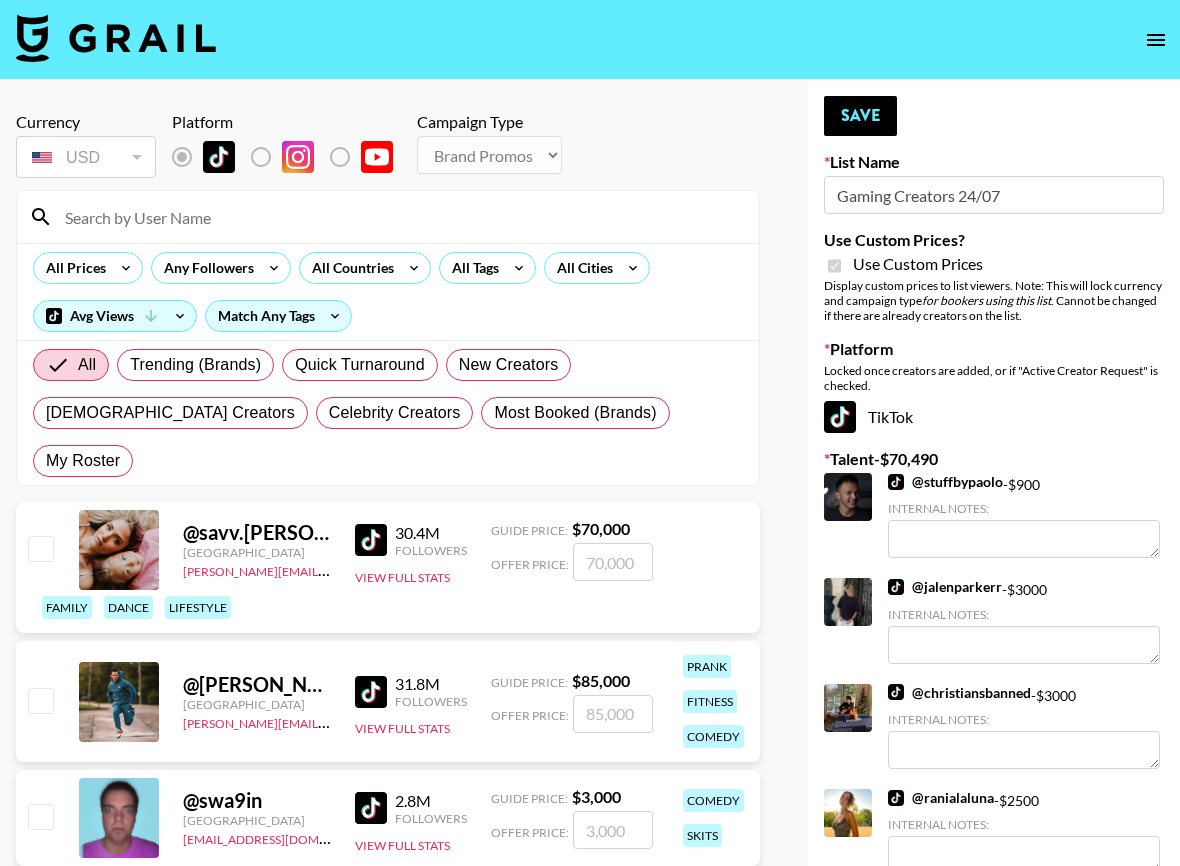 click at bounding box center (400, 217) 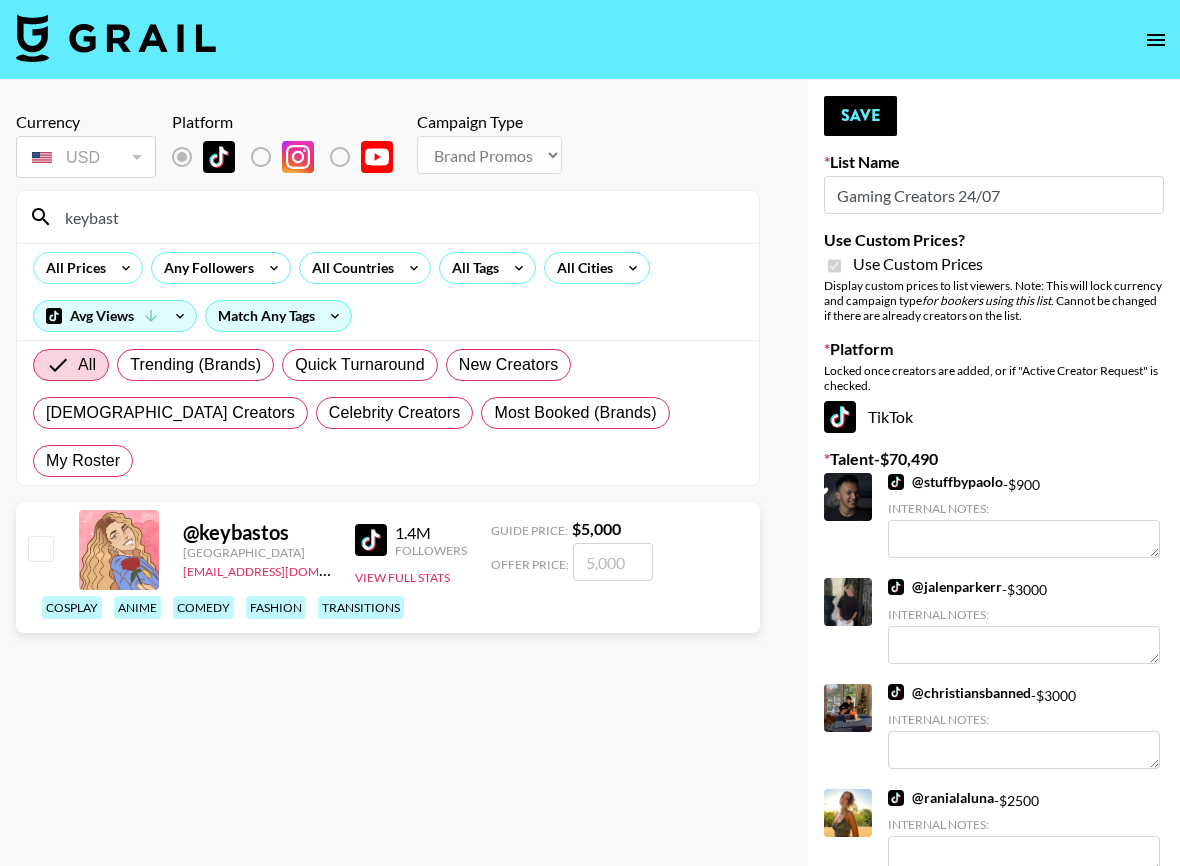 type on "keybast" 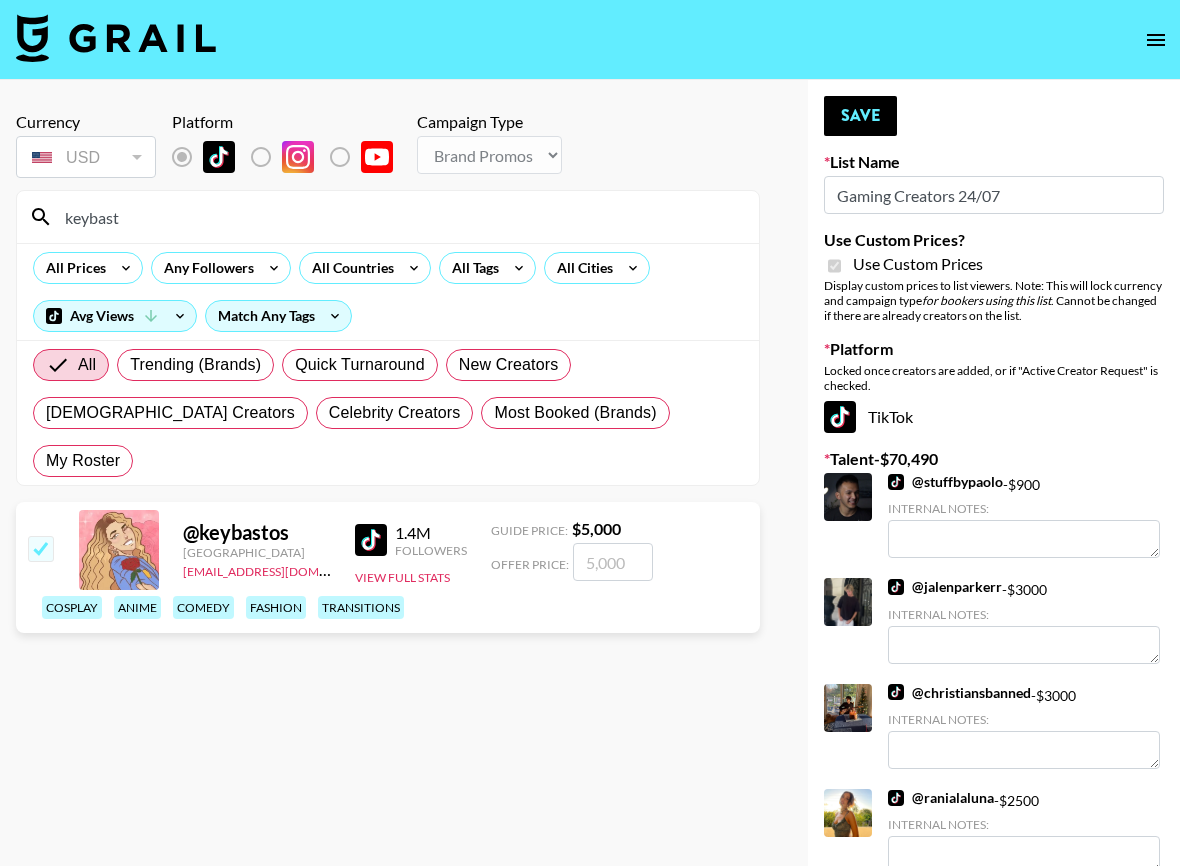 checkbox on "true" 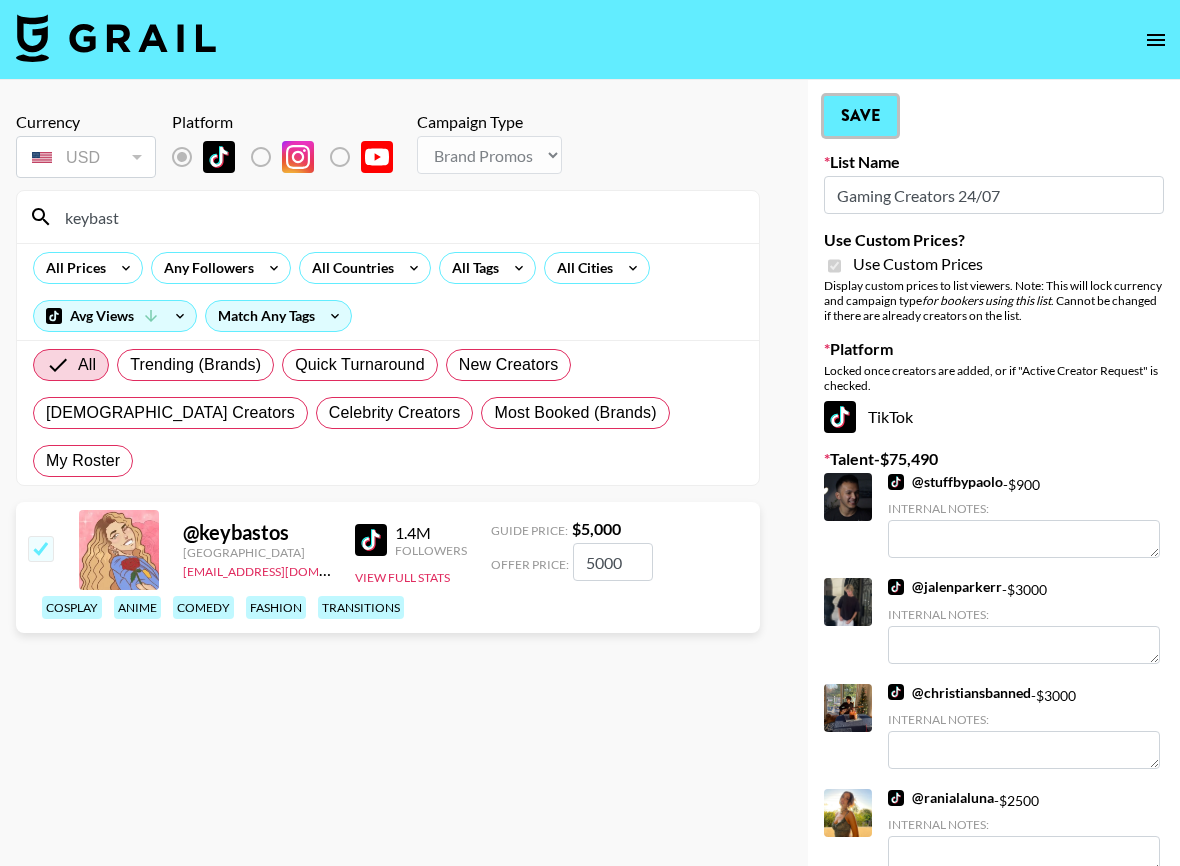 click on "Save" at bounding box center [860, 116] 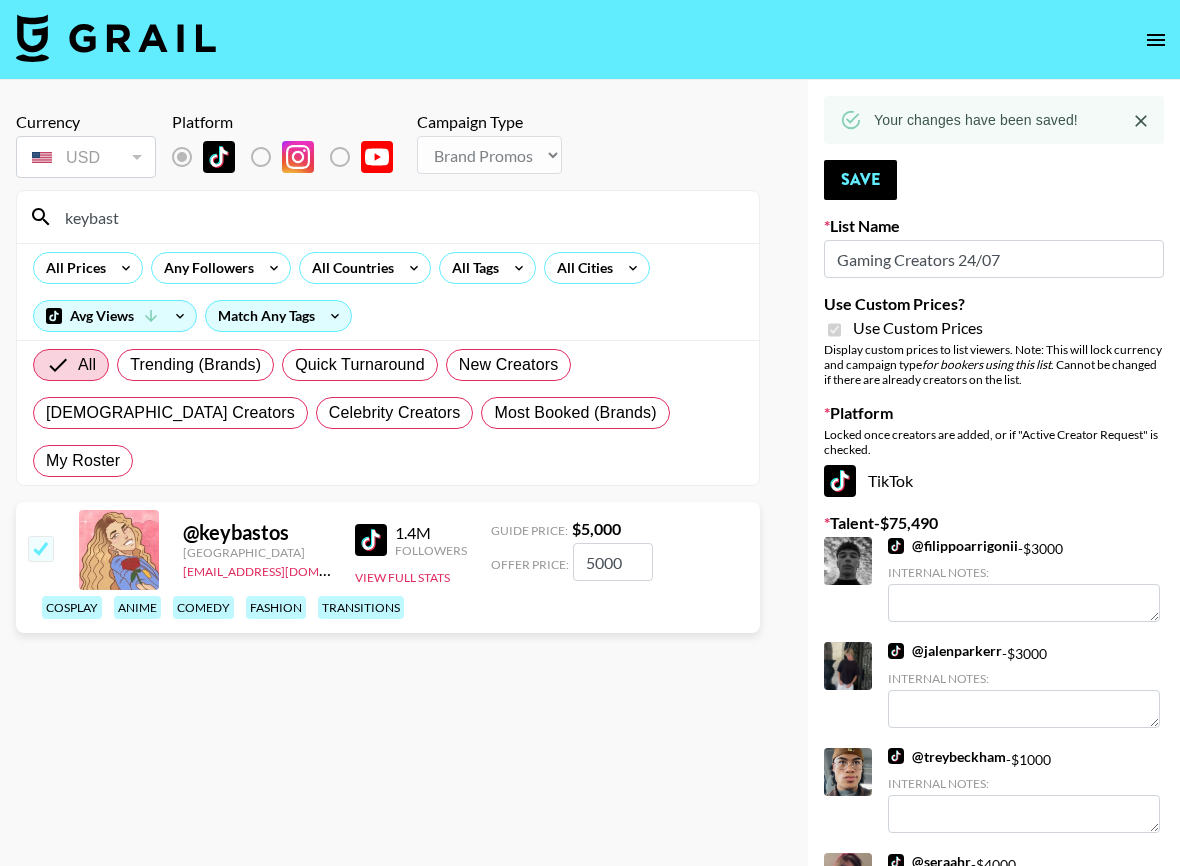 click on "keybast" at bounding box center [400, 217] 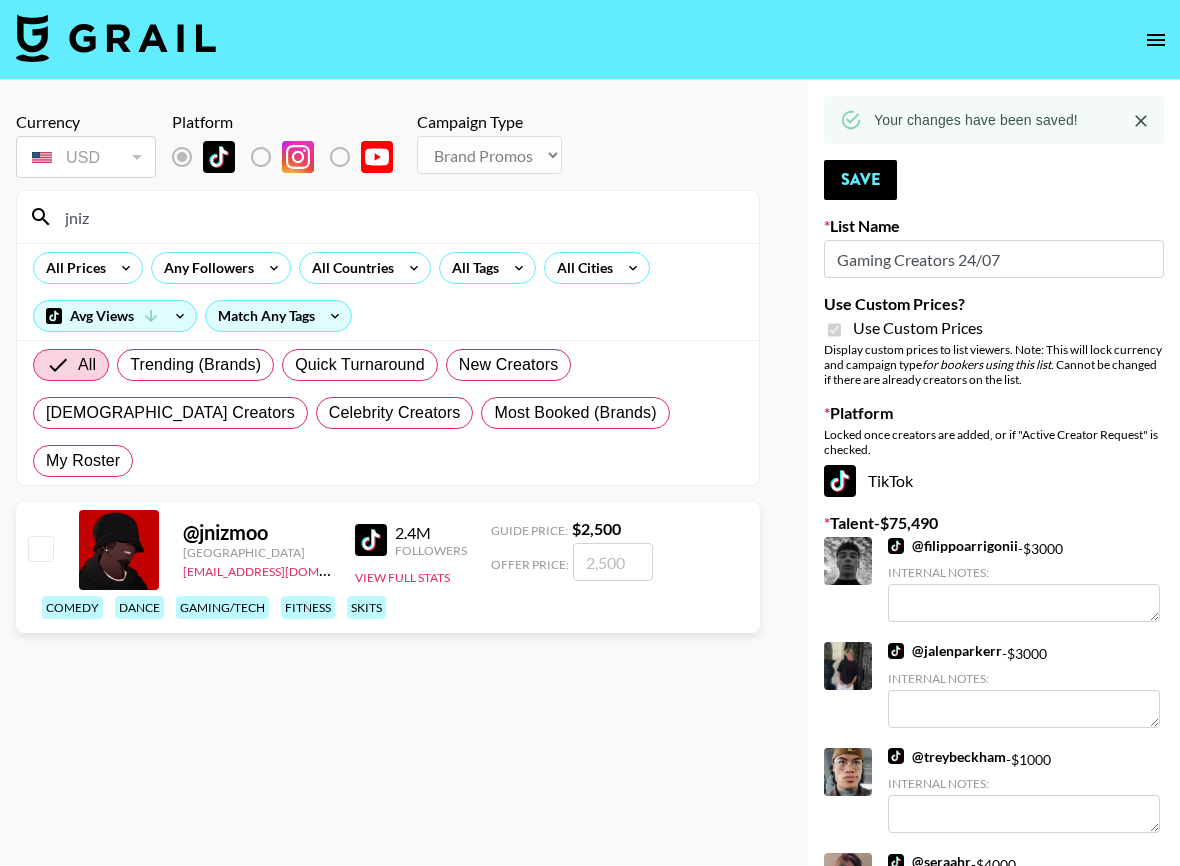 type on "jniz" 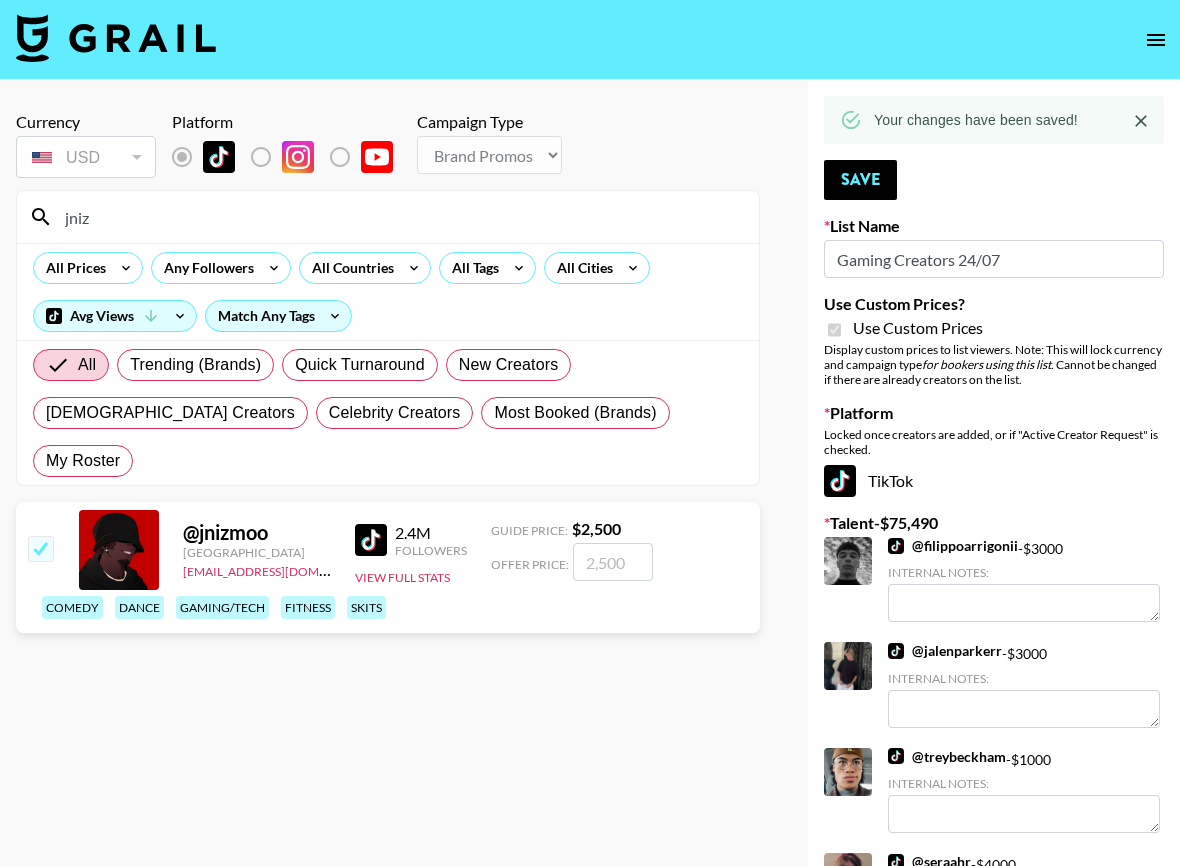 checkbox on "true" 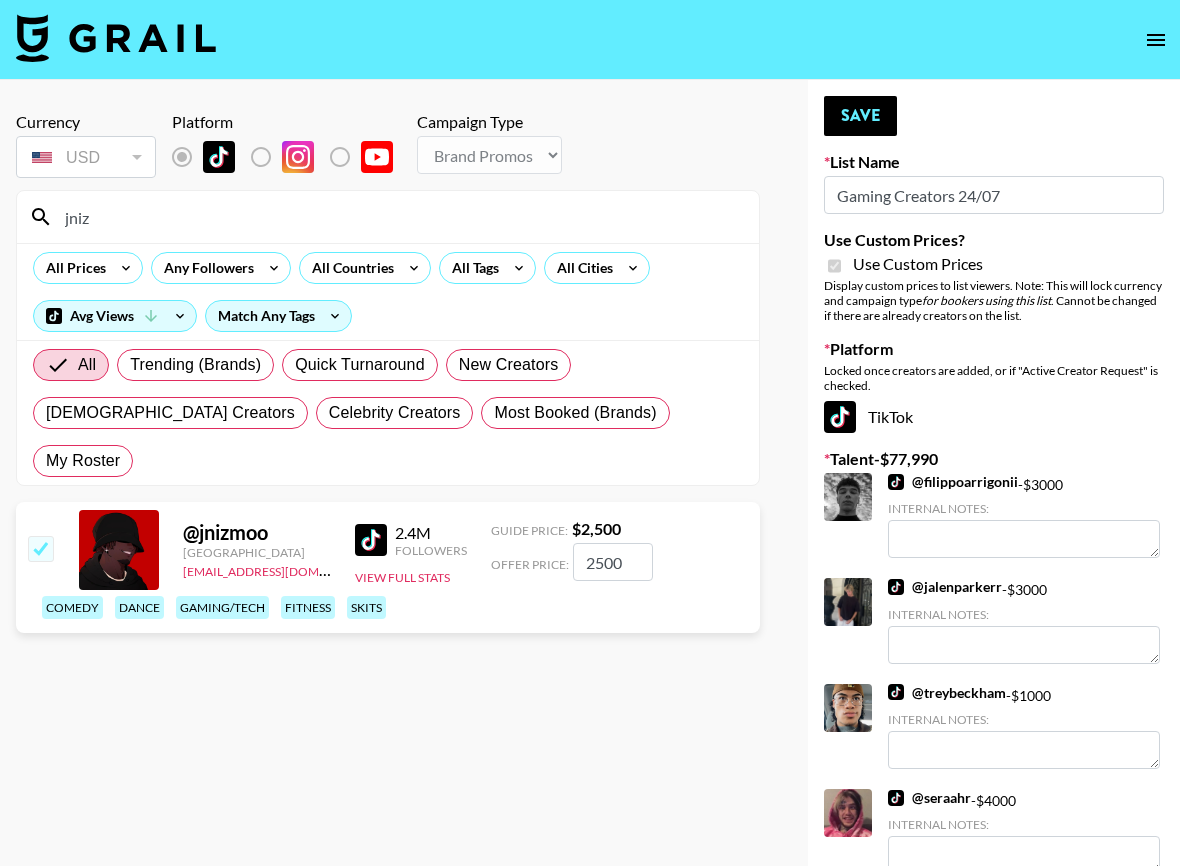click on "Your changes have been saved! Save List Name Gaming Creators 24/07 Use Custom Prices? Use Custom Prices Display custom prices to list viewers. Note: This will lock currency and campaign type  for bookers using this list . Cannot be changed if there are already creators on the list. Platform Locked once creators are added, or if "Active Creator Request" is checked.  TikTok Talent -  $ 77,990 @ filippoarrigonii  -  $ 3000 Internal Notes: @ jalenparkerr  -  $ 3000 Internal Notes: @ treybeckham  -  $ 1000 Internal Notes: @ seraahr  -  $ 4000 Internal Notes: @ mfrostbaby  -  $ 2000 Internal Notes: @ roan.mountains  -  $ 4000 Internal Notes: @ creator___  -  $ 5000 Internal Notes: @ nicco.musso  -  $ 5040 Internal Notes: @ stuffbypaolo  -  $ 900 Internal Notes: @ dennyboiii  -  $ 5040 Internal Notes: @ markielucas  -  $ 10000 Internal Notes: @ kileeelizabeth  -  $ 1500 Internal Notes: @ timmyhicks  -  $ 5040 Internal Notes: @ sophy.g  -  $ 350 Internal Notes: @ ranialaluna  -  $ 2500 Internal Notes:" at bounding box center [994, 1398] 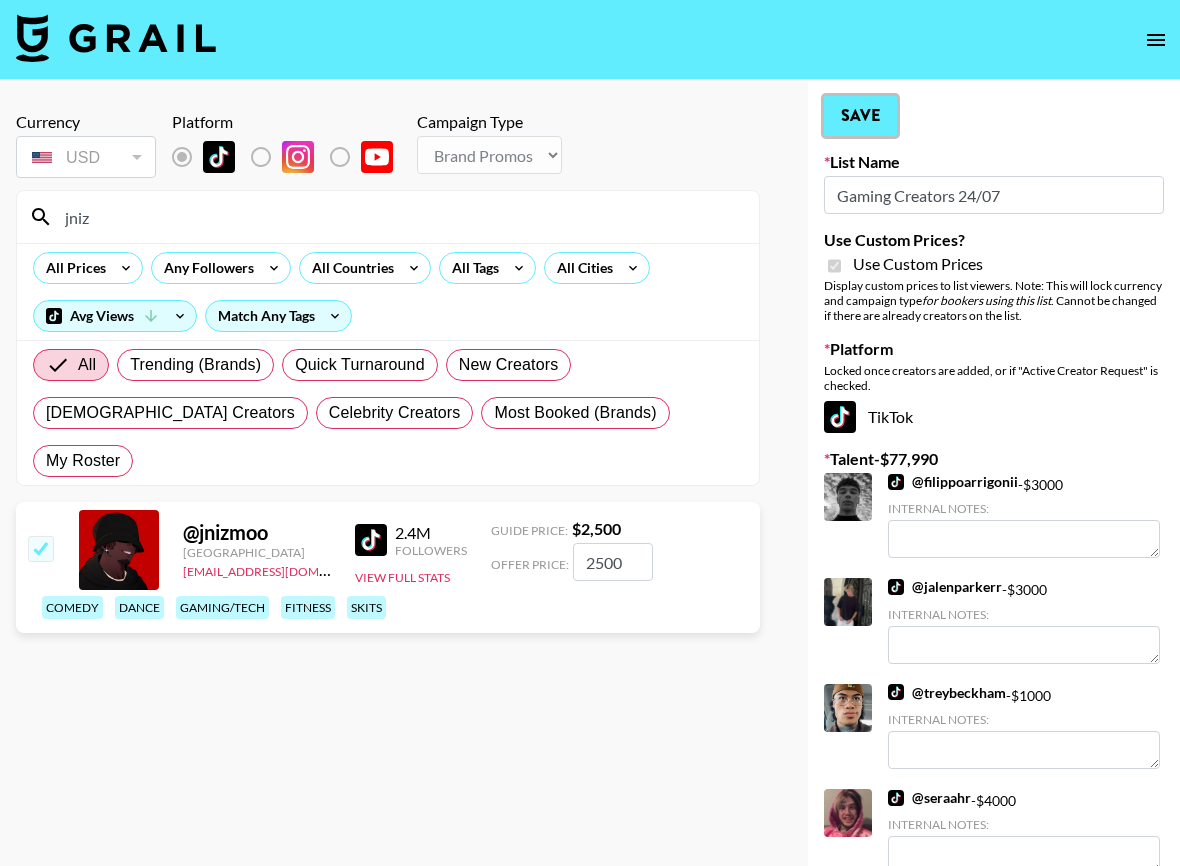 click on "Save" at bounding box center [860, 116] 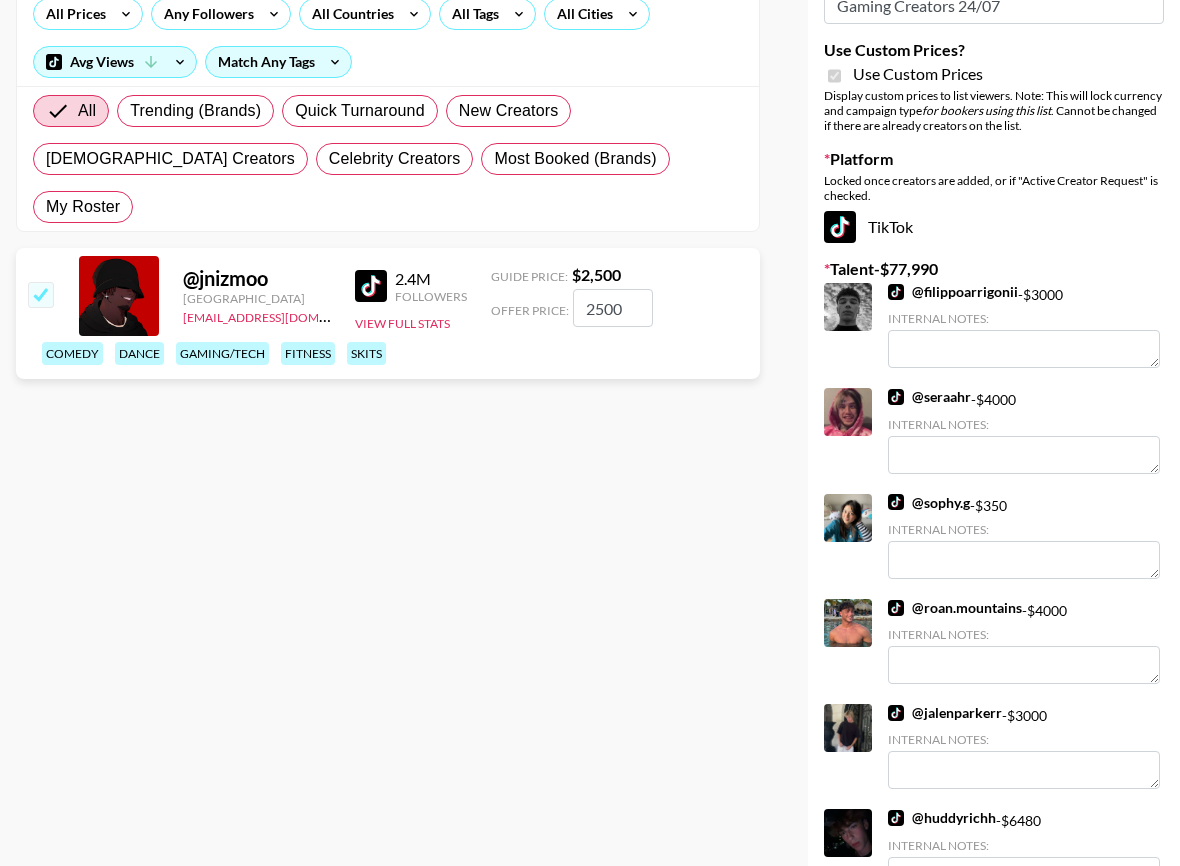 scroll, scrollTop: 0, scrollLeft: 0, axis: both 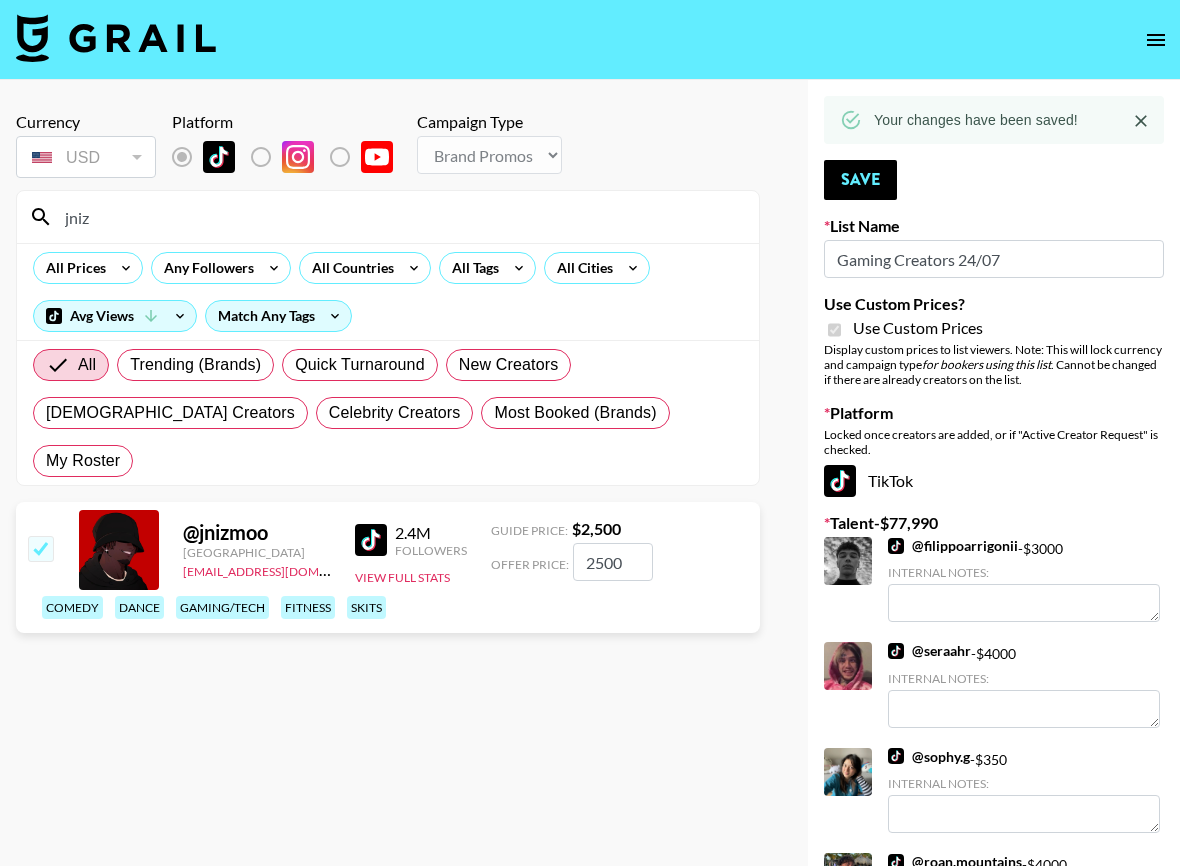 click on "jniz" at bounding box center [400, 217] 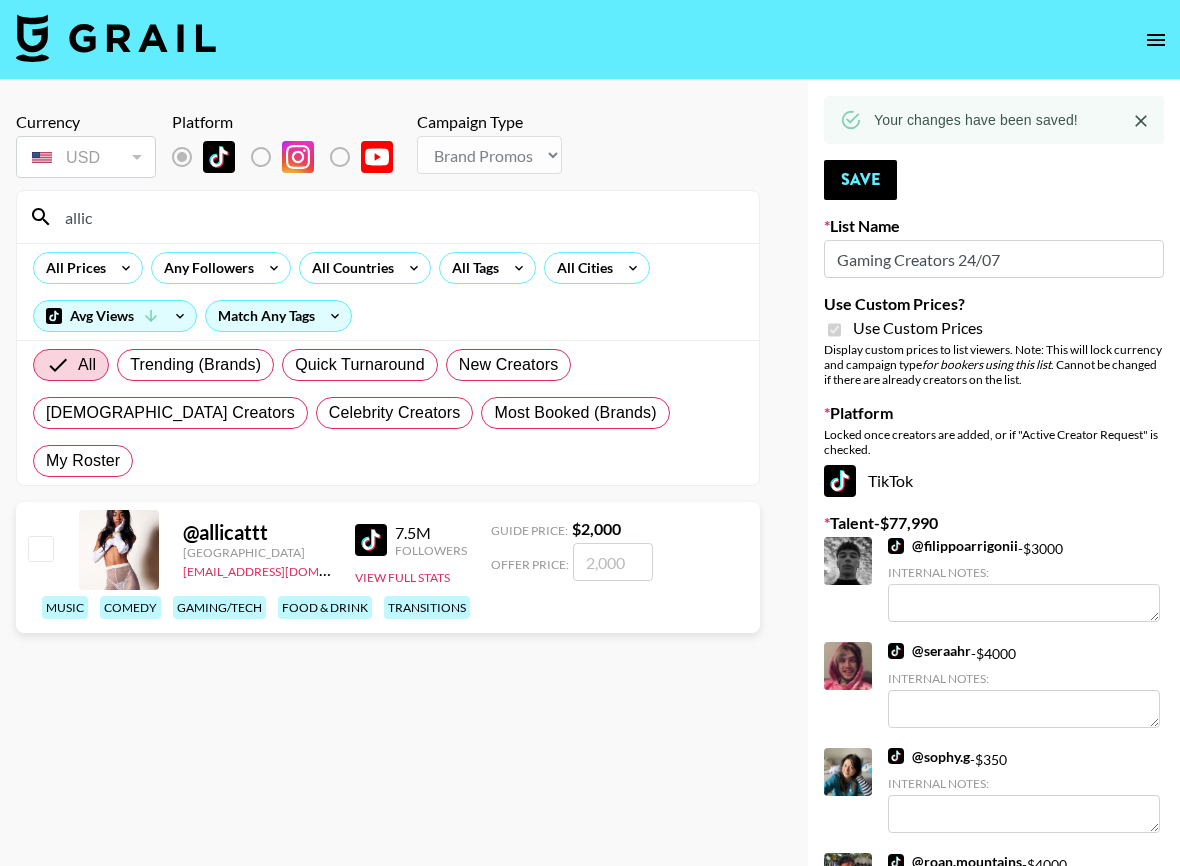 type on "allic" 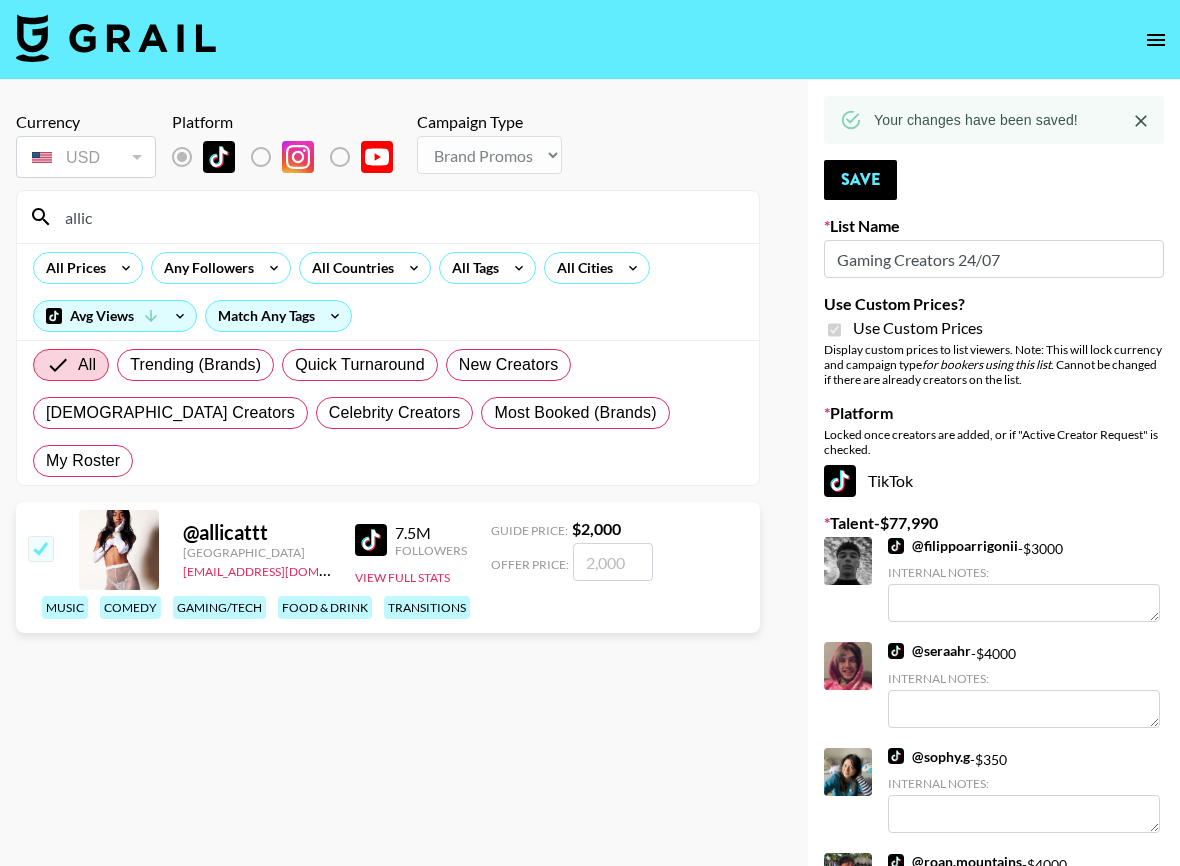 checkbox on "true" 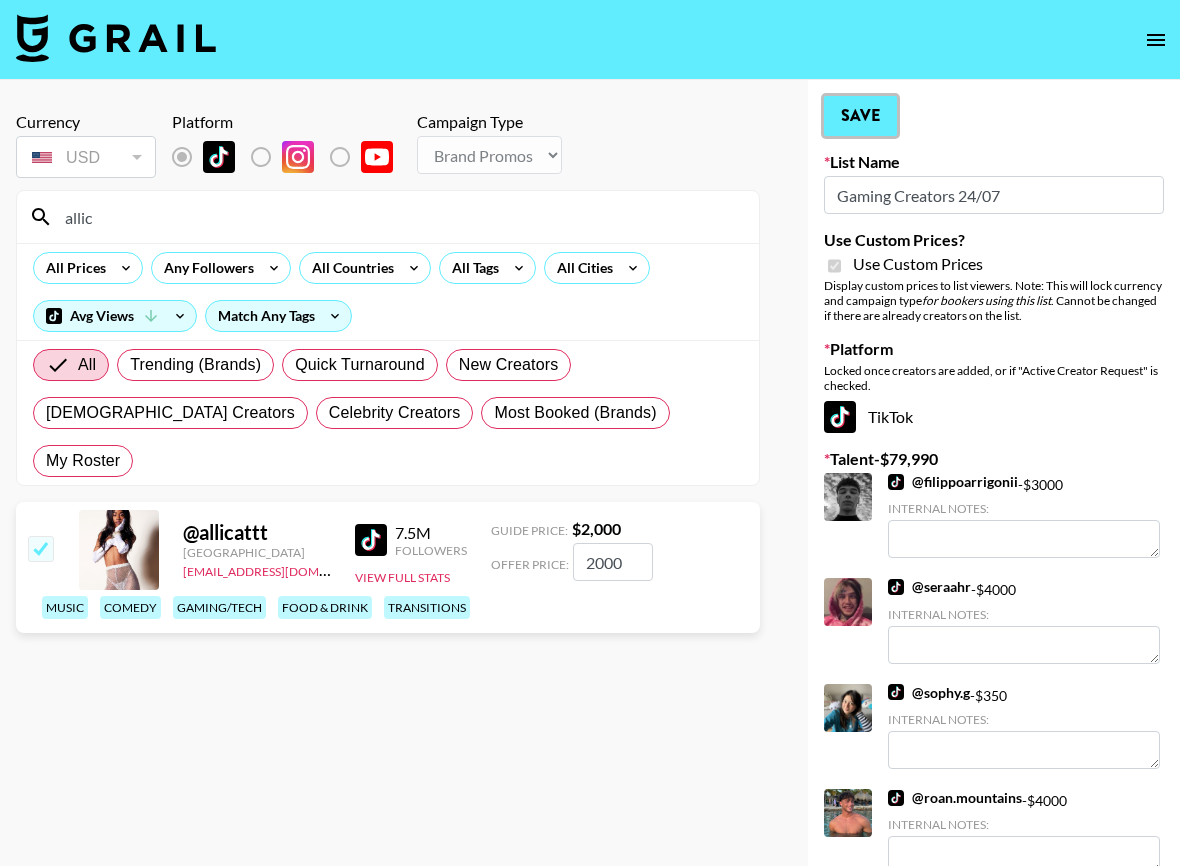 click on "Save" at bounding box center (860, 116) 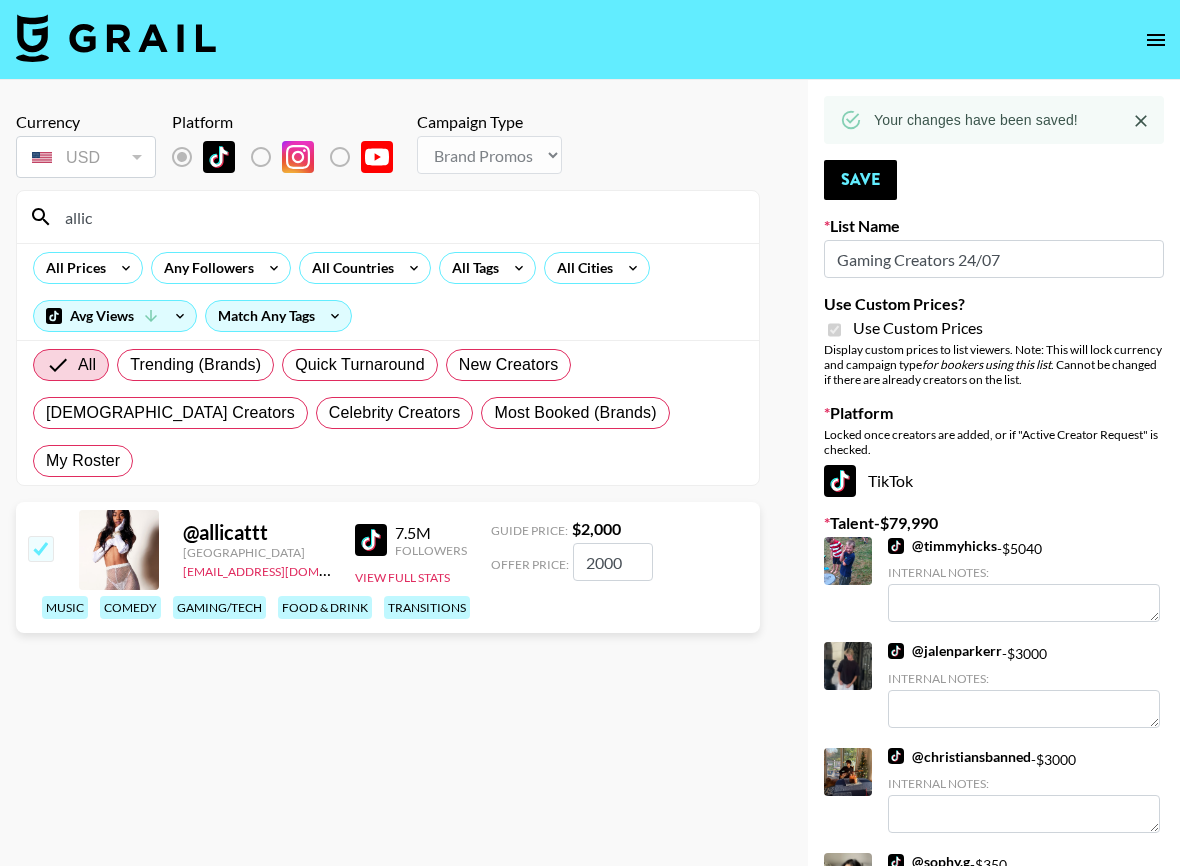 click on "allic" at bounding box center [400, 217] 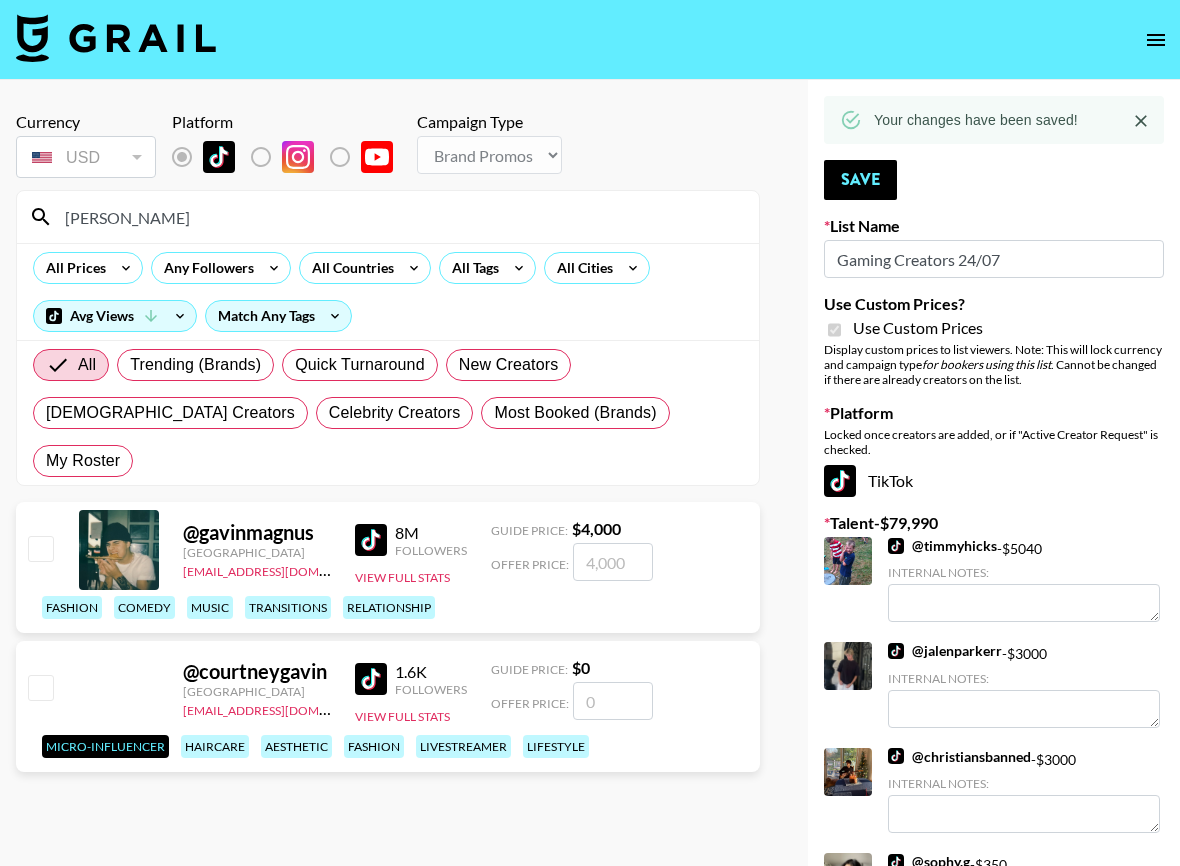 type on "gavin" 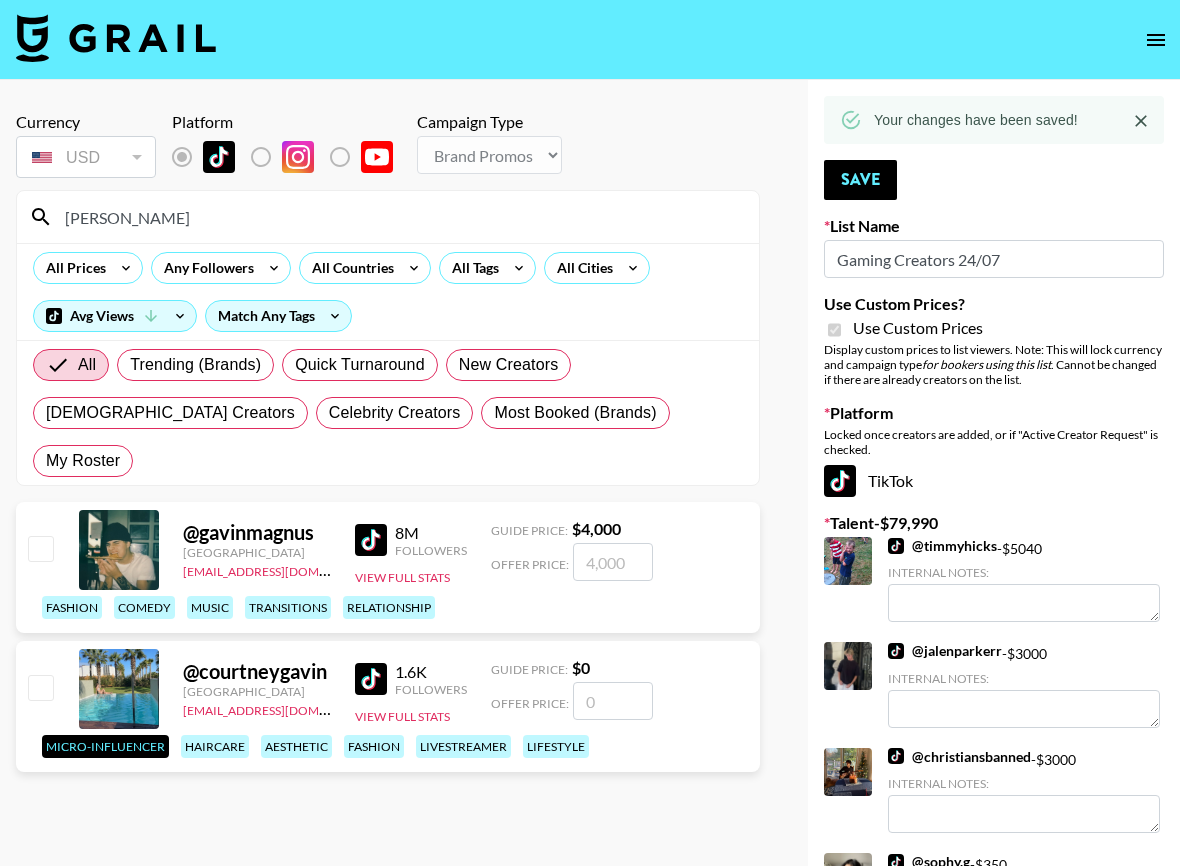click at bounding box center (40, 548) 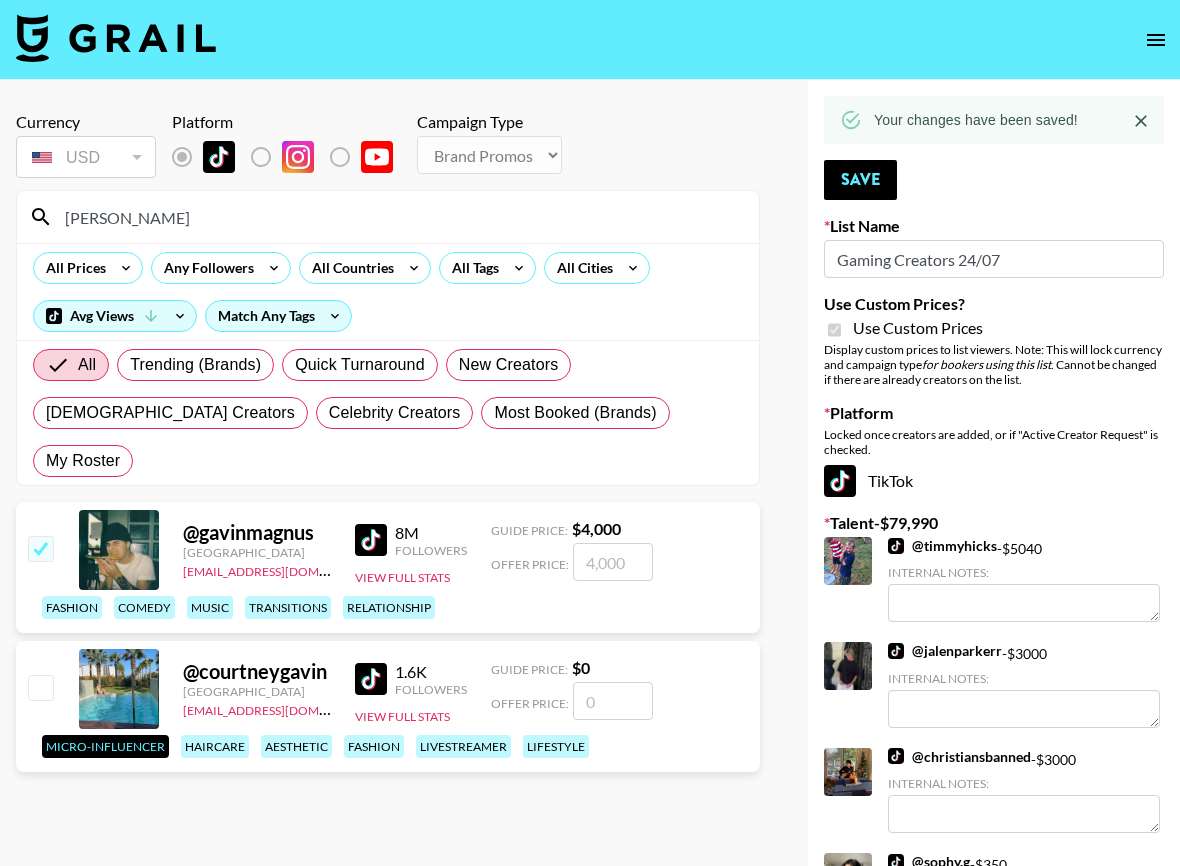 checkbox on "true" 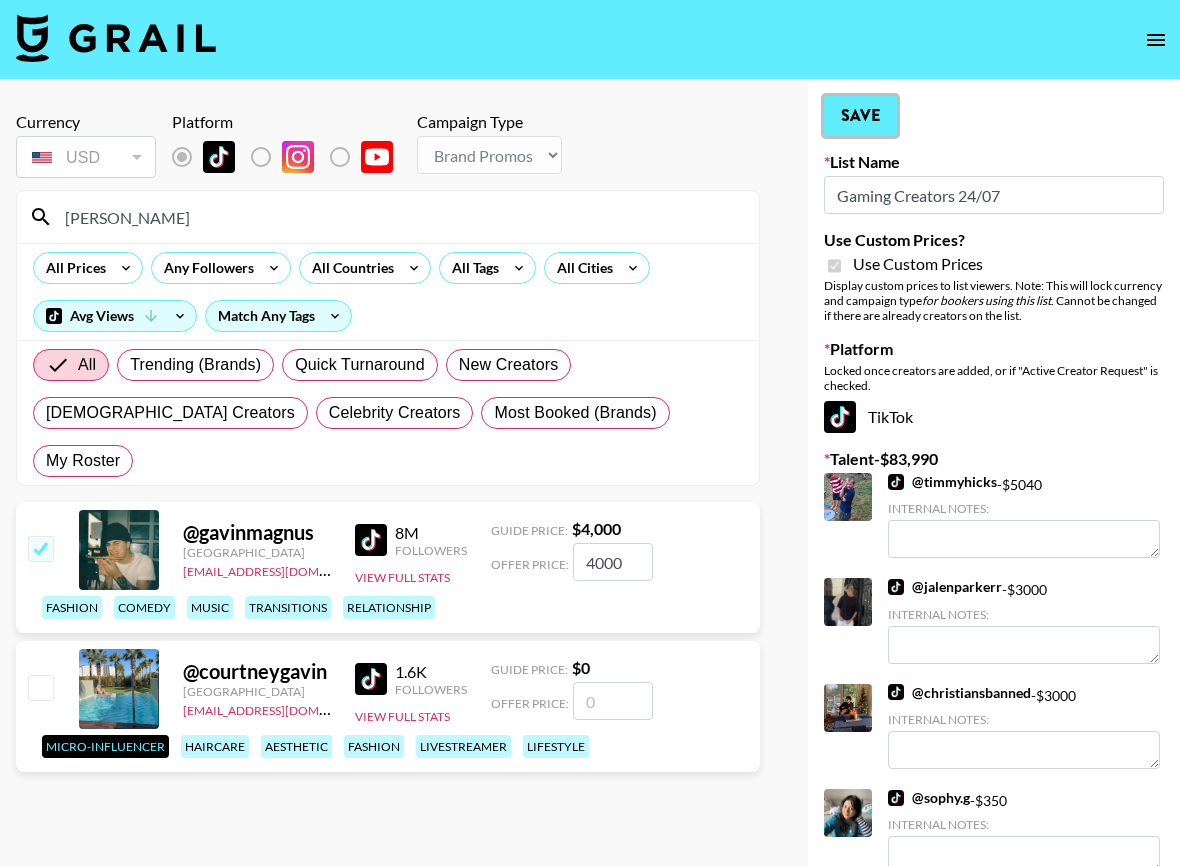 click on "Save" at bounding box center [860, 116] 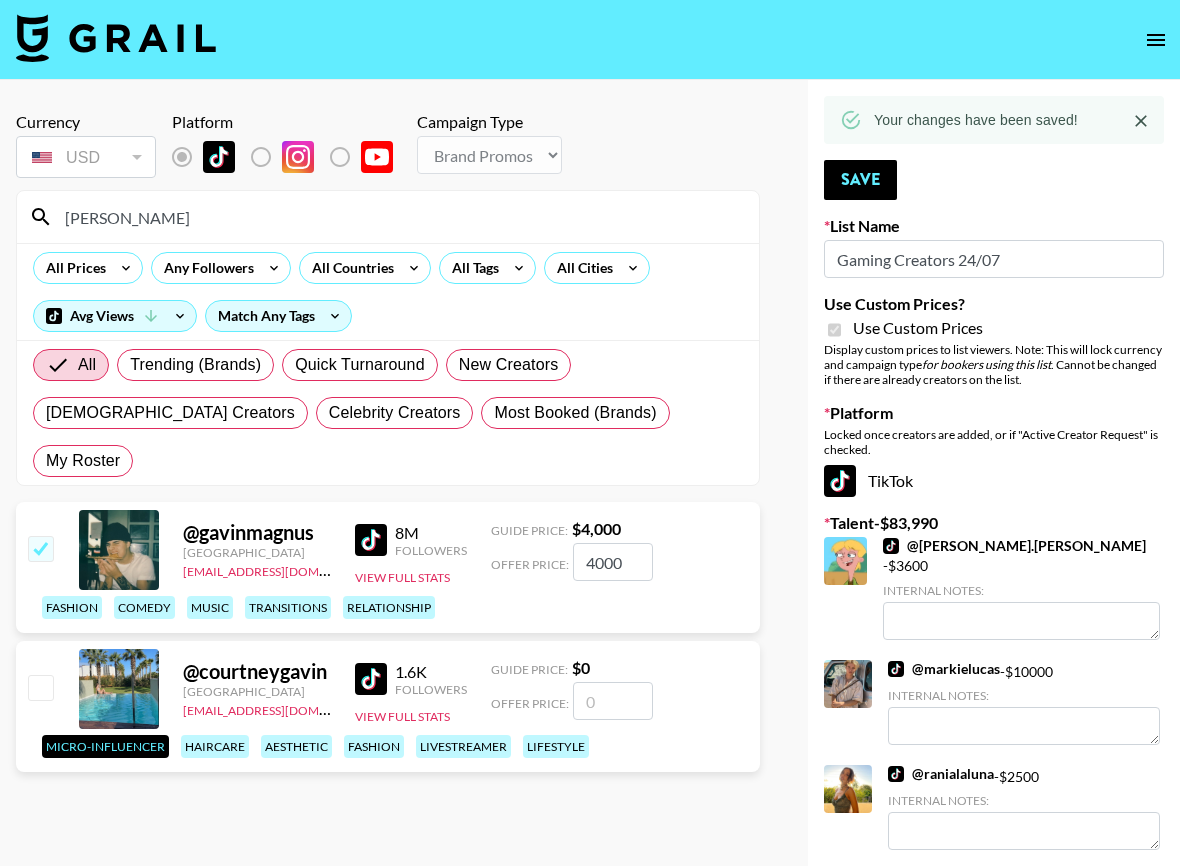 click on "gavin" at bounding box center (400, 217) 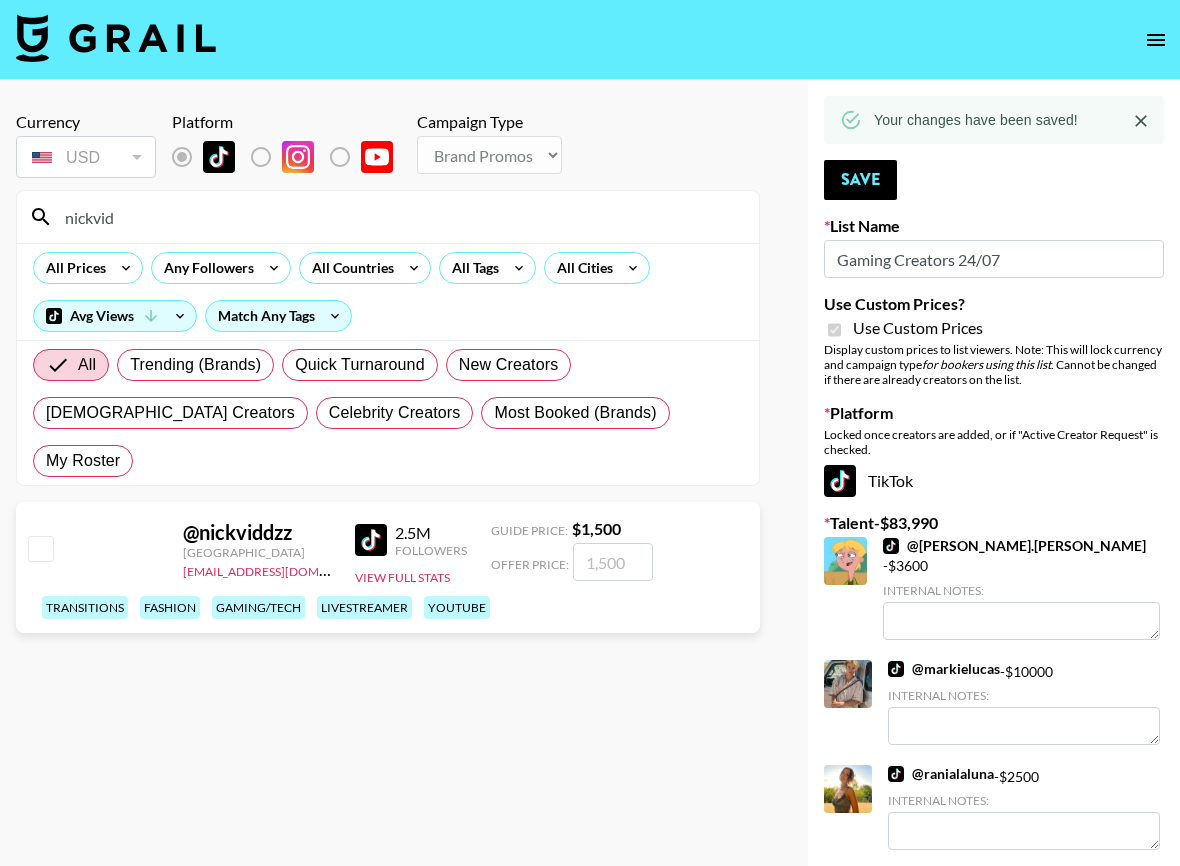 type on "nickvid" 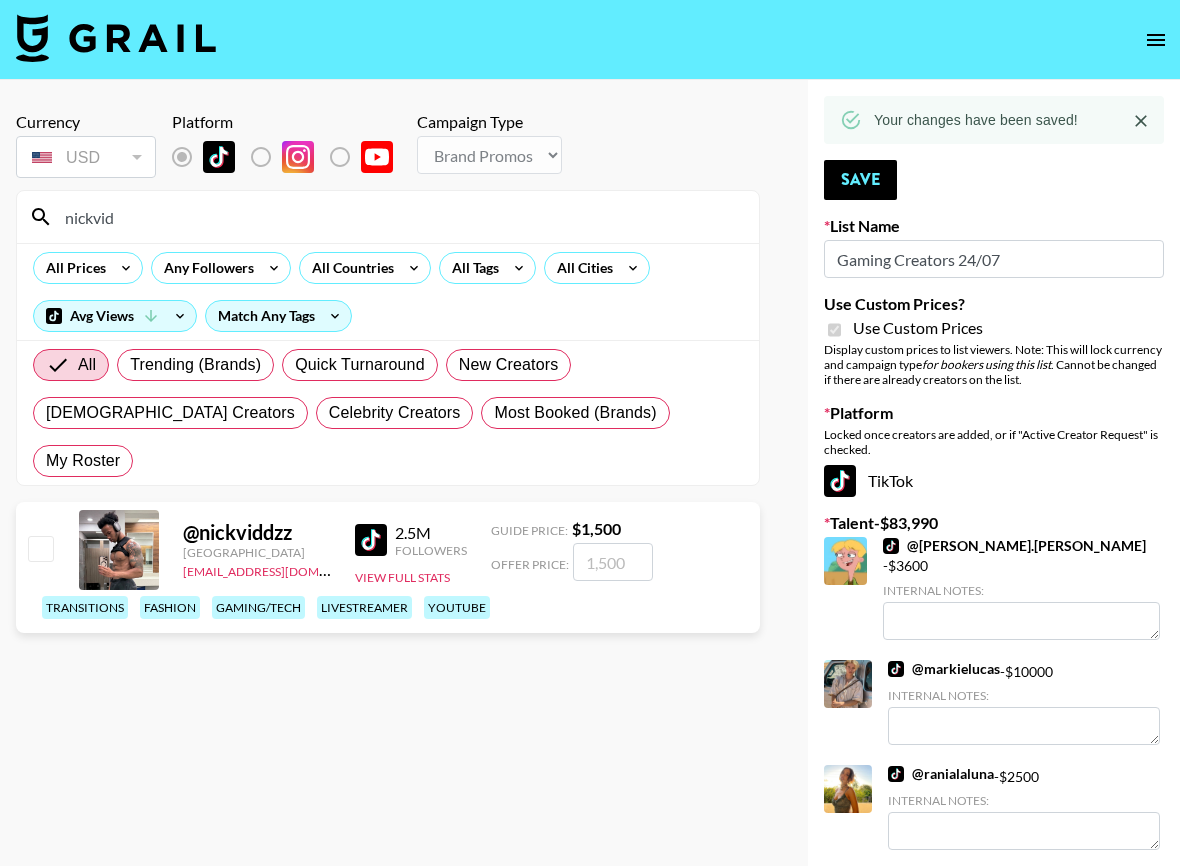 click at bounding box center [40, 548] 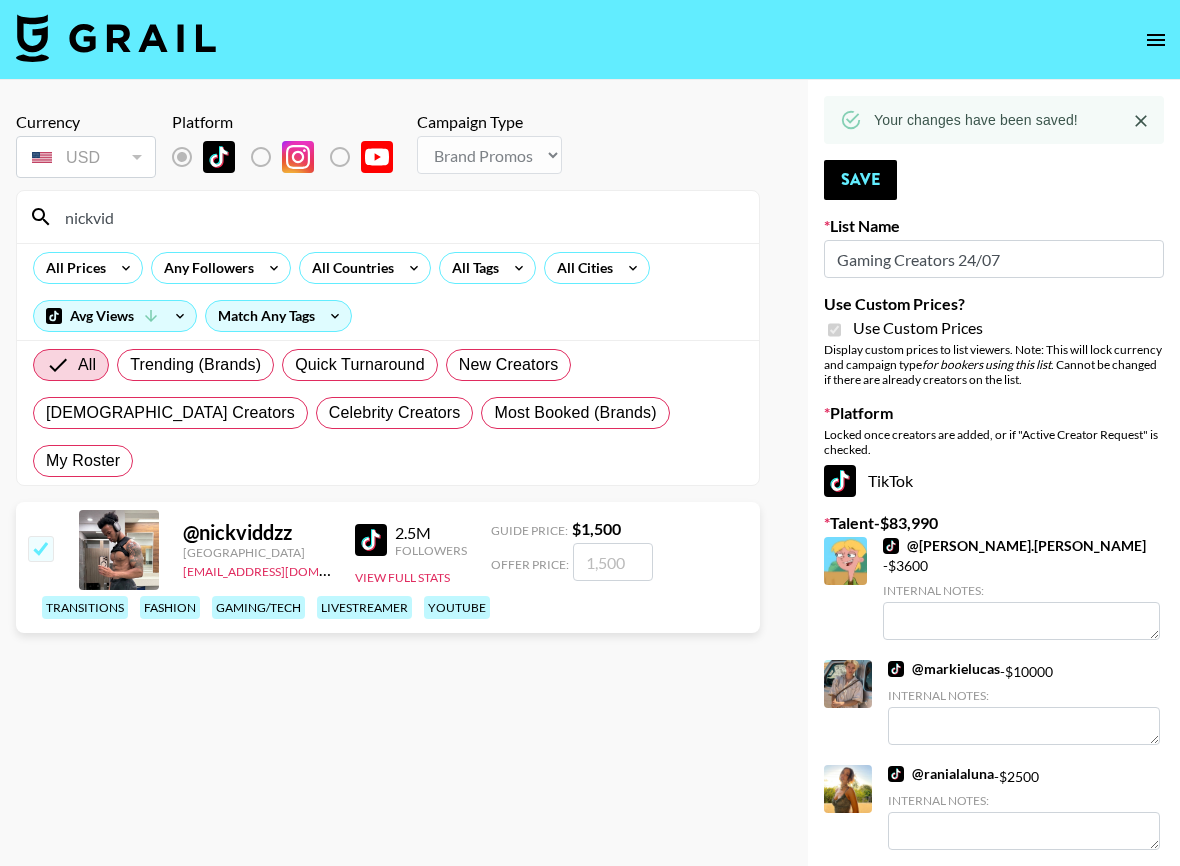 checkbox on "true" 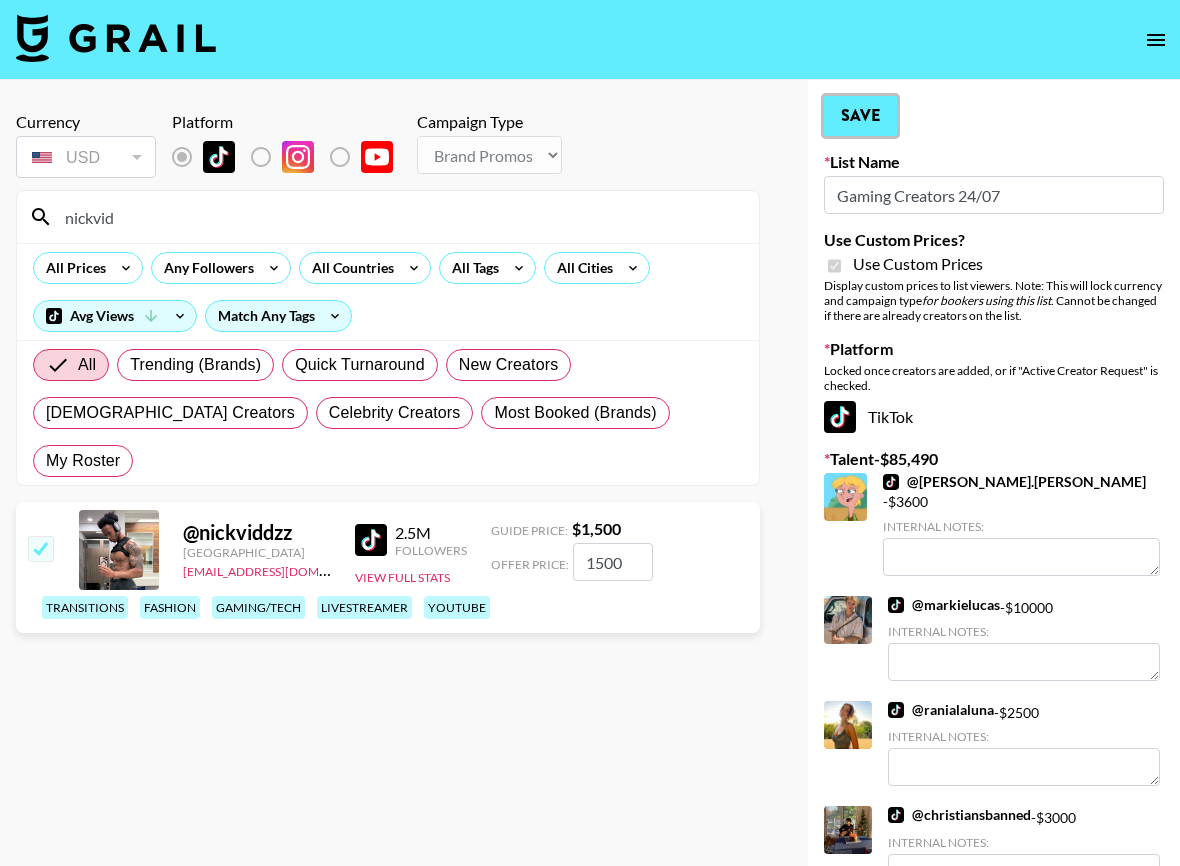 click on "Save" at bounding box center (860, 116) 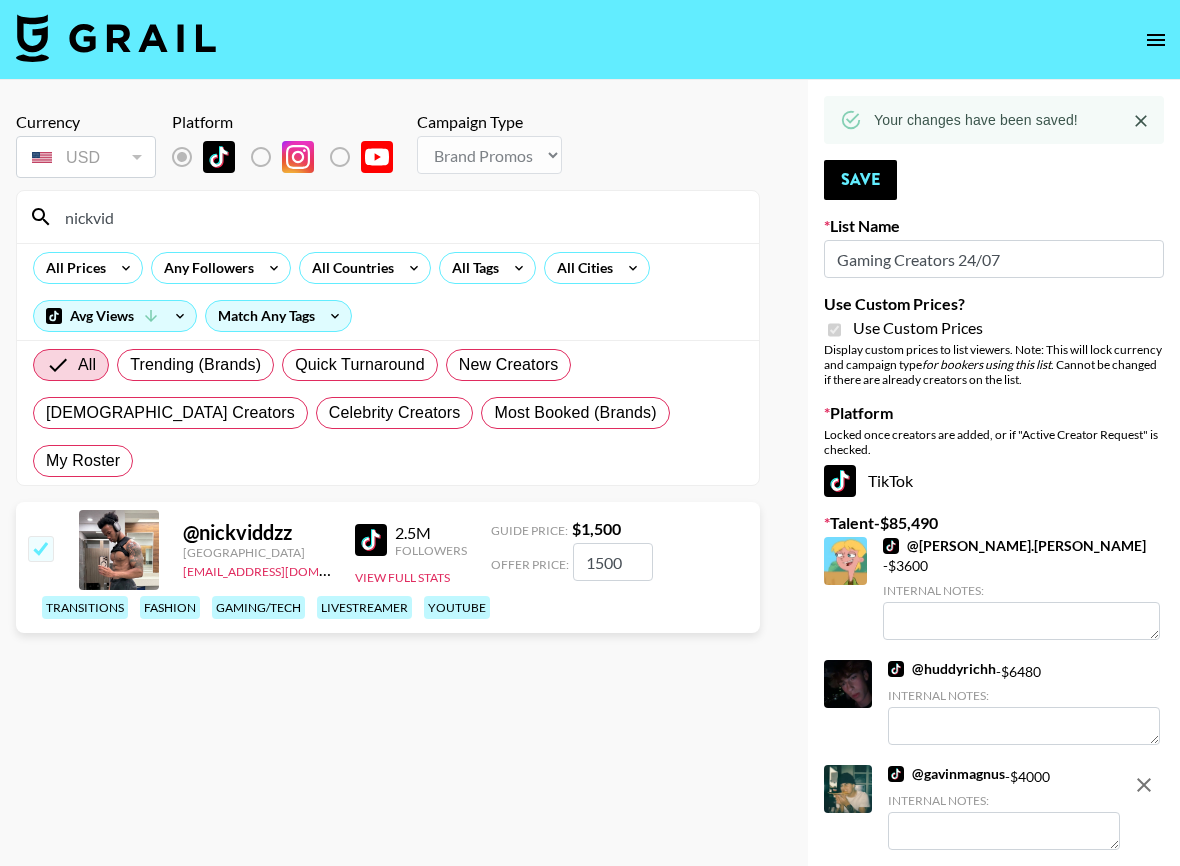 click on "nickvid" at bounding box center (400, 217) 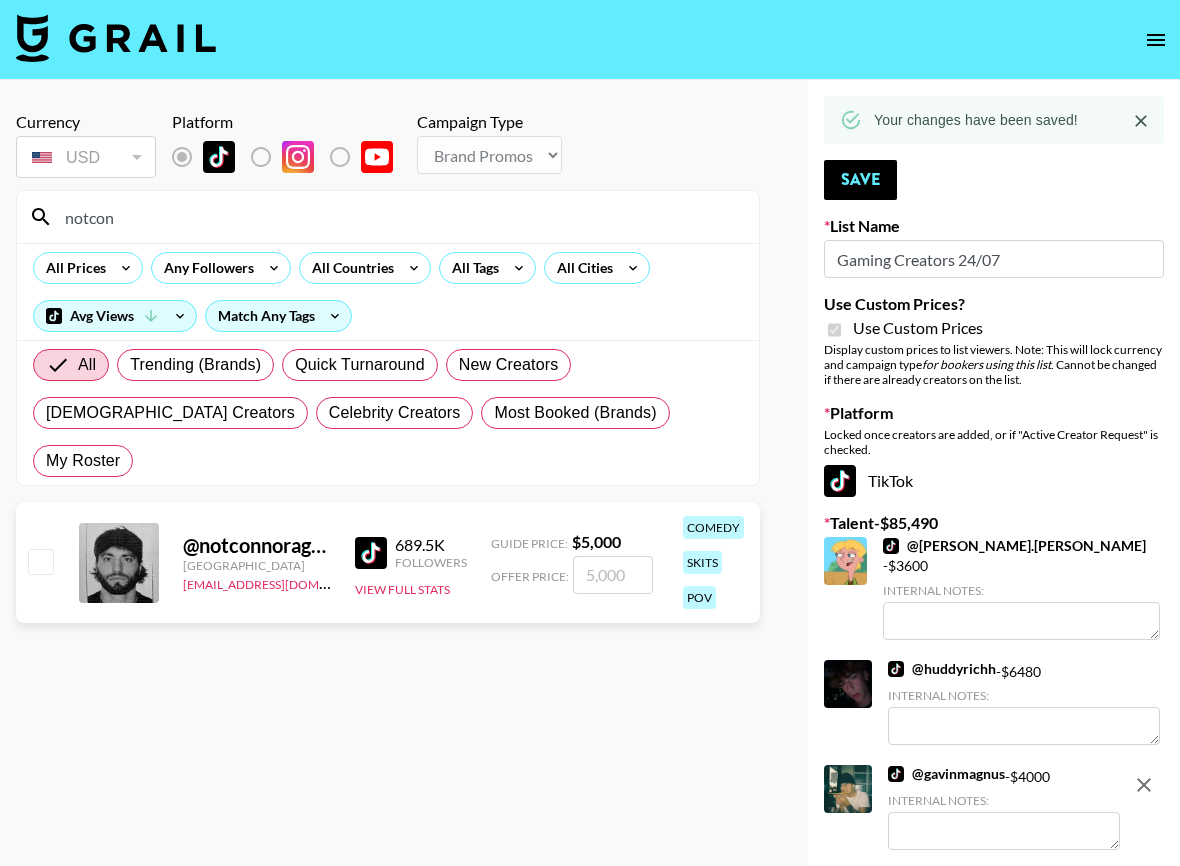 type on "notcon" 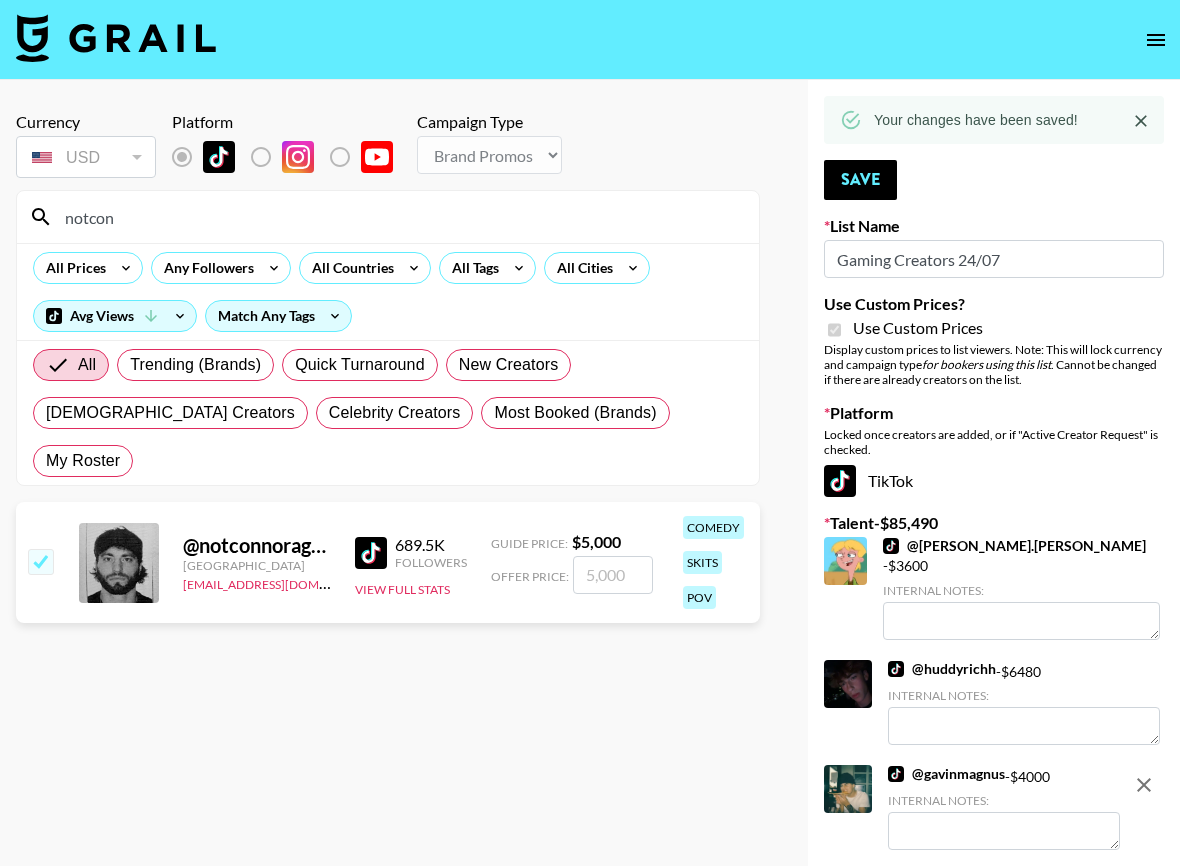 checkbox on "true" 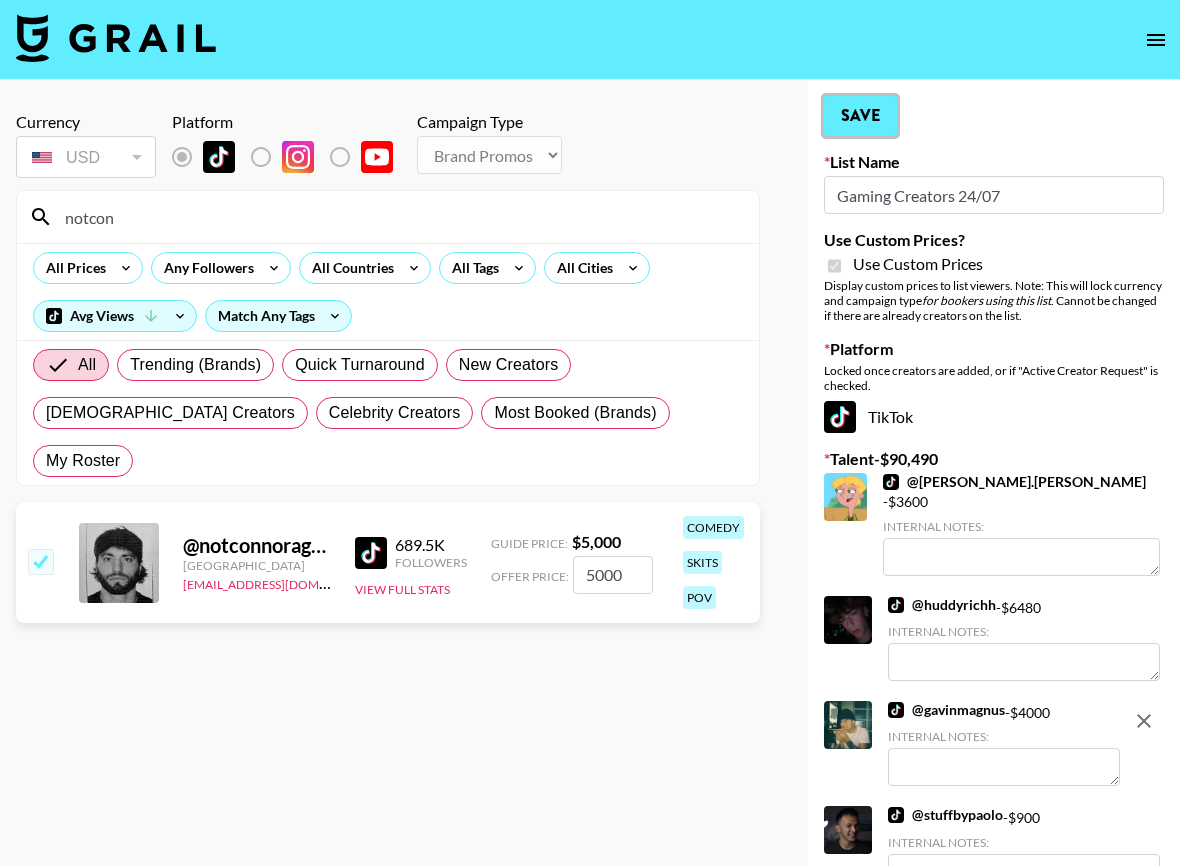 click on "Save" at bounding box center [860, 116] 